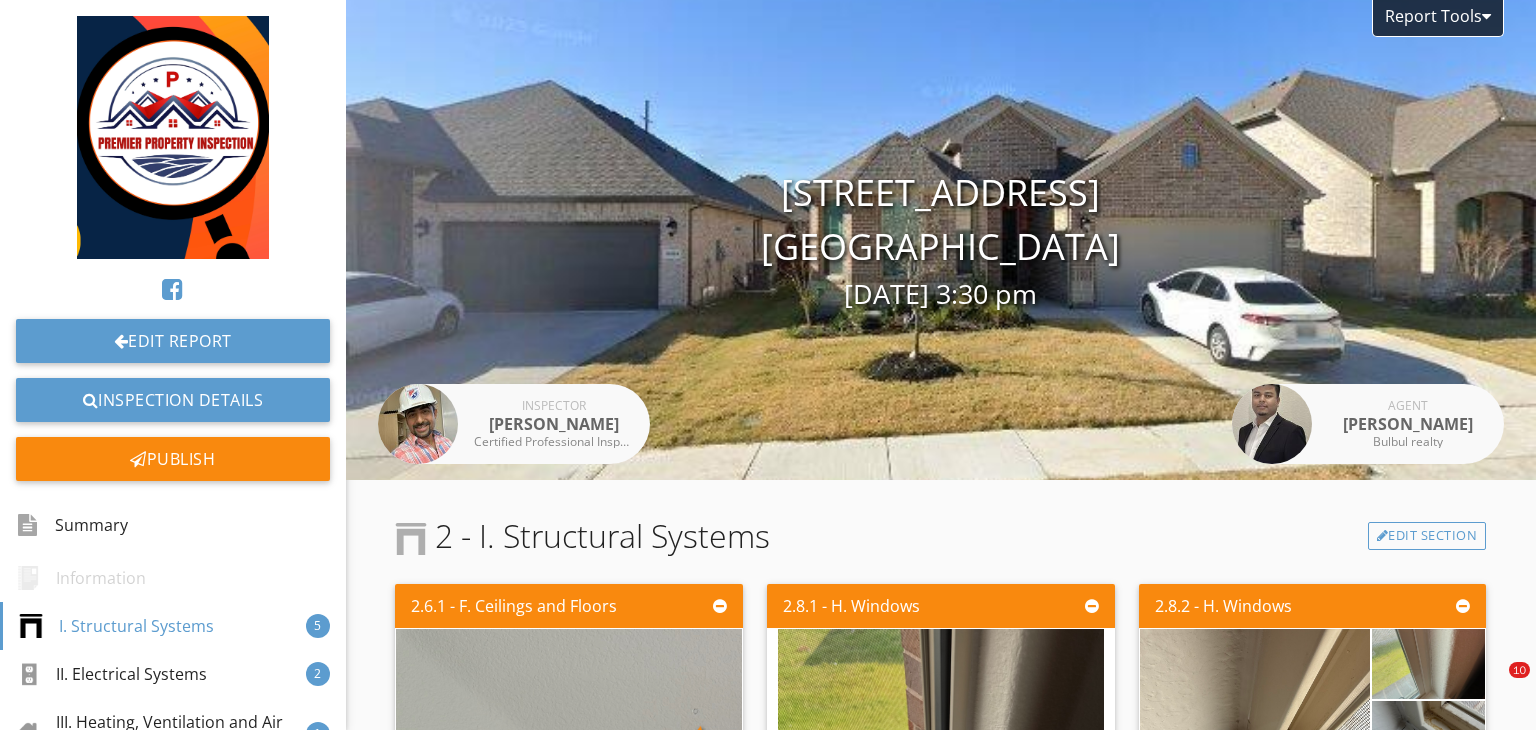 scroll, scrollTop: 0, scrollLeft: 0, axis: both 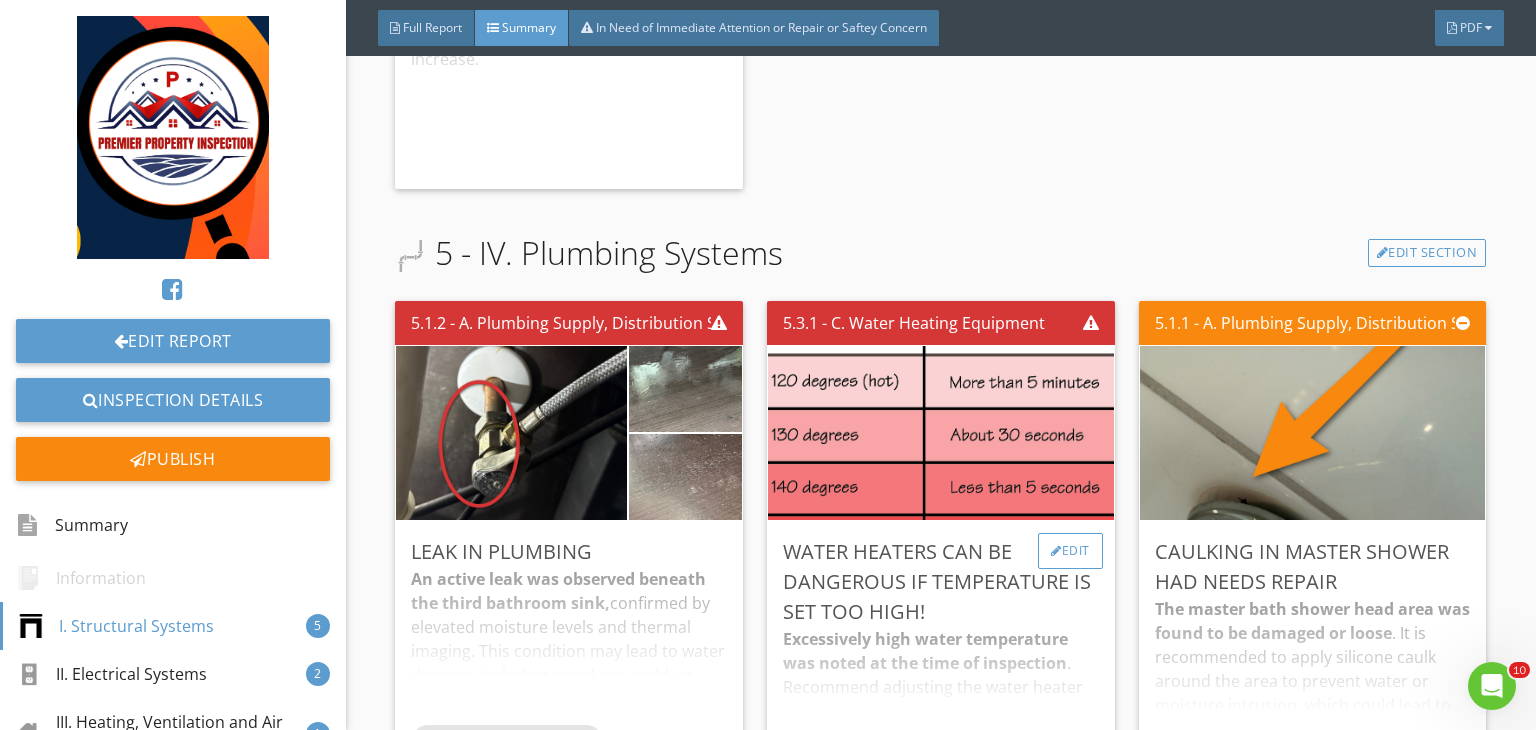click on "Edit" at bounding box center [1070, 551] 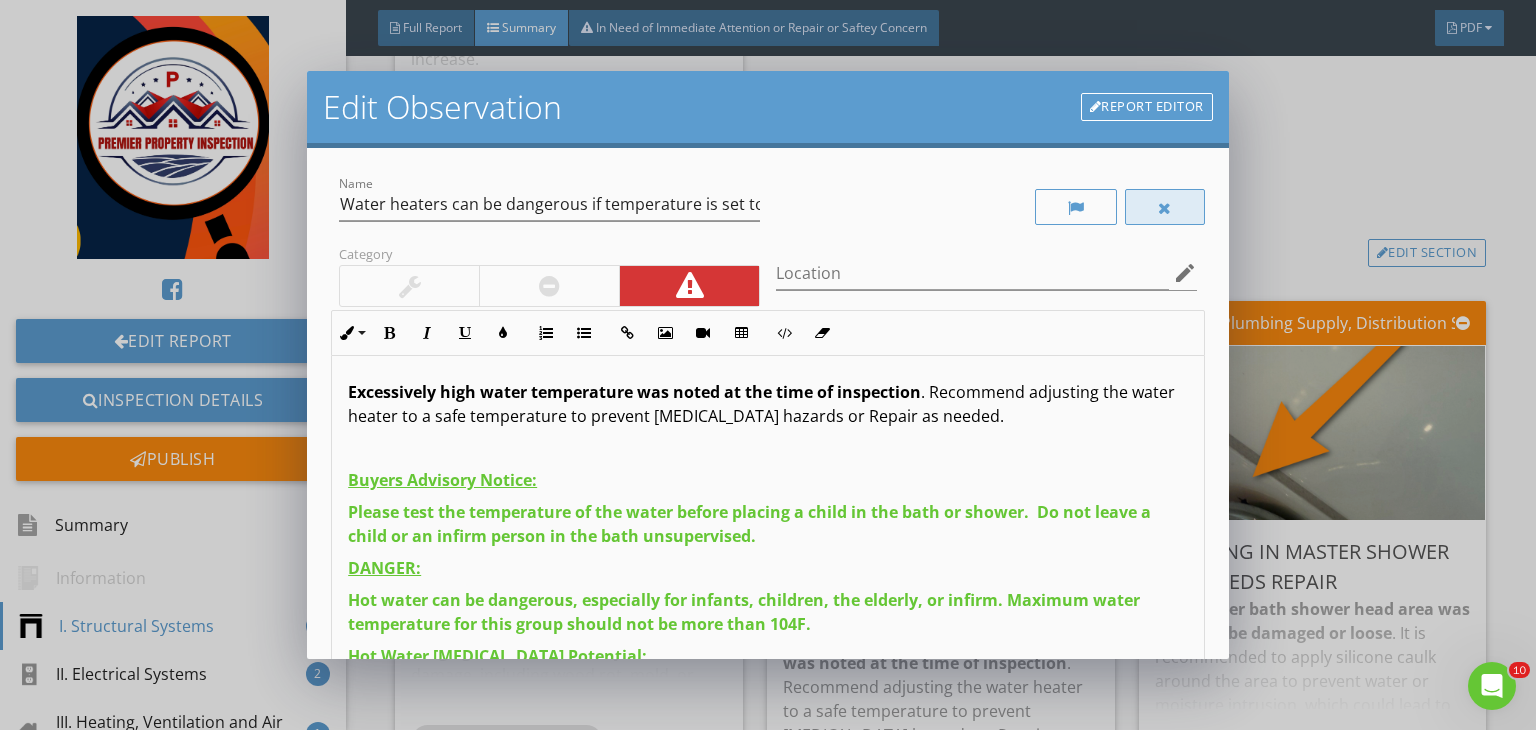 click at bounding box center [1165, 207] 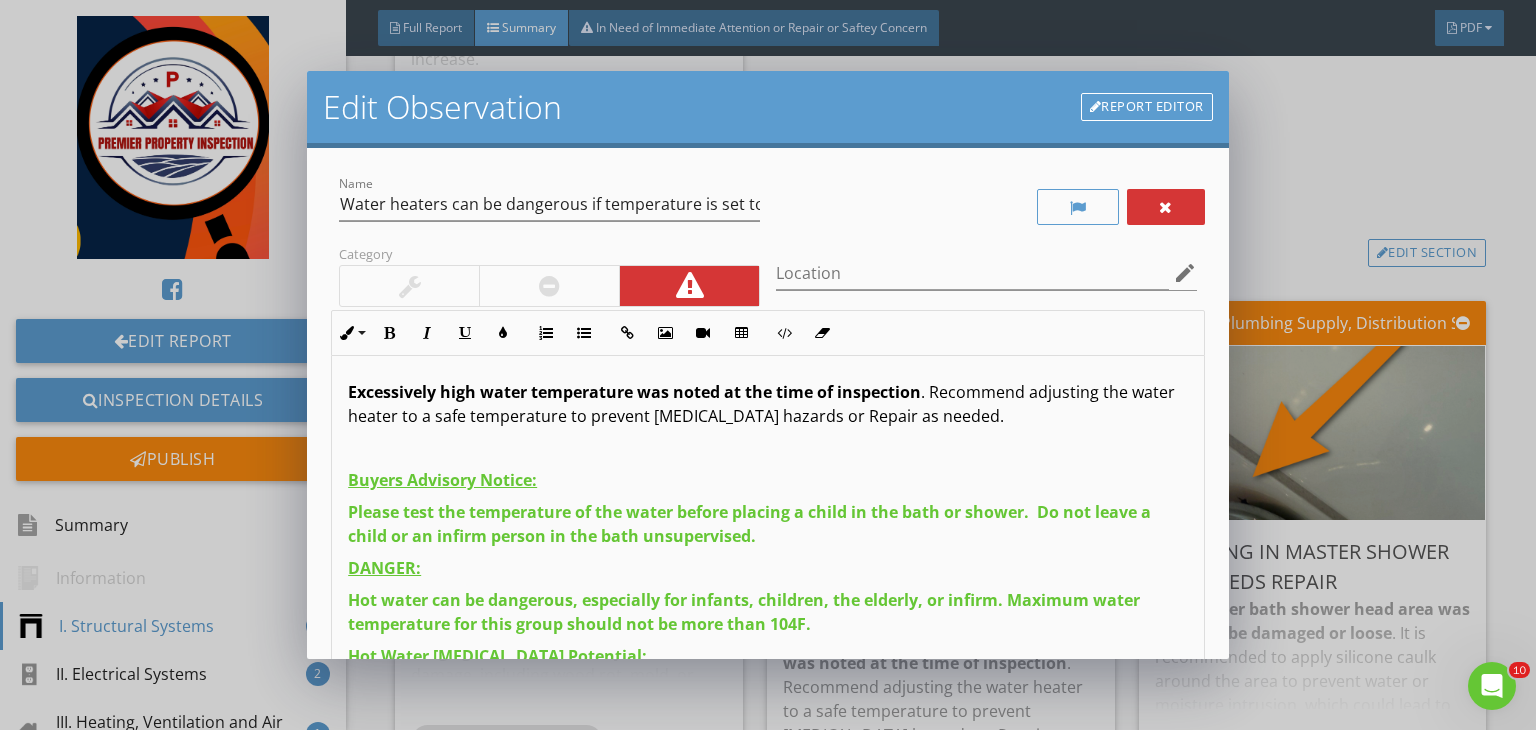 scroll, scrollTop: 76, scrollLeft: 0, axis: vertical 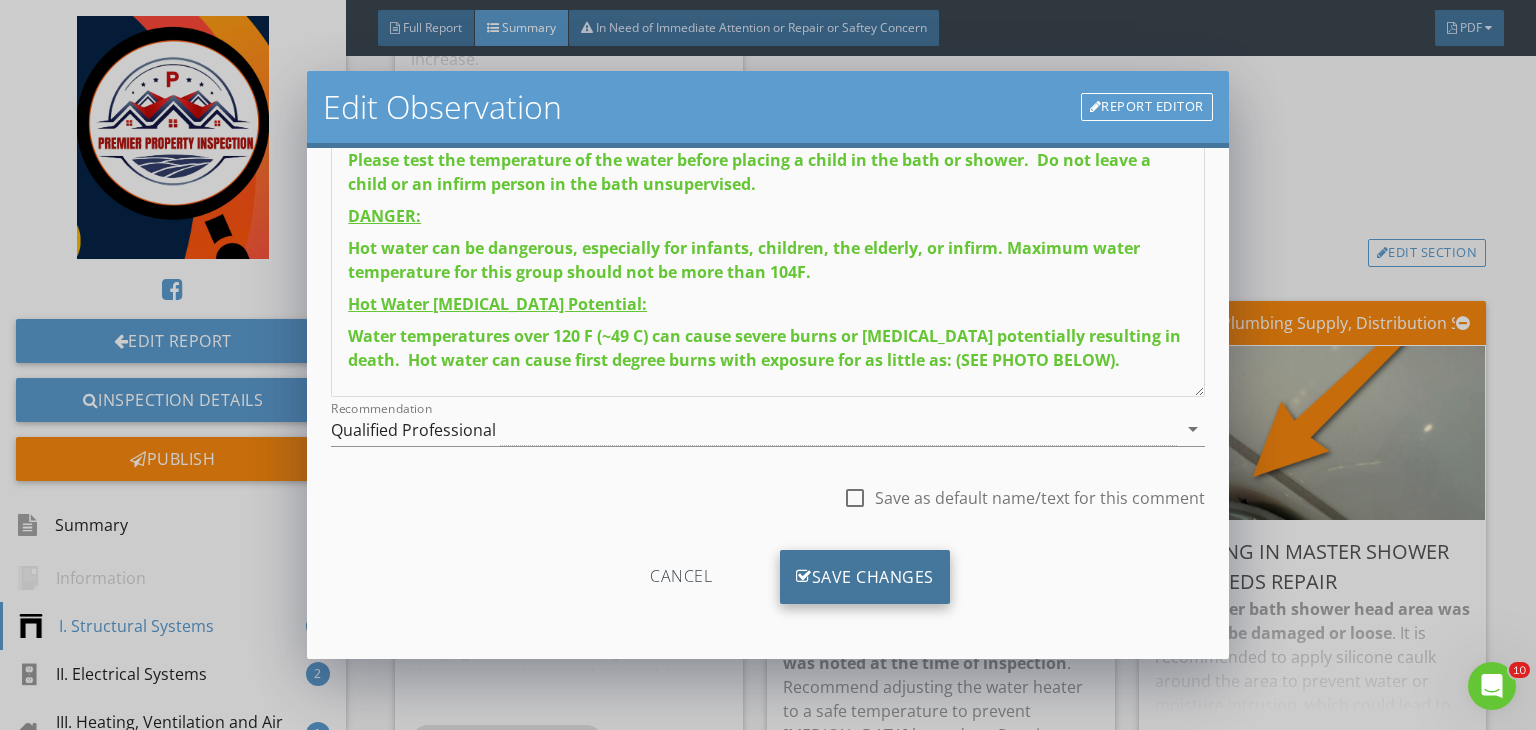 click on "Save Changes" at bounding box center (865, 577) 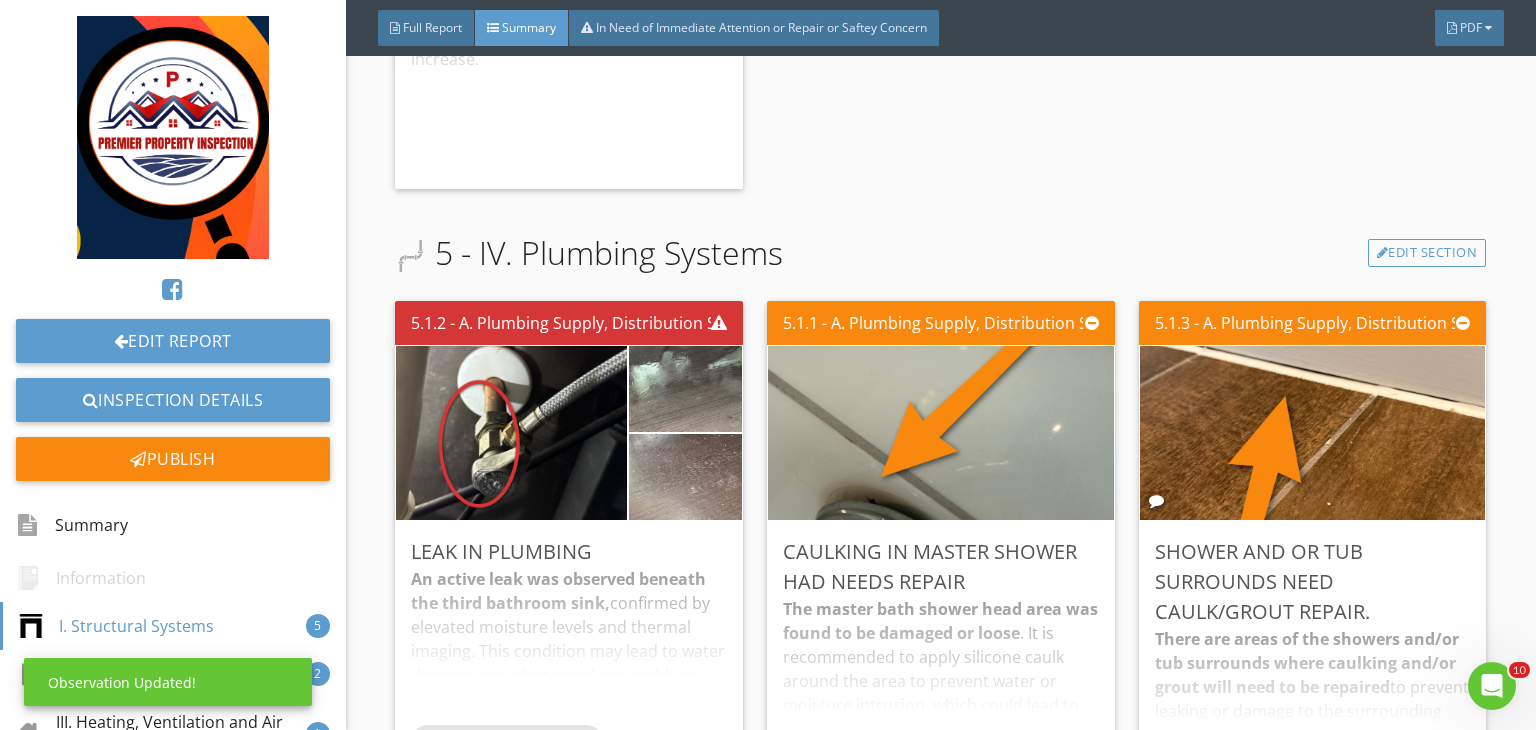scroll, scrollTop: 39, scrollLeft: 0, axis: vertical 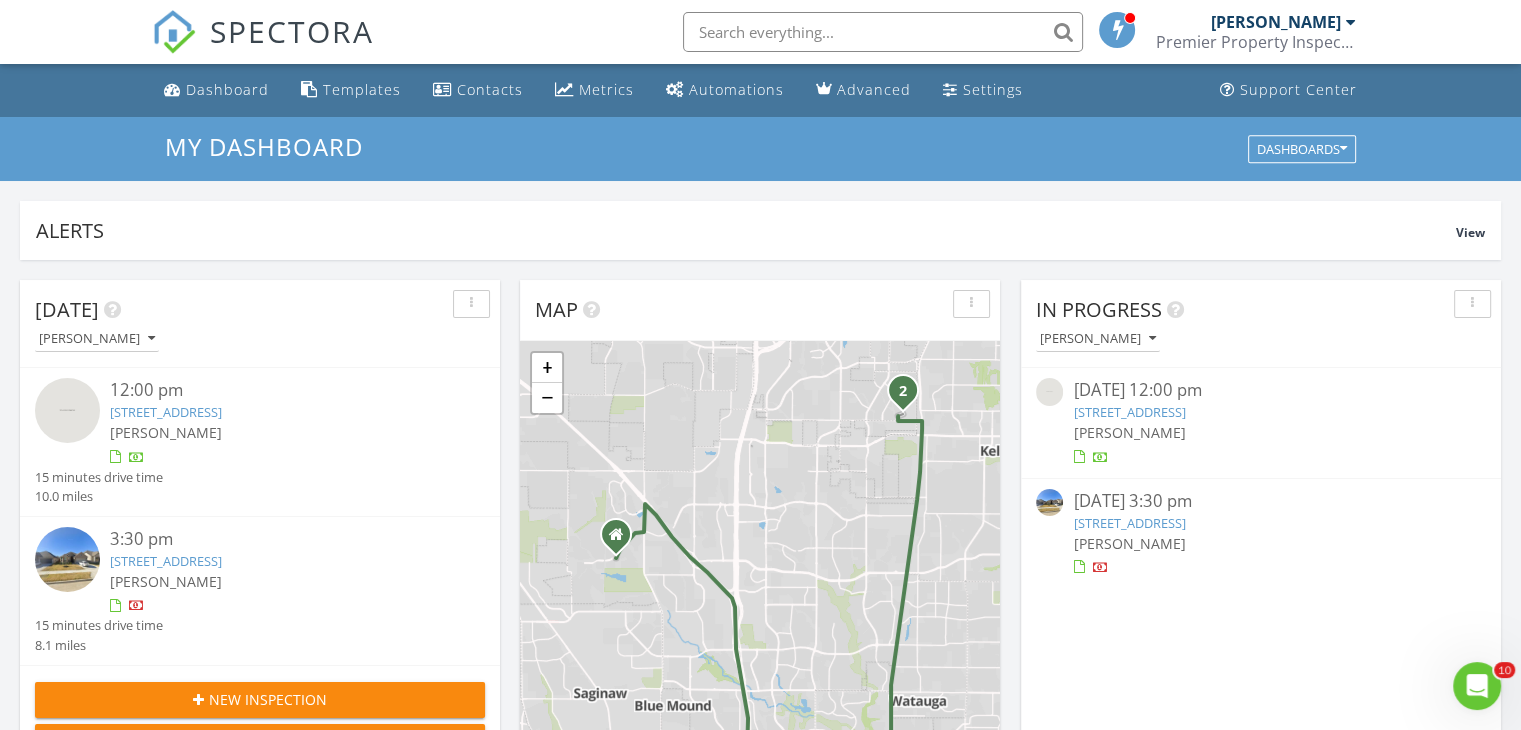 click on "5241 Heritage St, Haltom City, TX 76117" at bounding box center [166, 412] 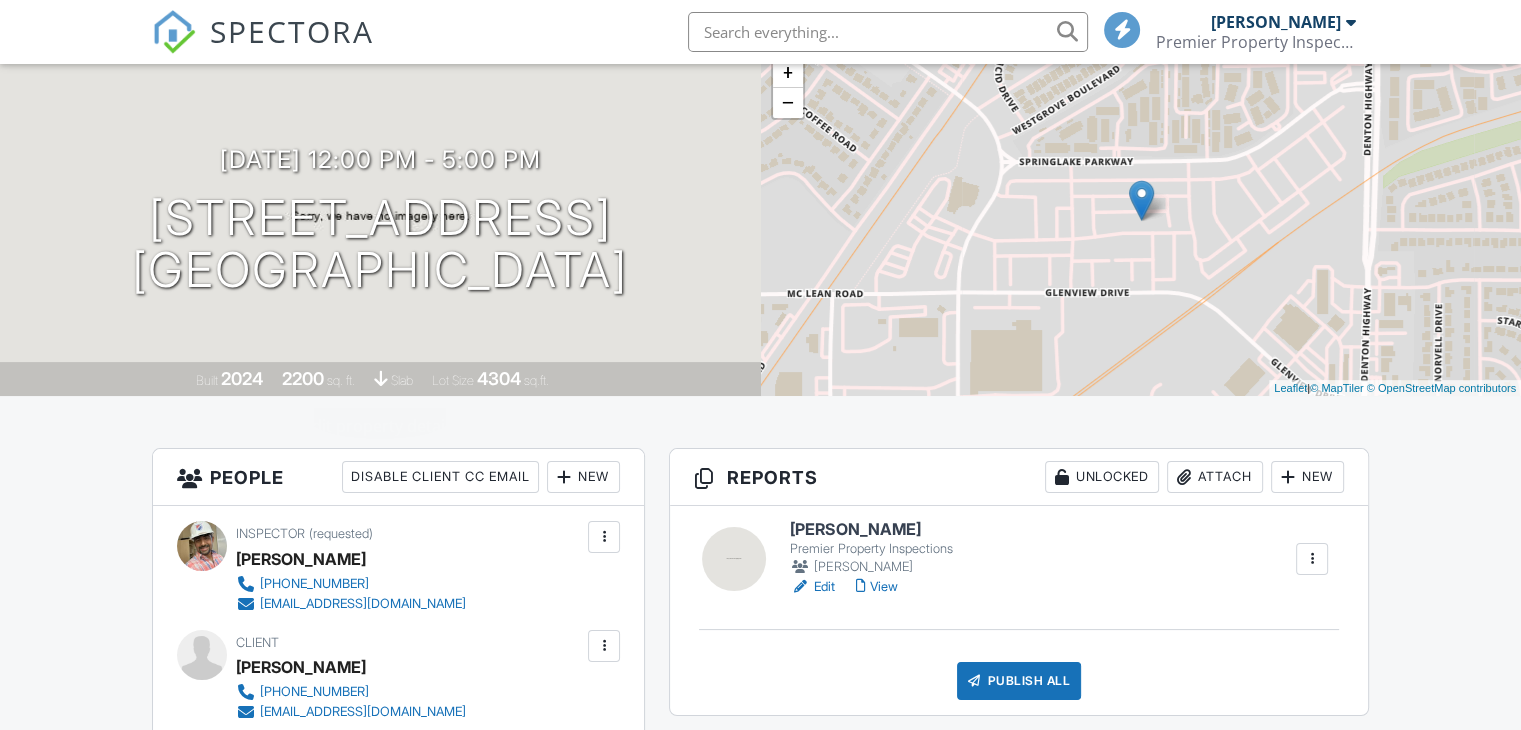 scroll, scrollTop: 138, scrollLeft: 0, axis: vertical 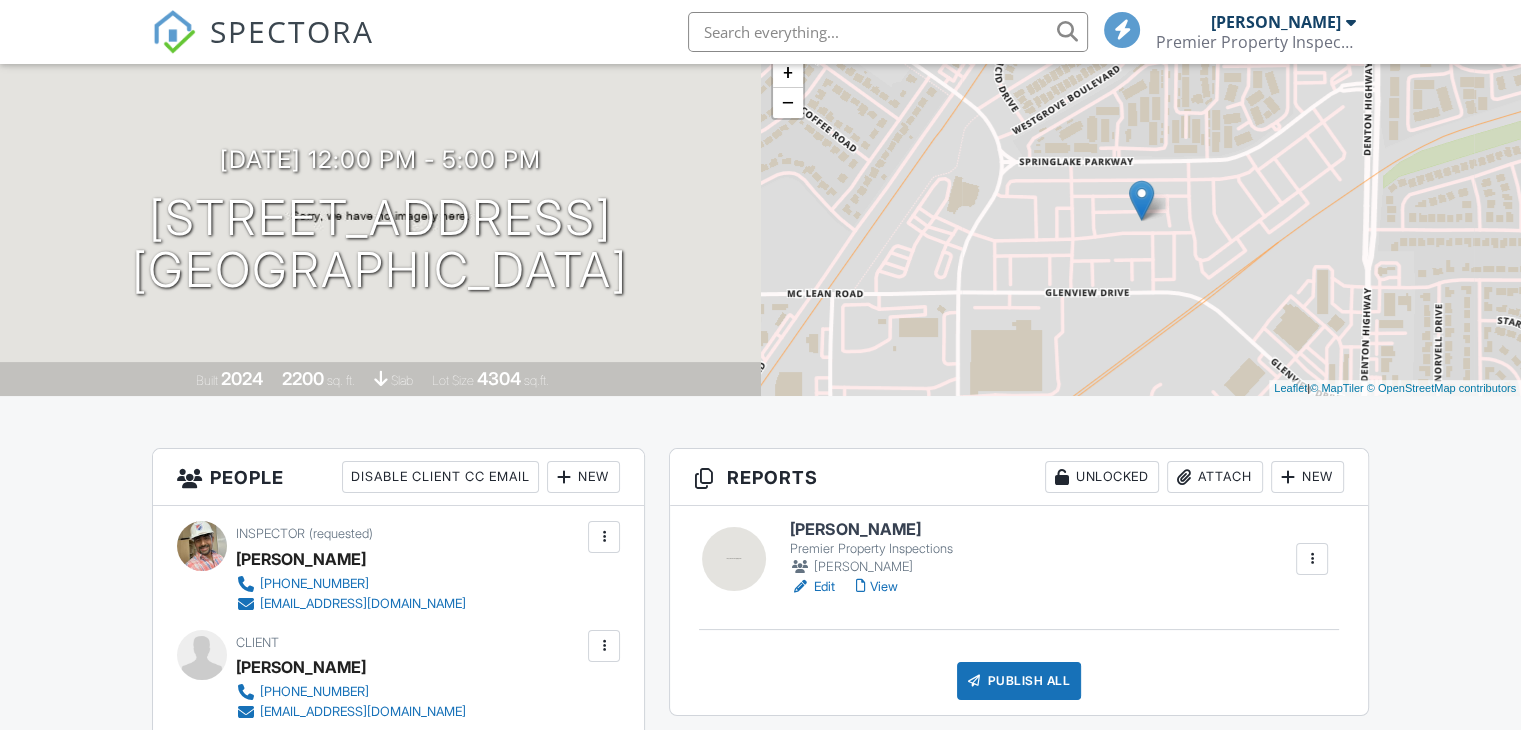 click on "View" at bounding box center [876, 587] 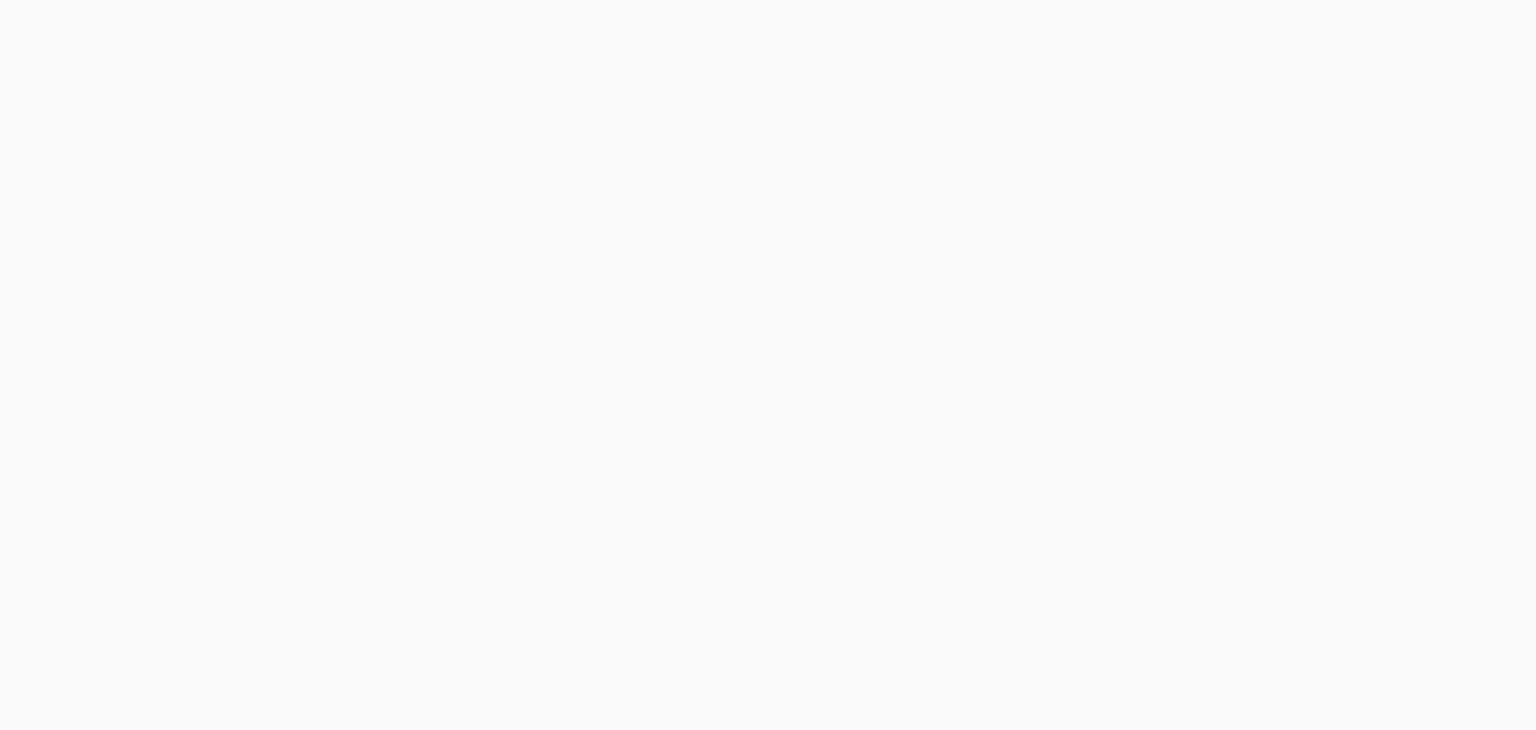 scroll, scrollTop: 0, scrollLeft: 0, axis: both 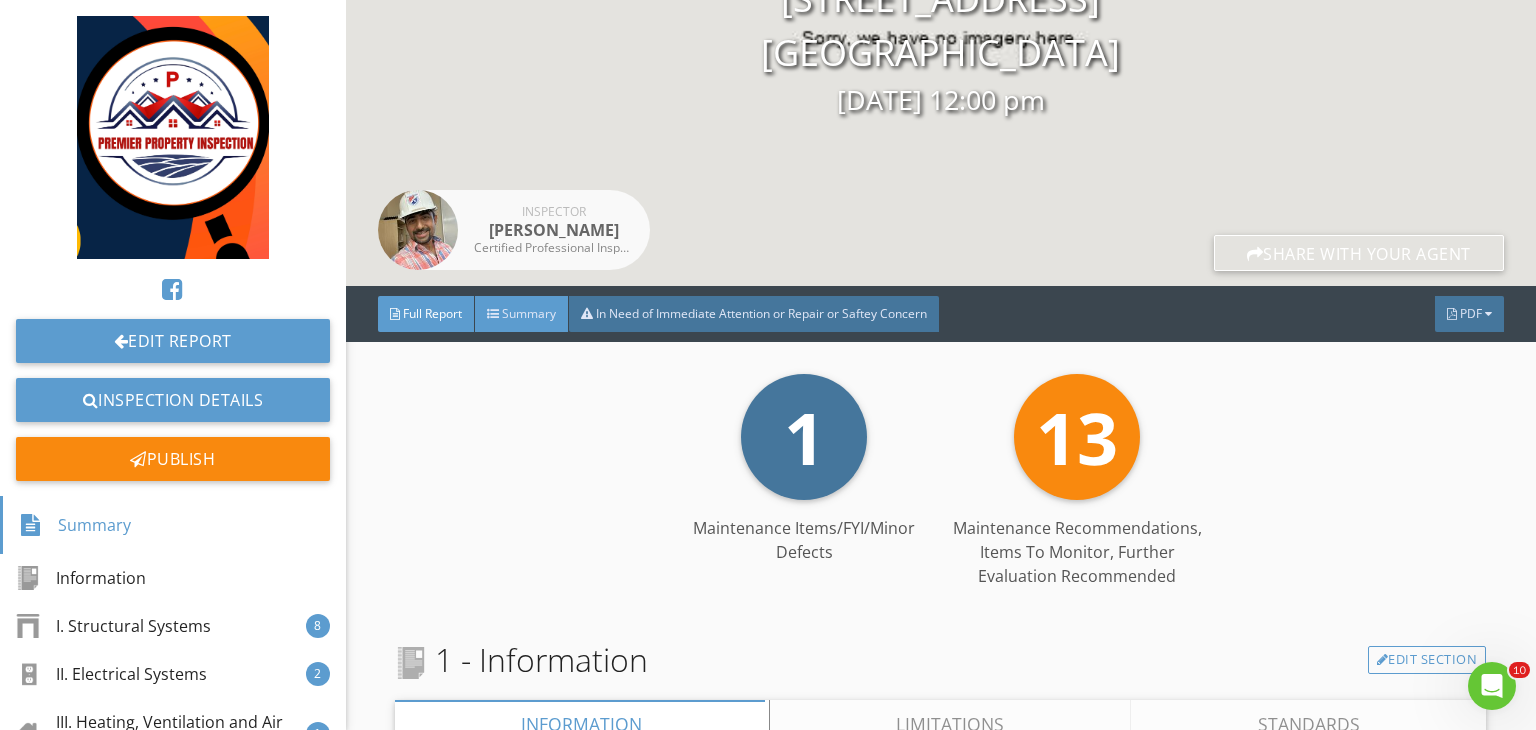 click on "Summary" at bounding box center (529, 313) 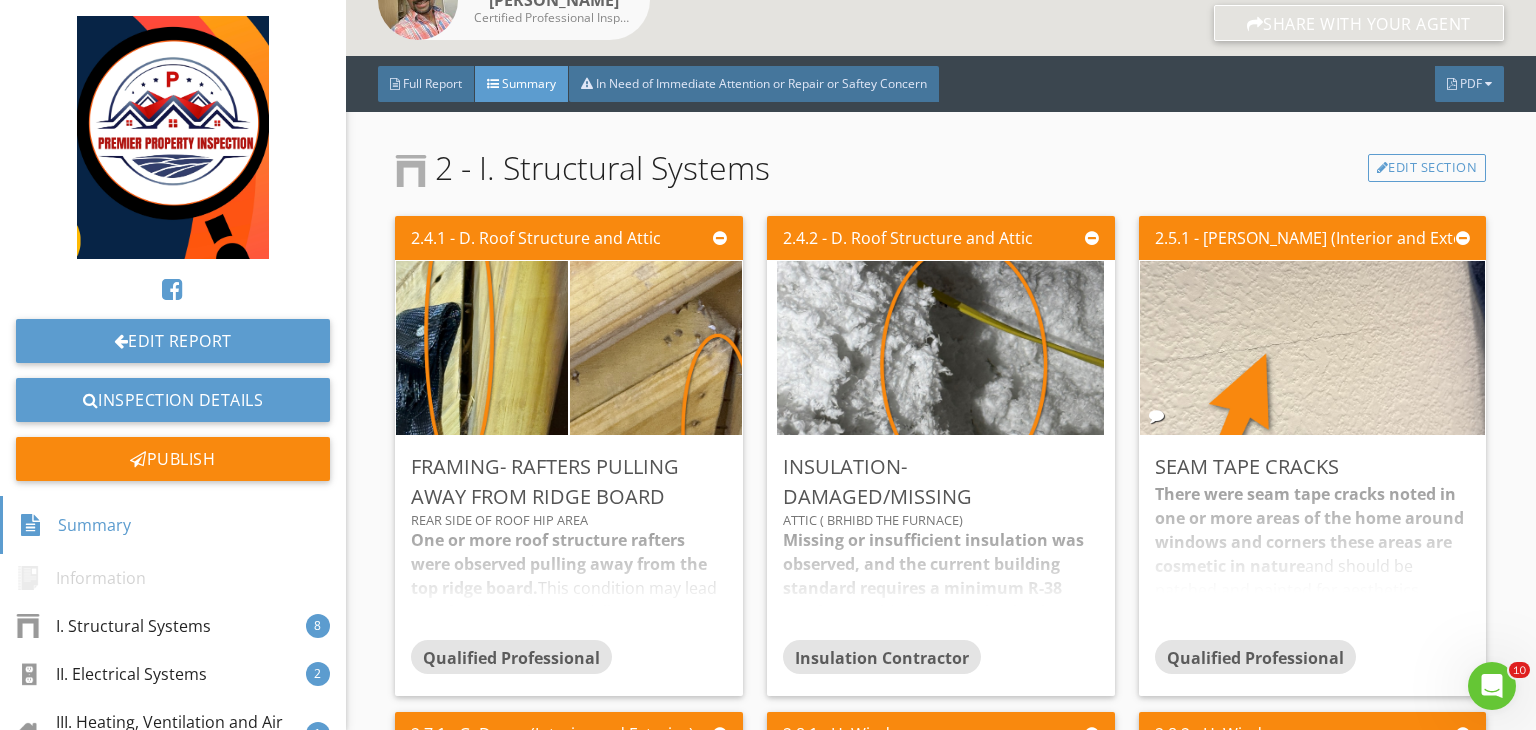 scroll, scrollTop: 426, scrollLeft: 0, axis: vertical 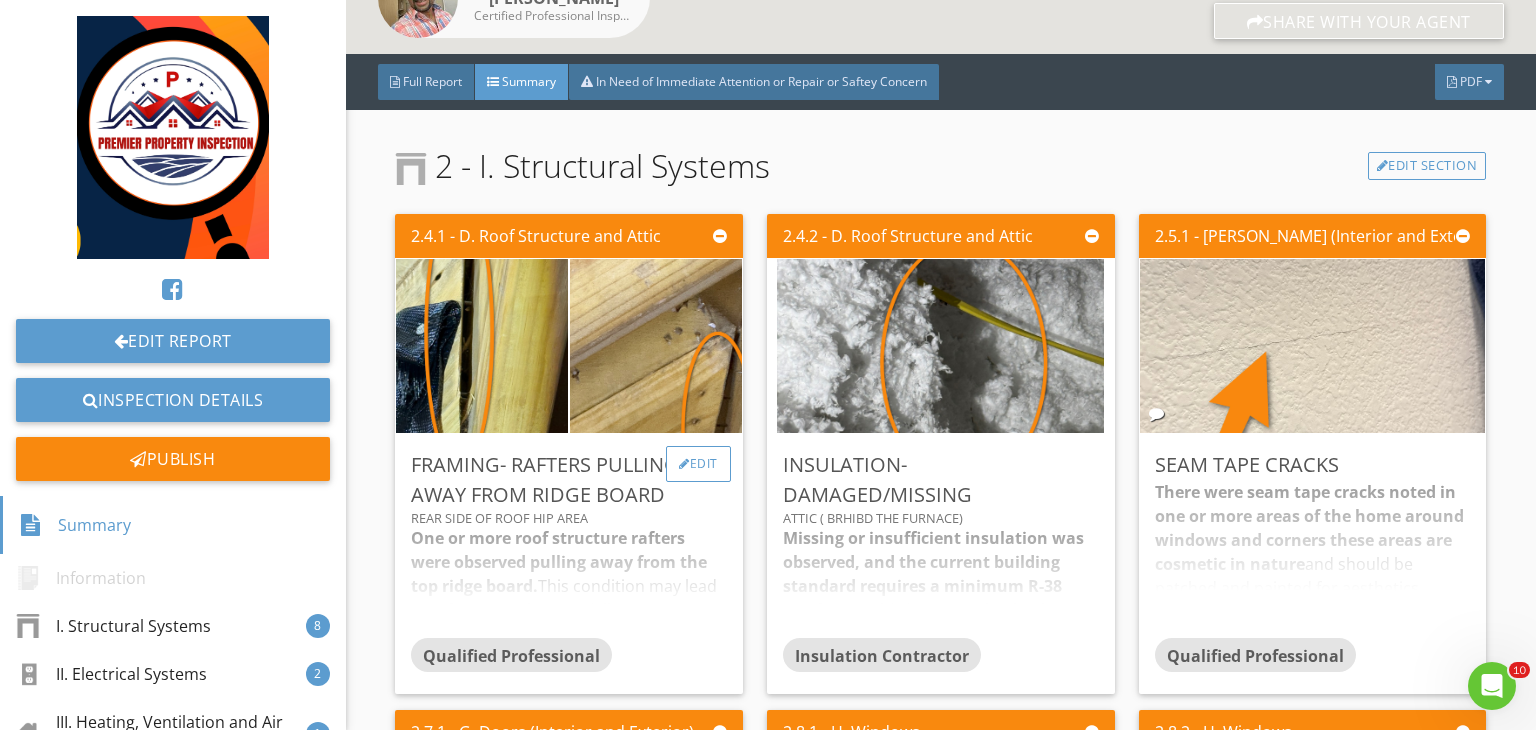 click on "Edit" at bounding box center (698, 464) 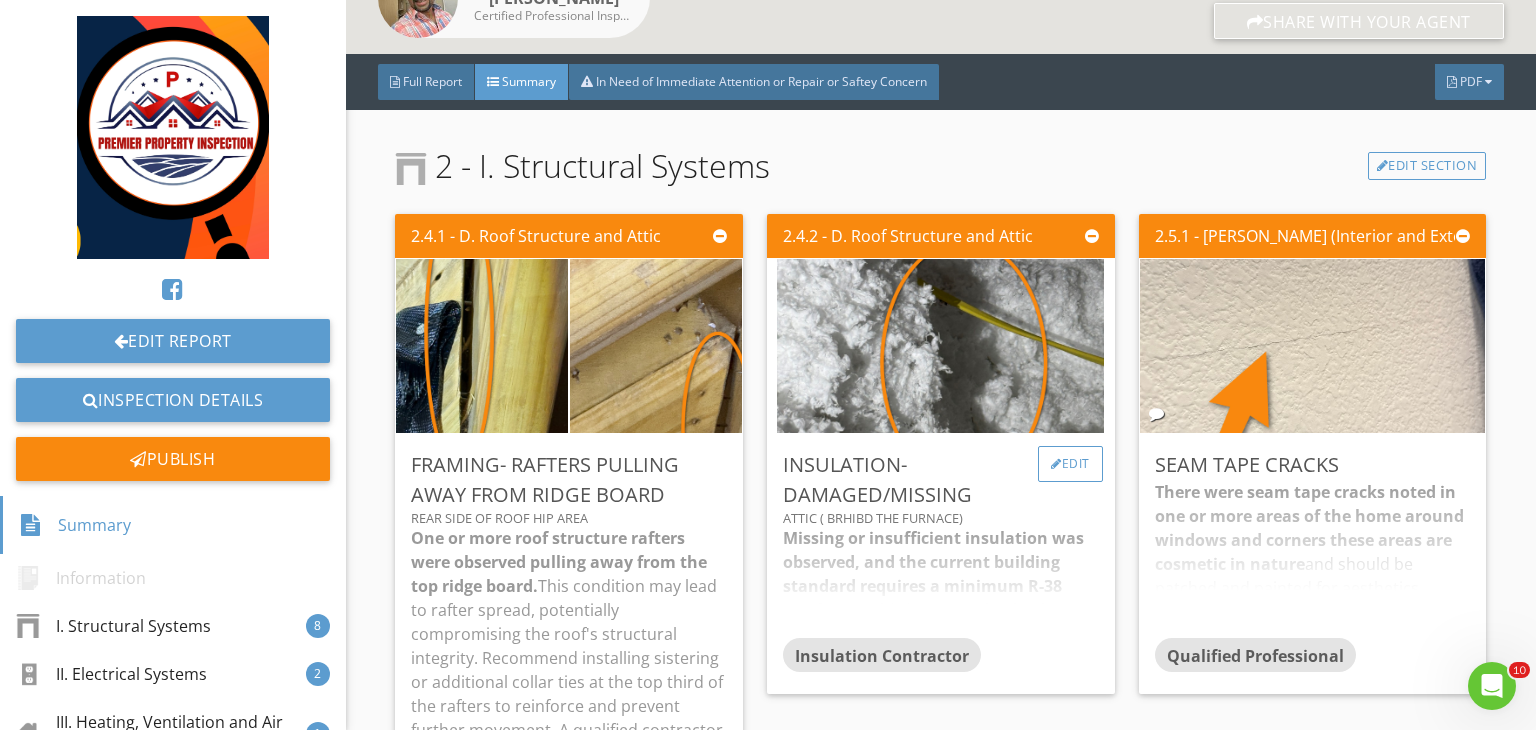 click on "Edit" at bounding box center (1070, 464) 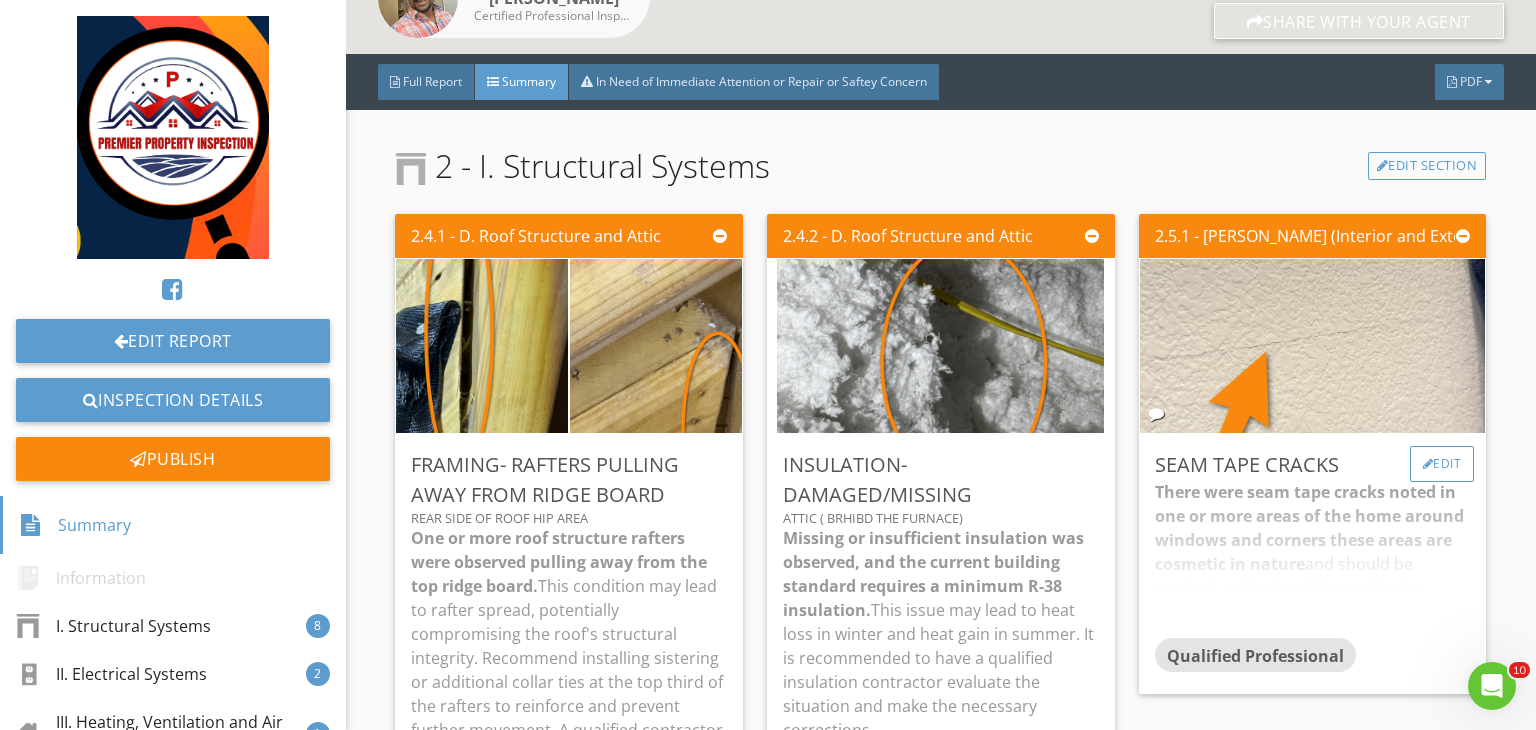 click on "Edit" at bounding box center (1442, 464) 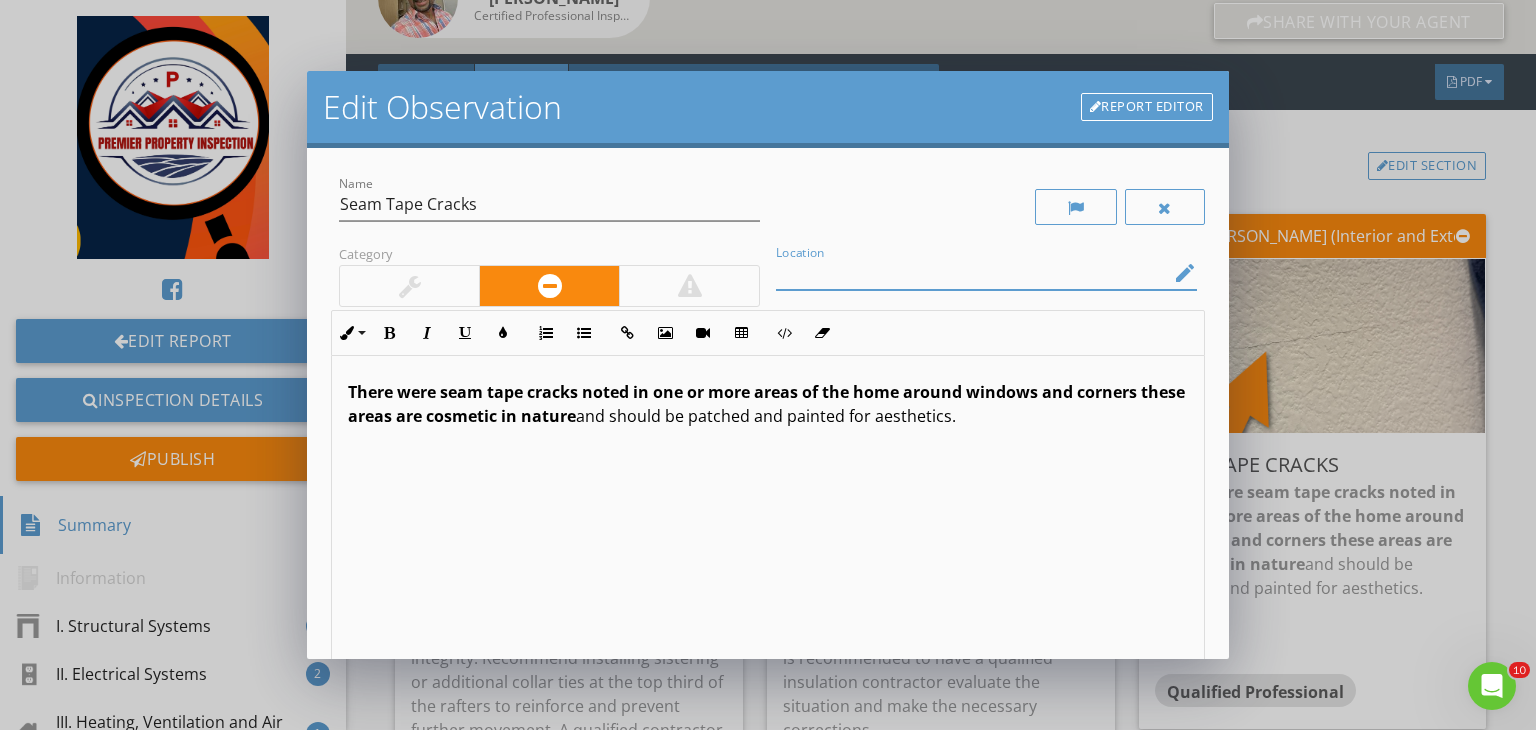 click at bounding box center [972, 273] 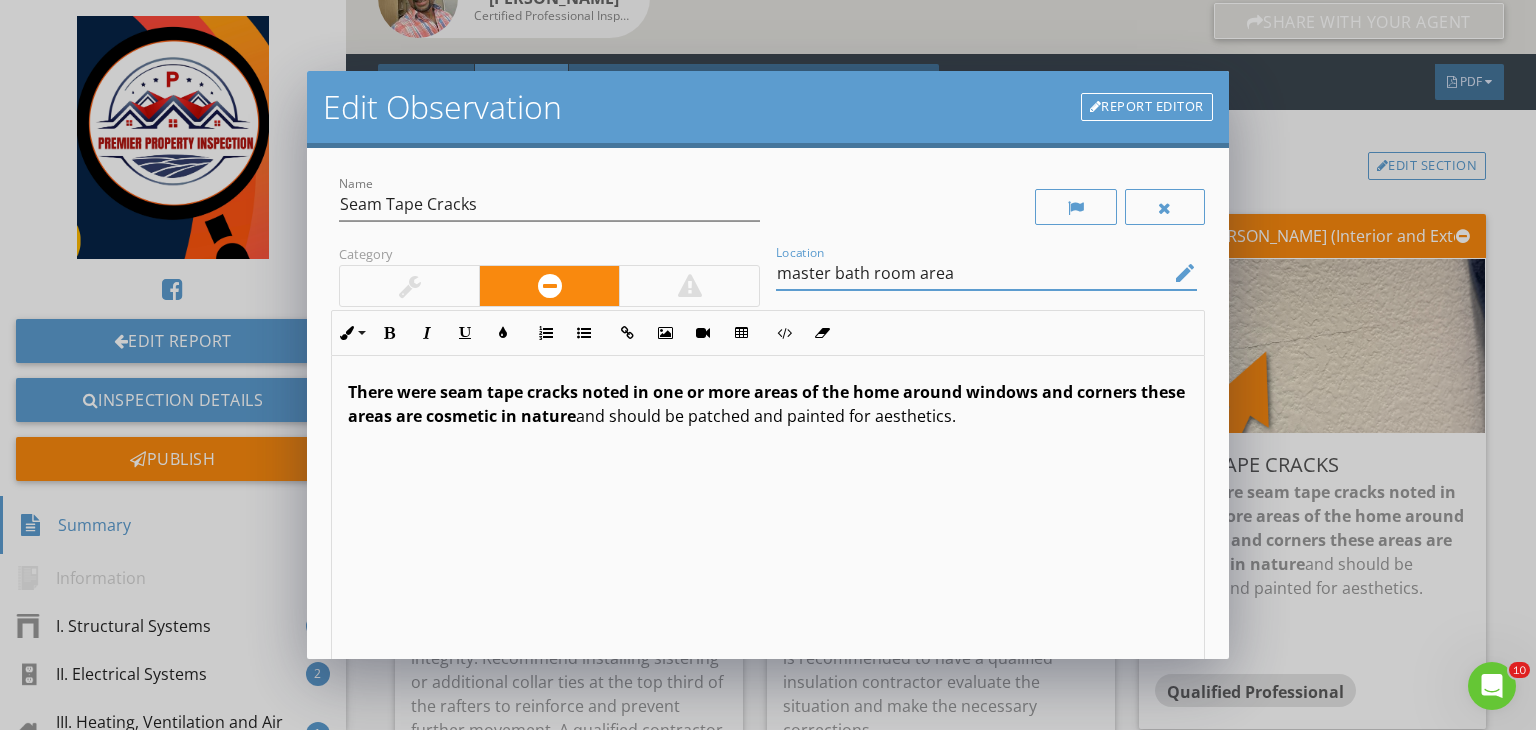 type on "master bath room area" 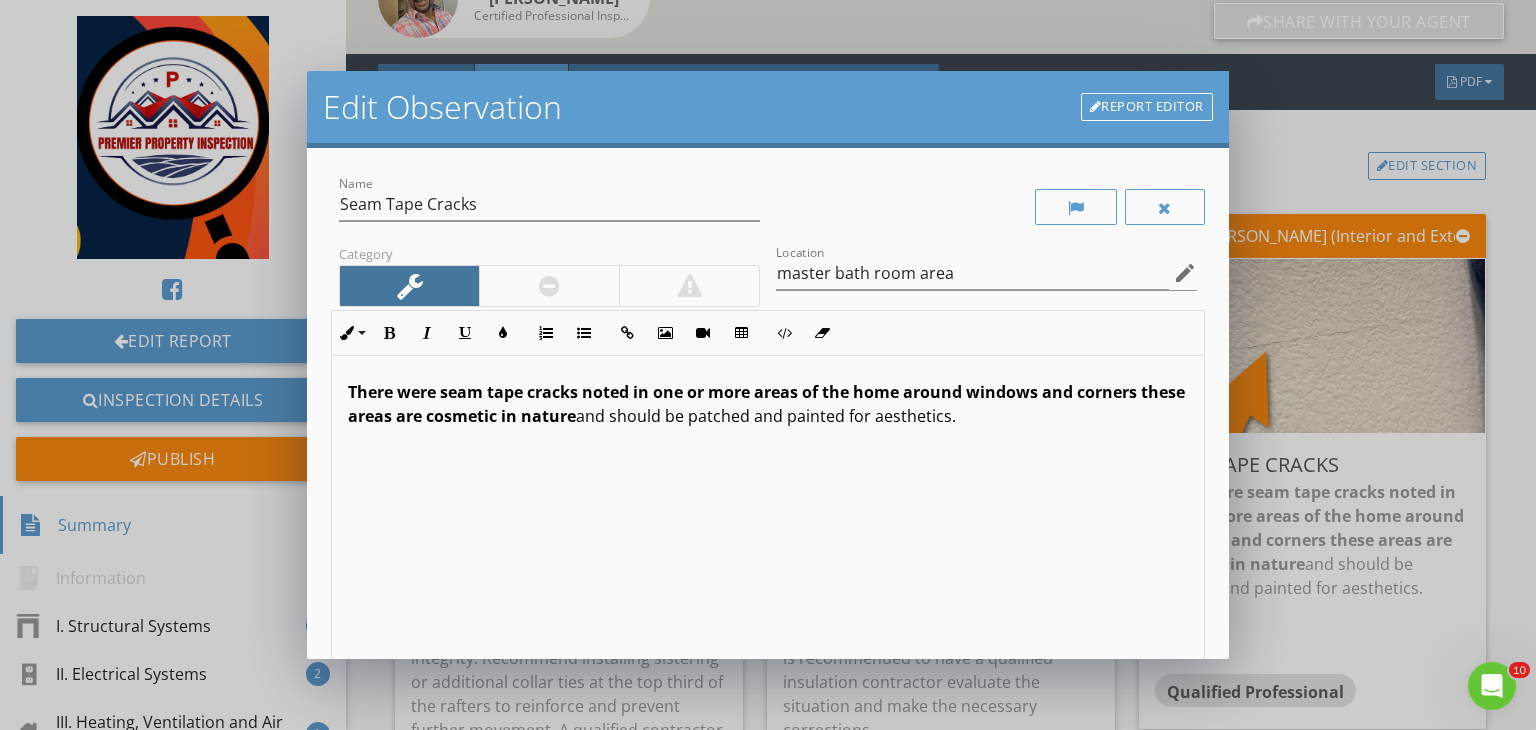 click on "There were seam tape cracks noted in one or more areas of the home around windows and corners these areas are cosmetic in nature" at bounding box center (766, 404) 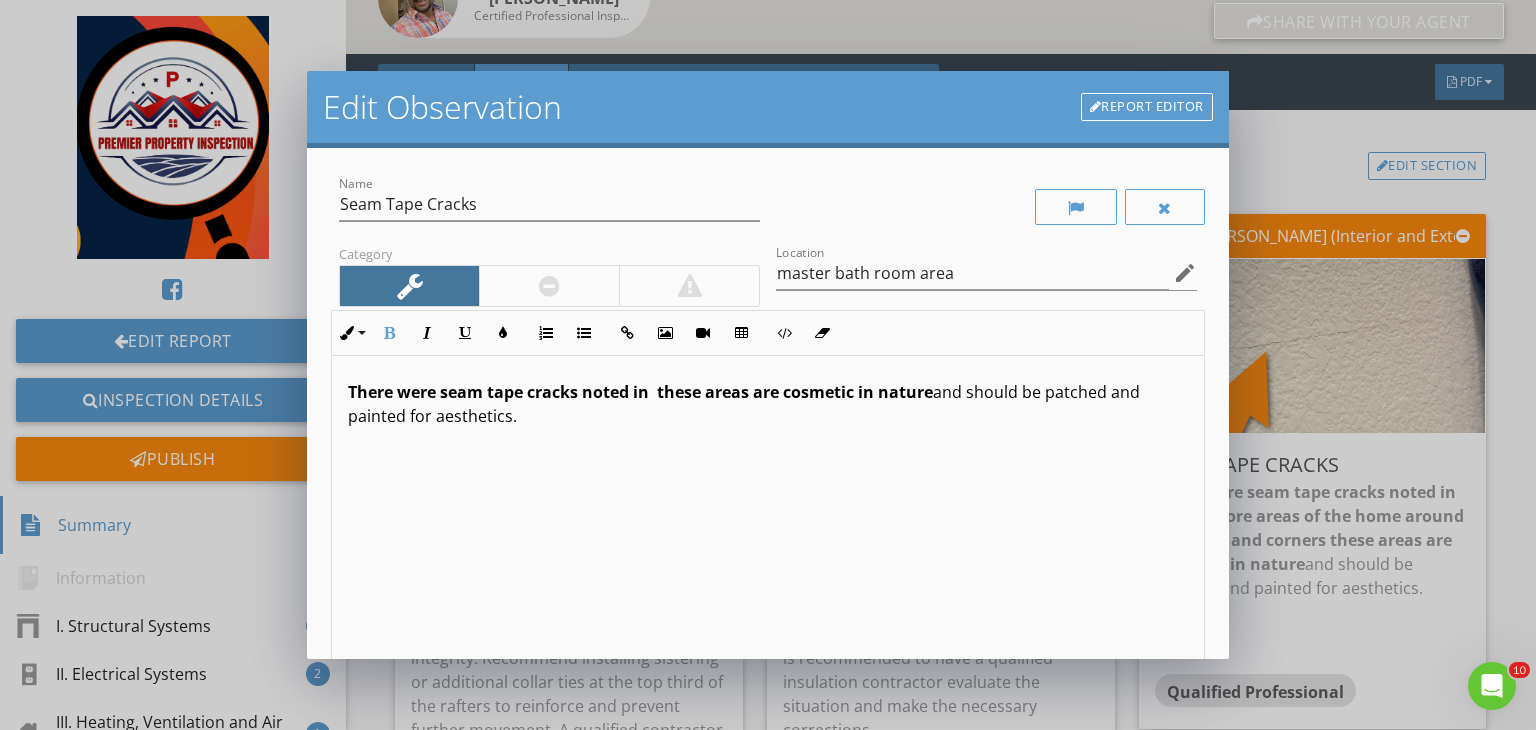 type 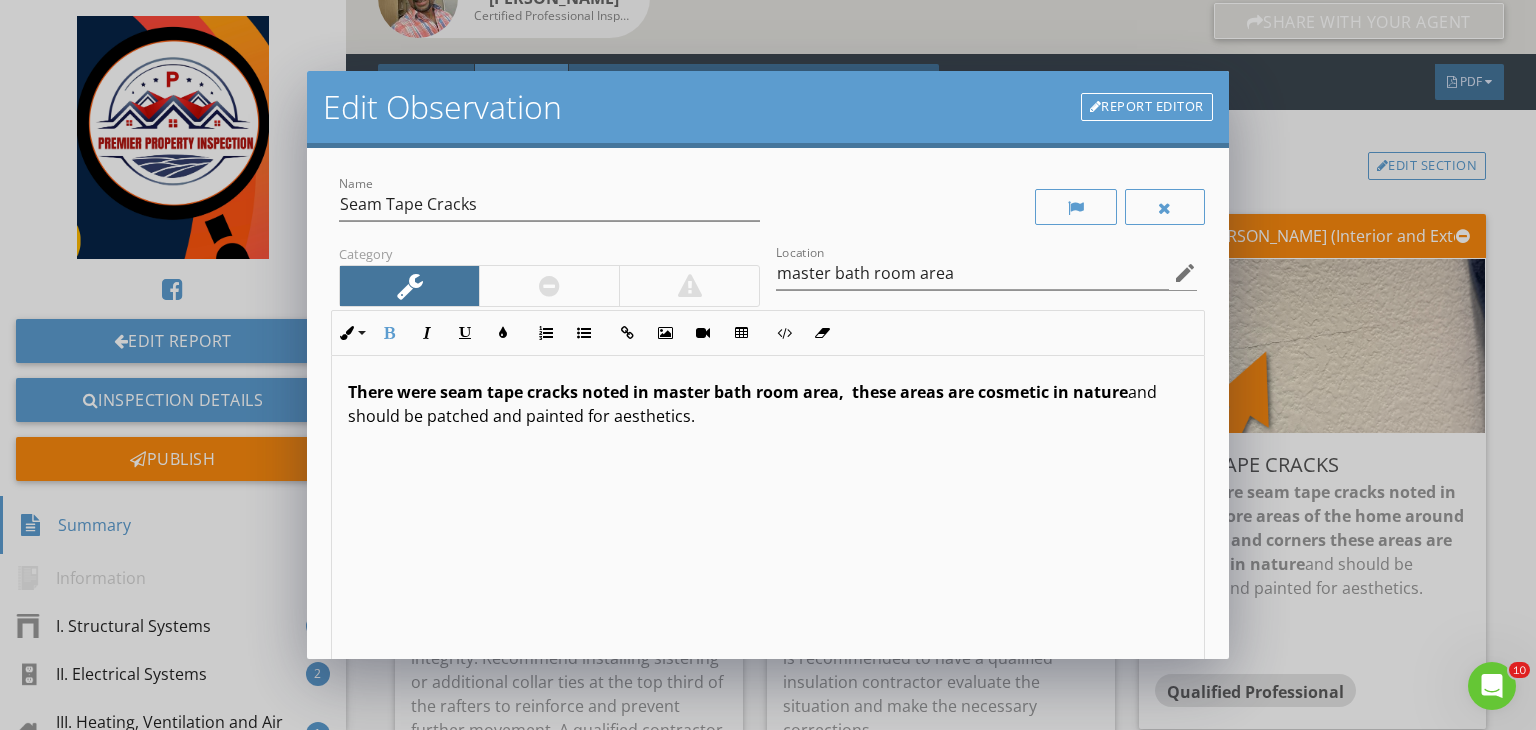 drag, startPoint x: 775, startPoint y: 422, endPoint x: 262, endPoint y: 317, distance: 523.6354 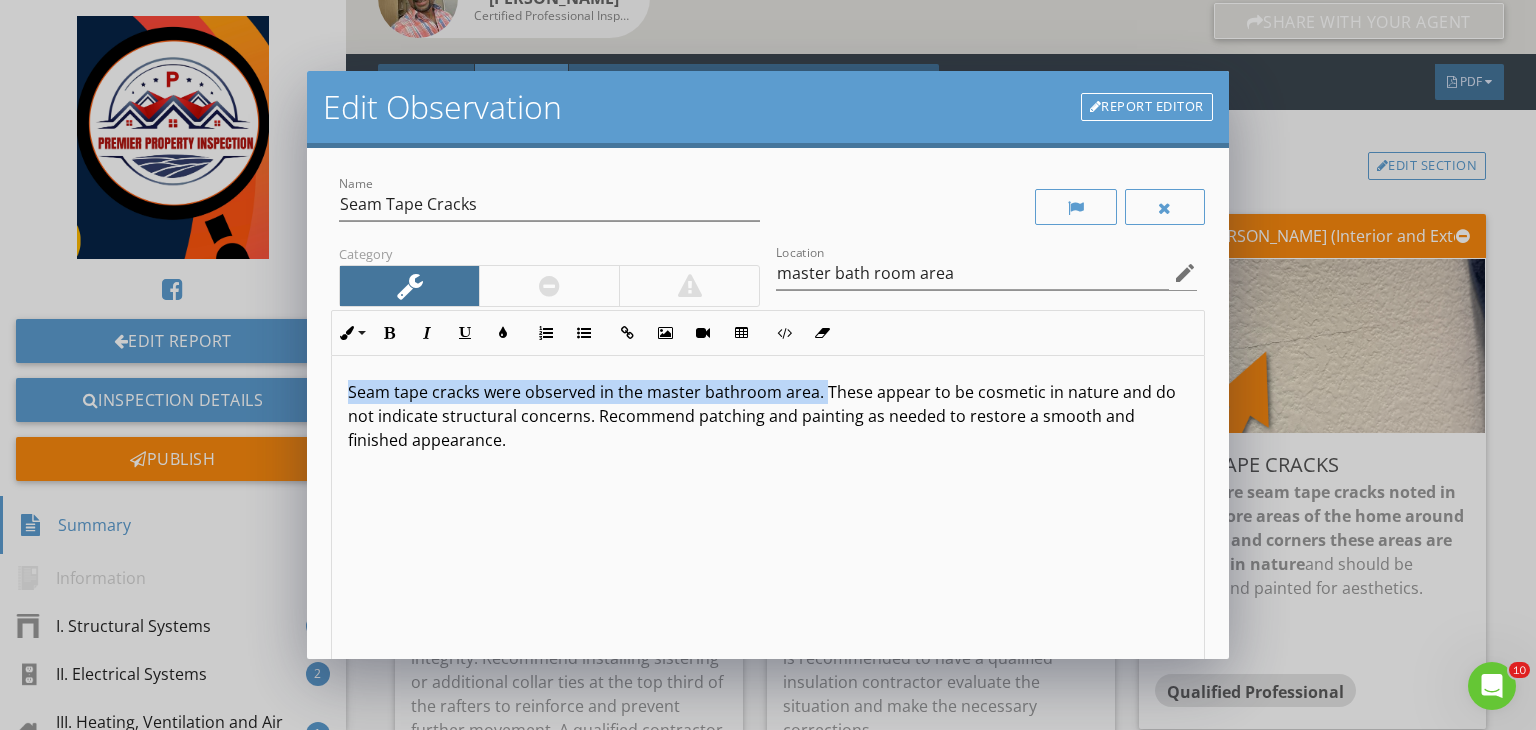 drag, startPoint x: 820, startPoint y: 388, endPoint x: 314, endPoint y: 377, distance: 506.11954 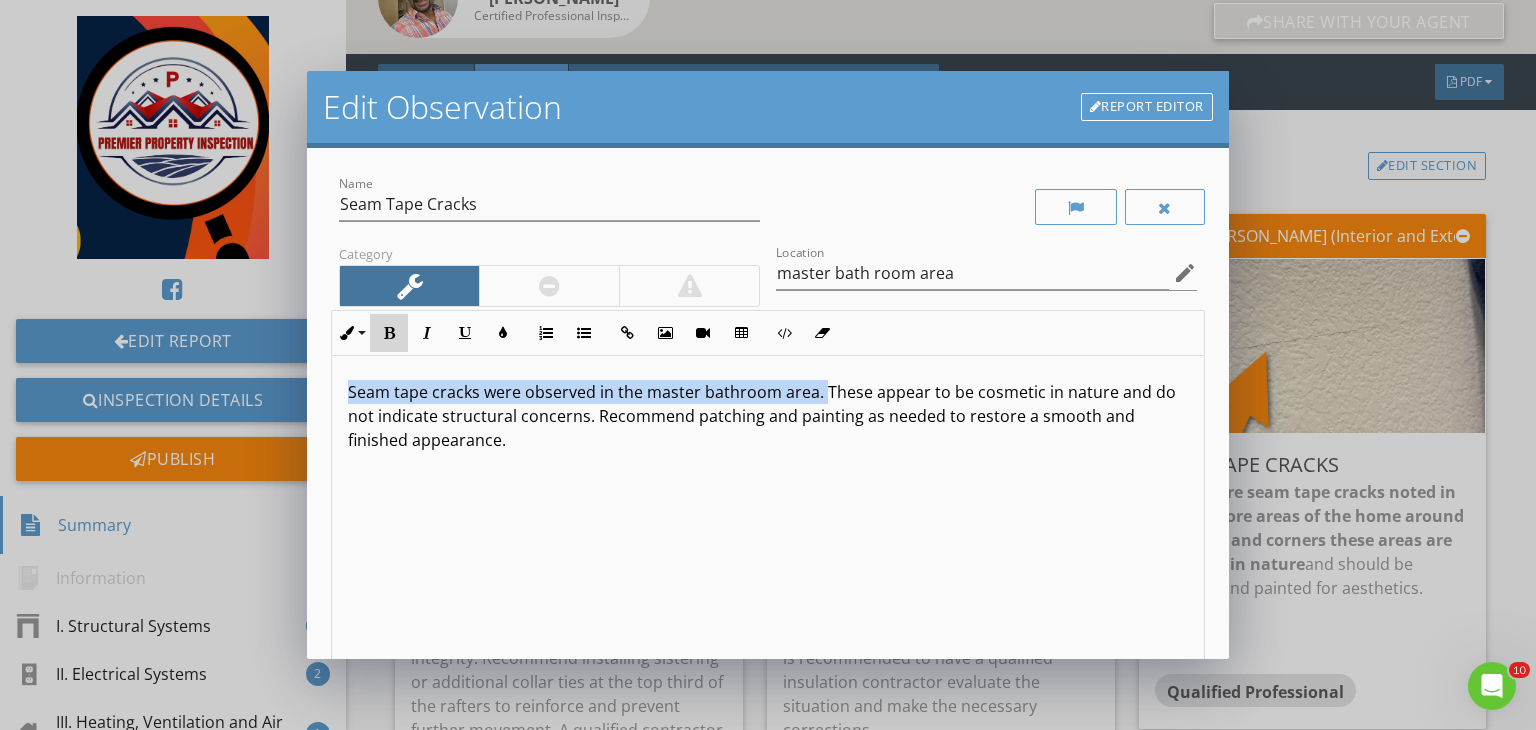 click at bounding box center [389, 333] 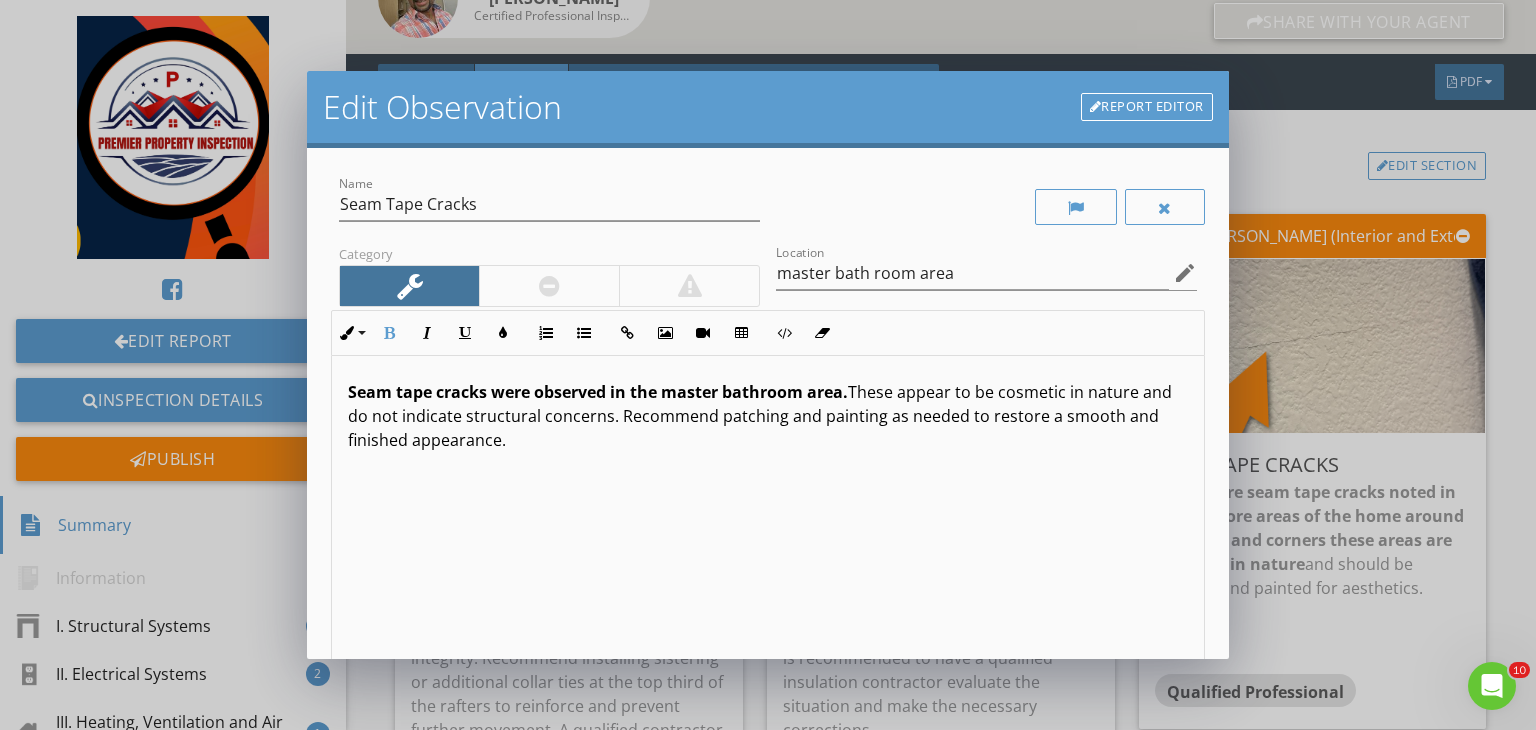 scroll, scrollTop: 0, scrollLeft: 0, axis: both 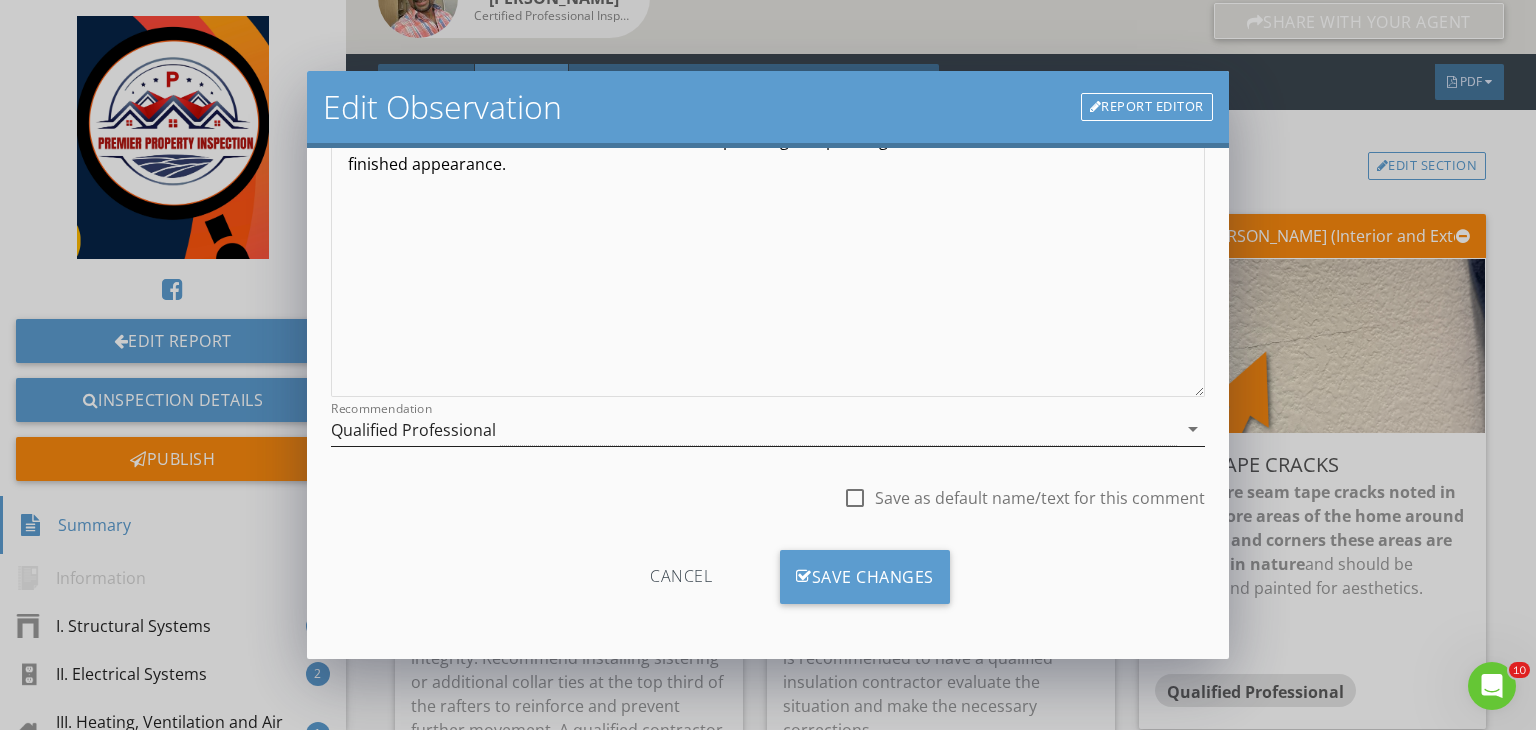 click on "Qualified Professional" at bounding box center [754, 429] 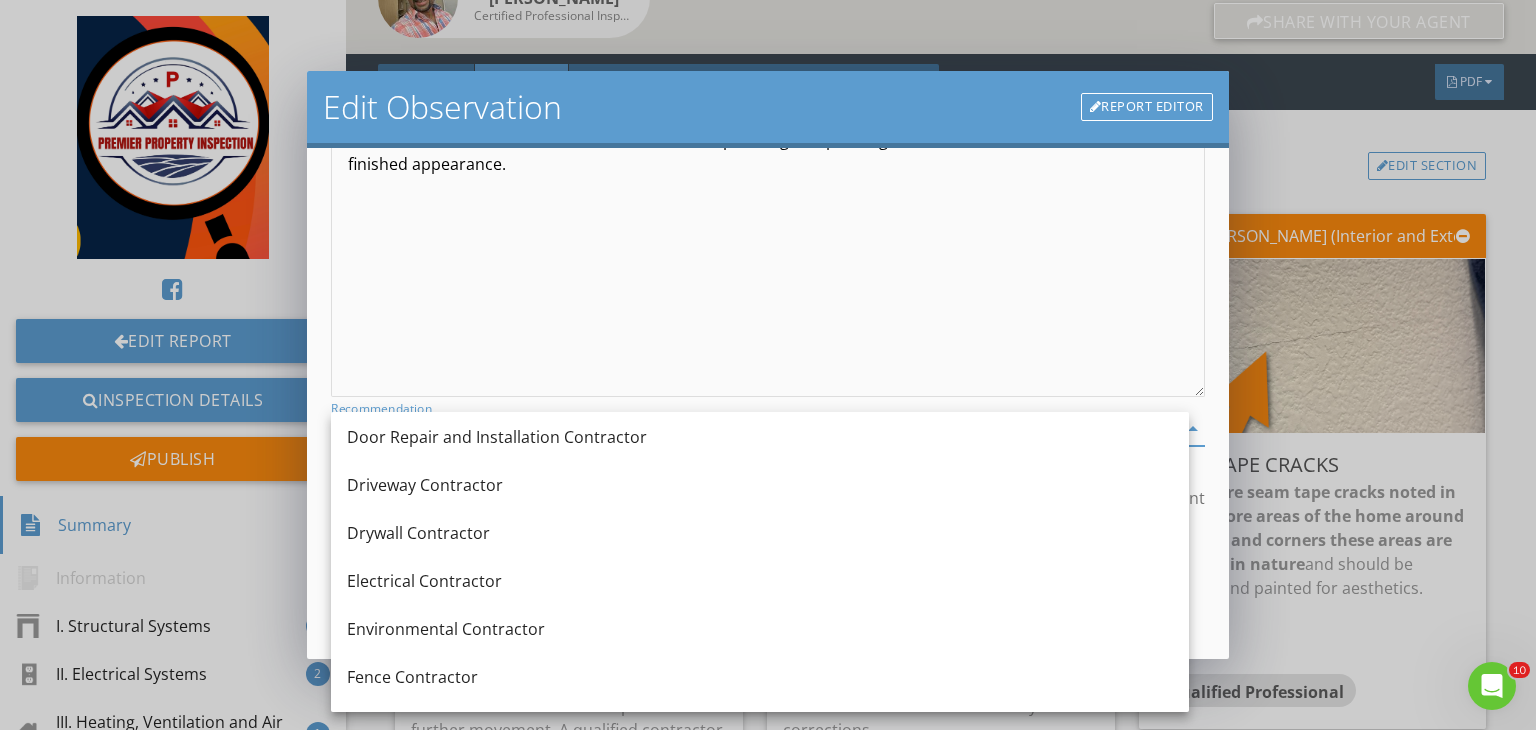 scroll, scrollTop: 584, scrollLeft: 0, axis: vertical 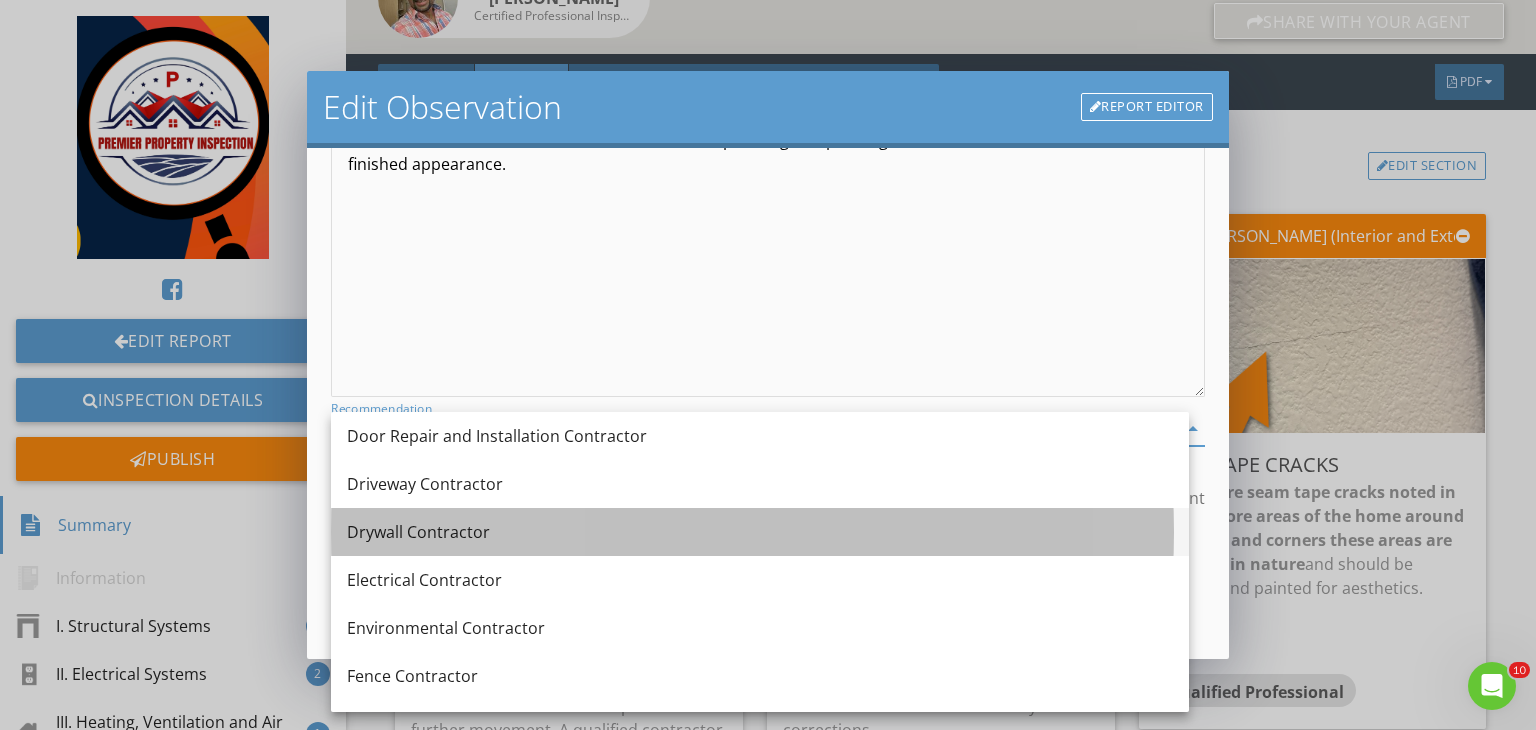 click on "Drywall Contractor" at bounding box center (760, 532) 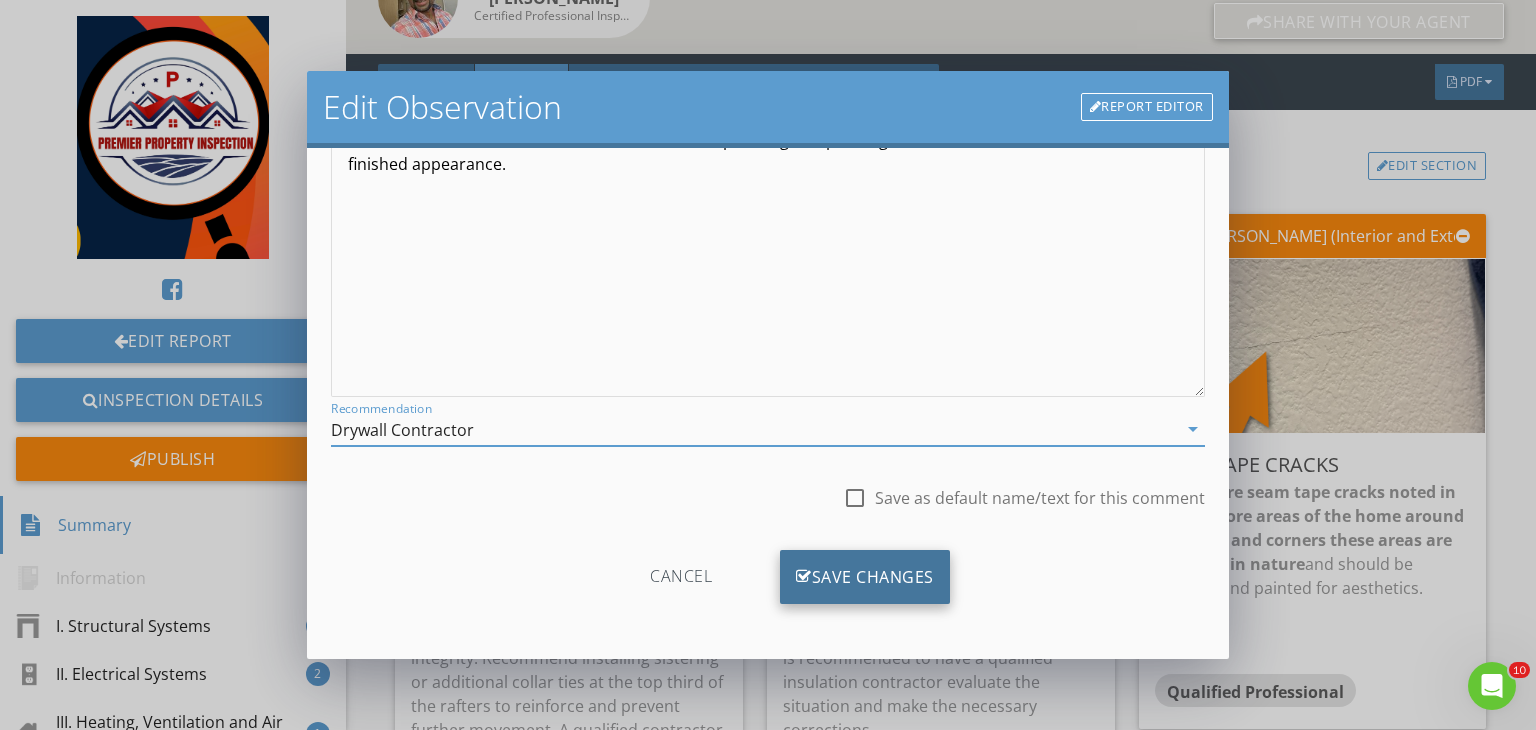 click on "Save Changes" at bounding box center (865, 577) 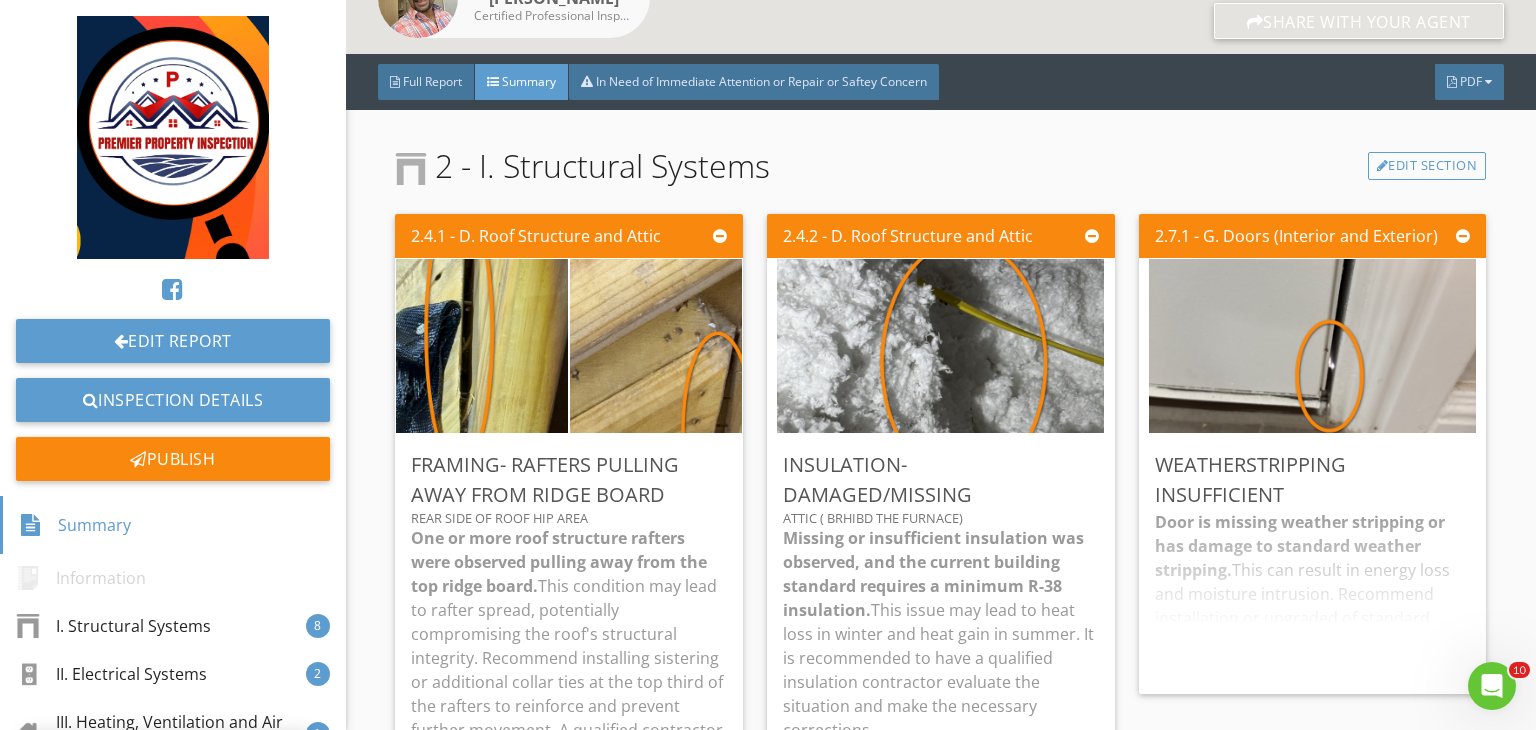 scroll, scrollTop: 39, scrollLeft: 0, axis: vertical 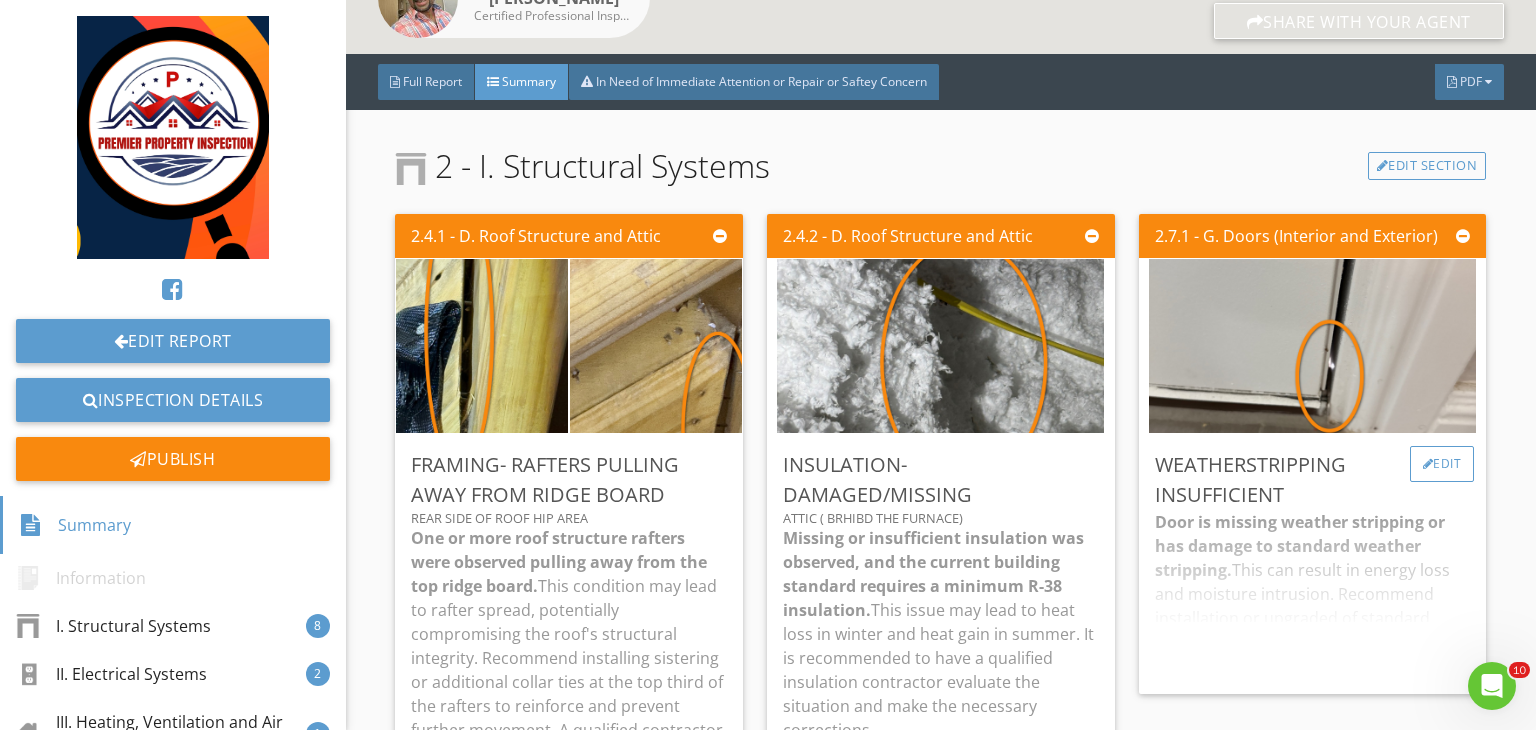 click on "Edit" at bounding box center [1442, 464] 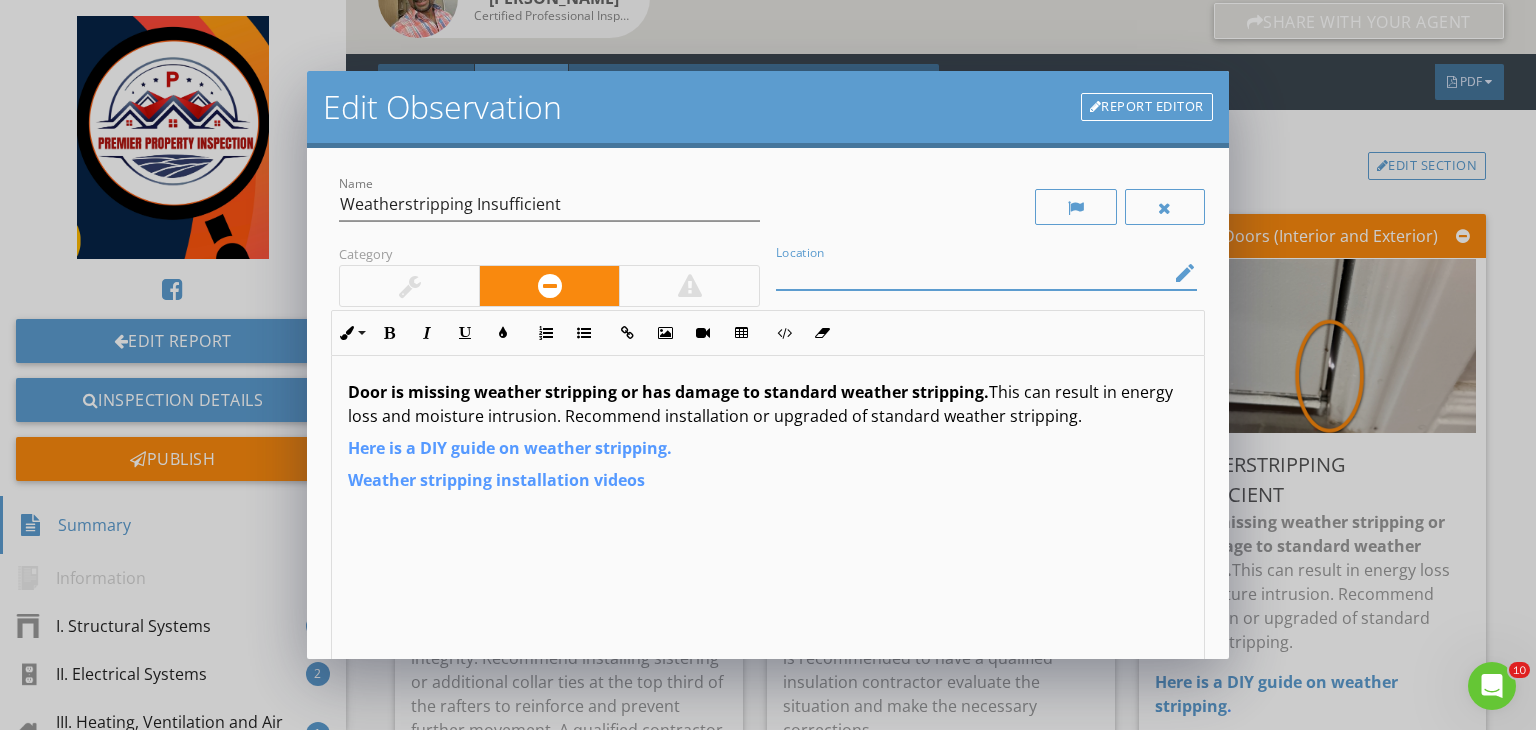 click at bounding box center [972, 273] 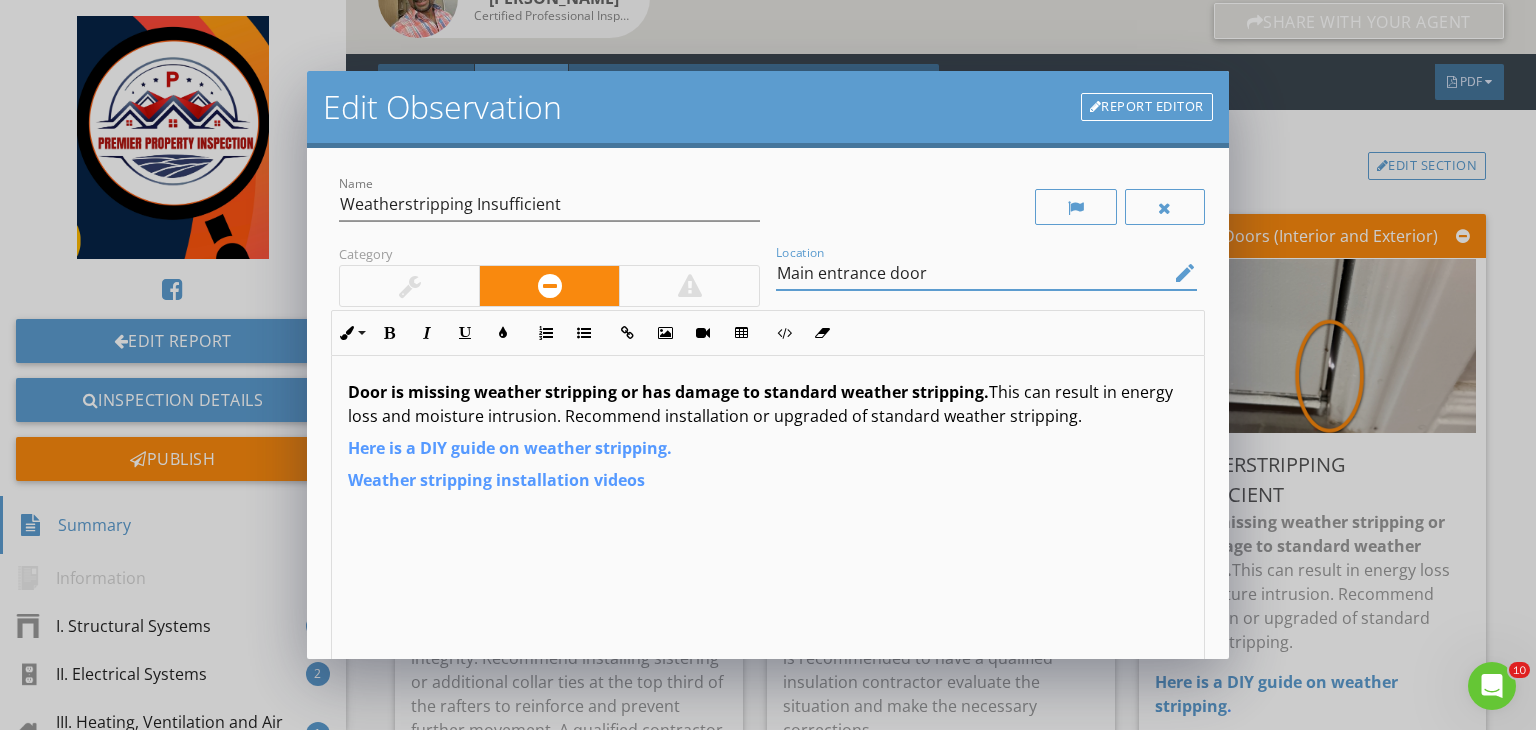 type on "Main entrance door" 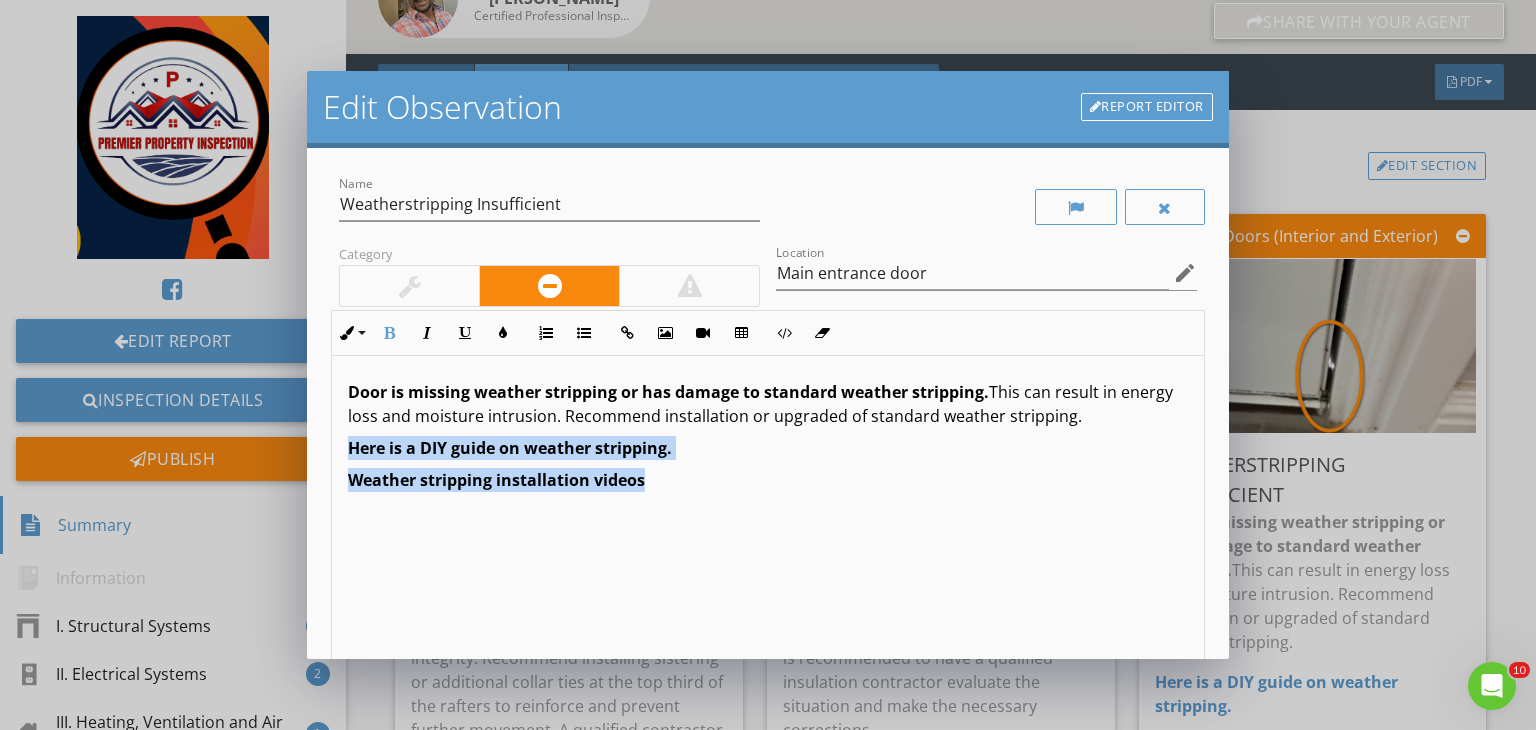 drag, startPoint x: 653, startPoint y: 482, endPoint x: 328, endPoint y: 459, distance: 325.81284 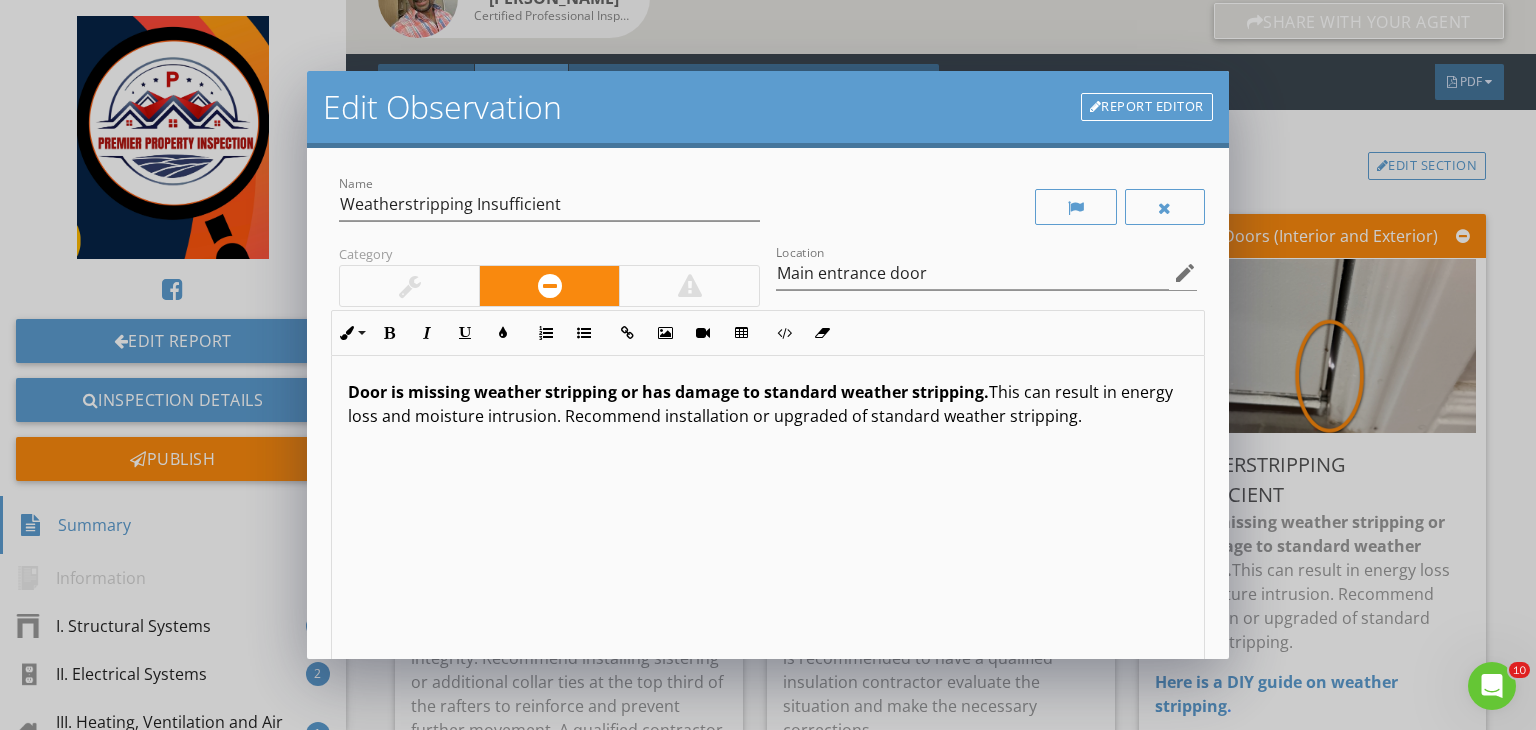scroll, scrollTop: 0, scrollLeft: 0, axis: both 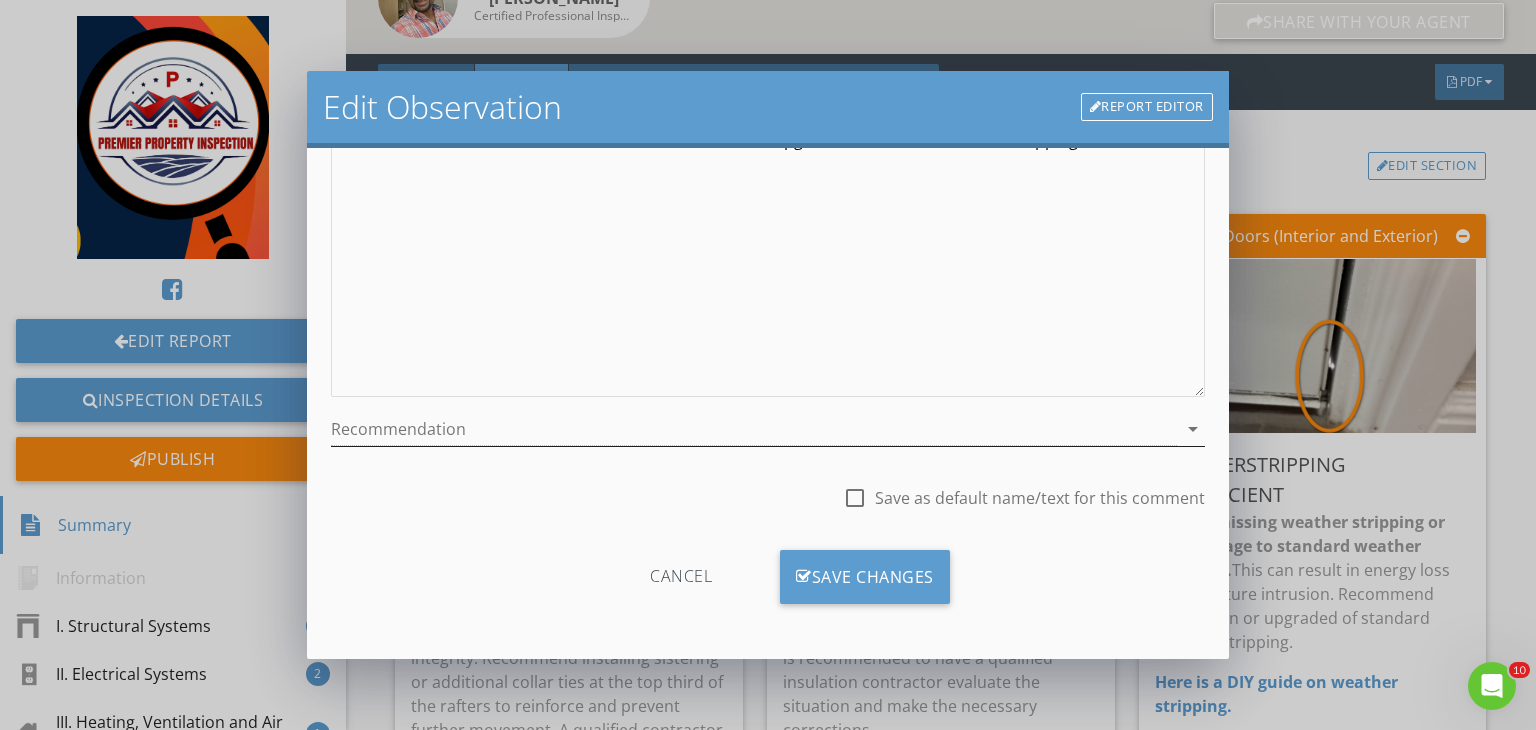 click at bounding box center [754, 429] 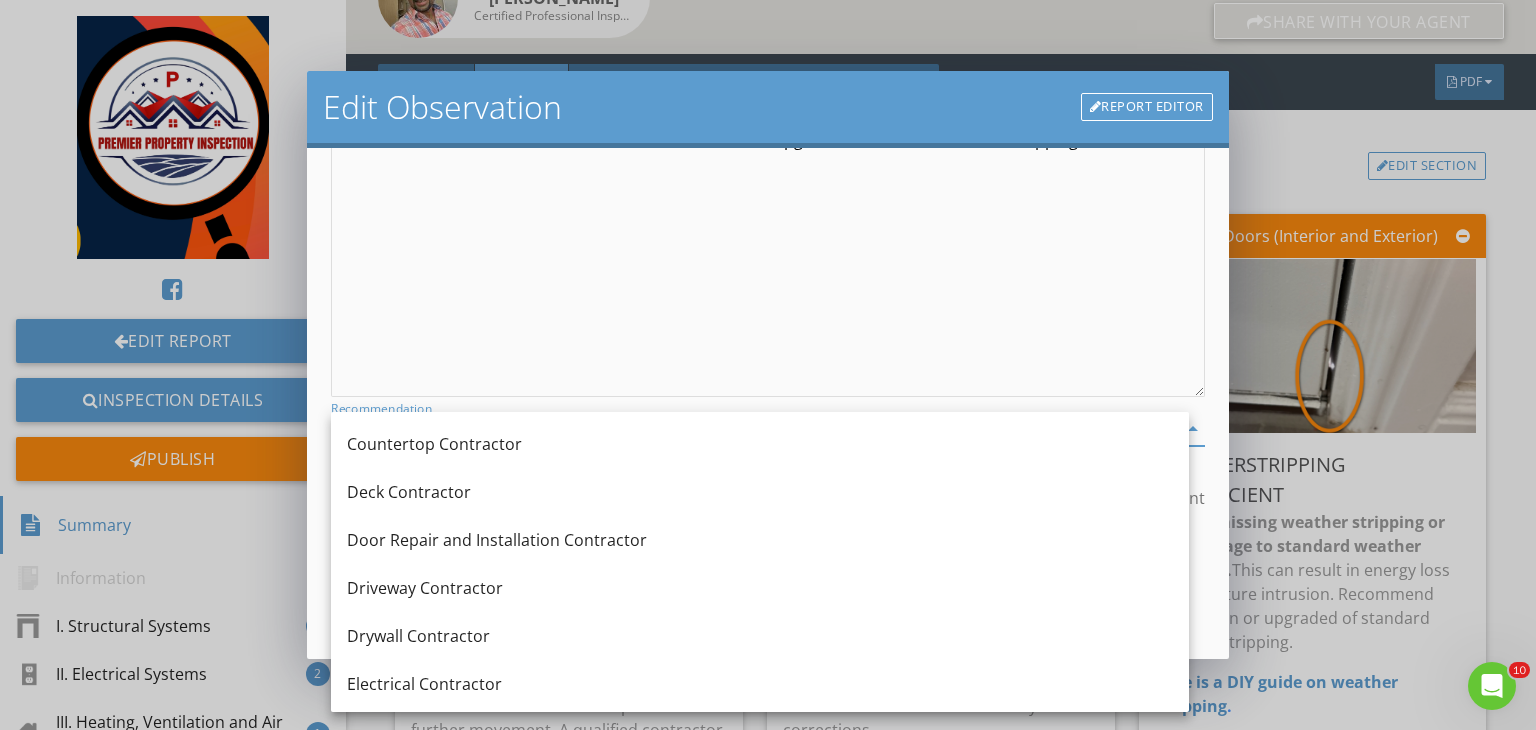 scroll, scrollTop: 488, scrollLeft: 0, axis: vertical 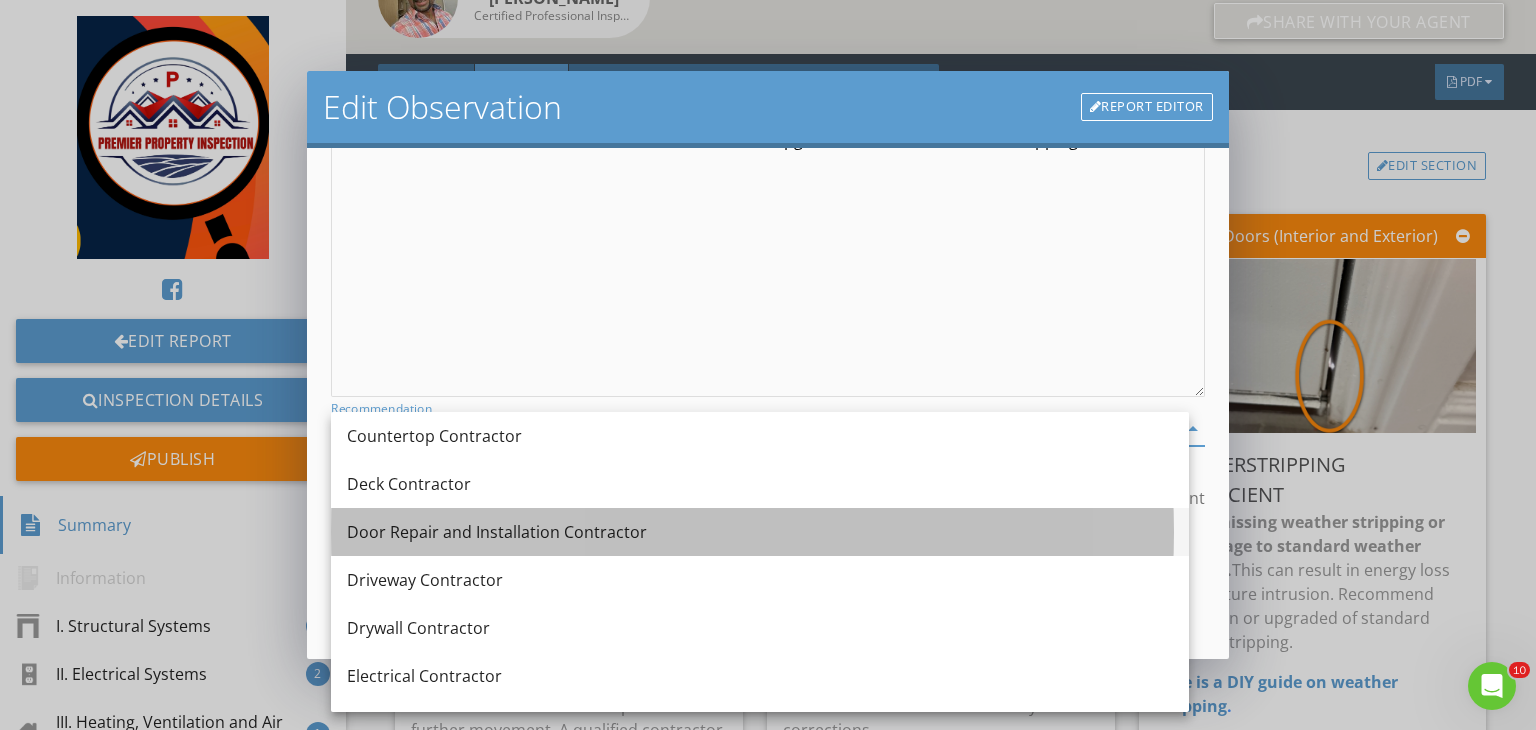 click on "Door Repair and Installation Contractor" at bounding box center [760, 532] 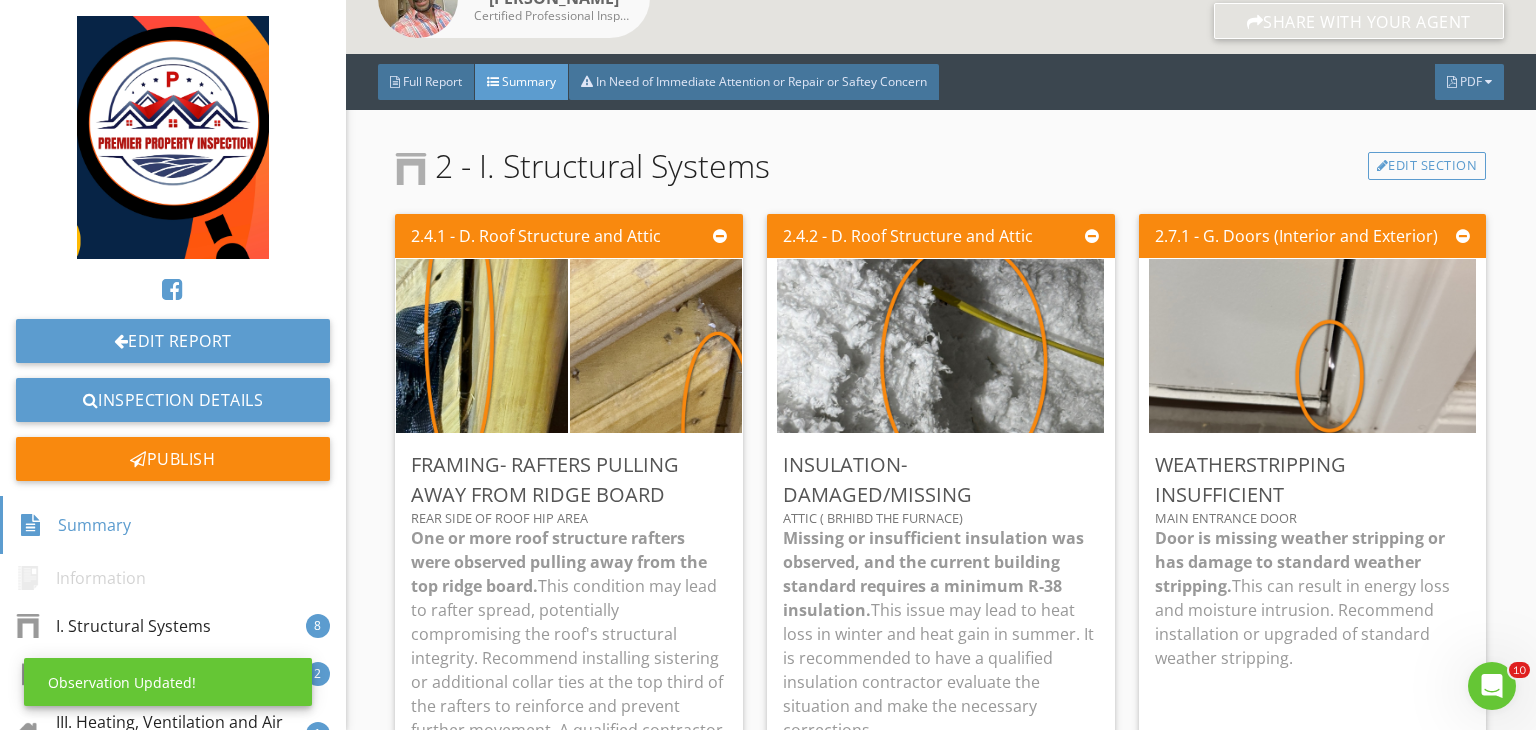scroll, scrollTop: 39, scrollLeft: 0, axis: vertical 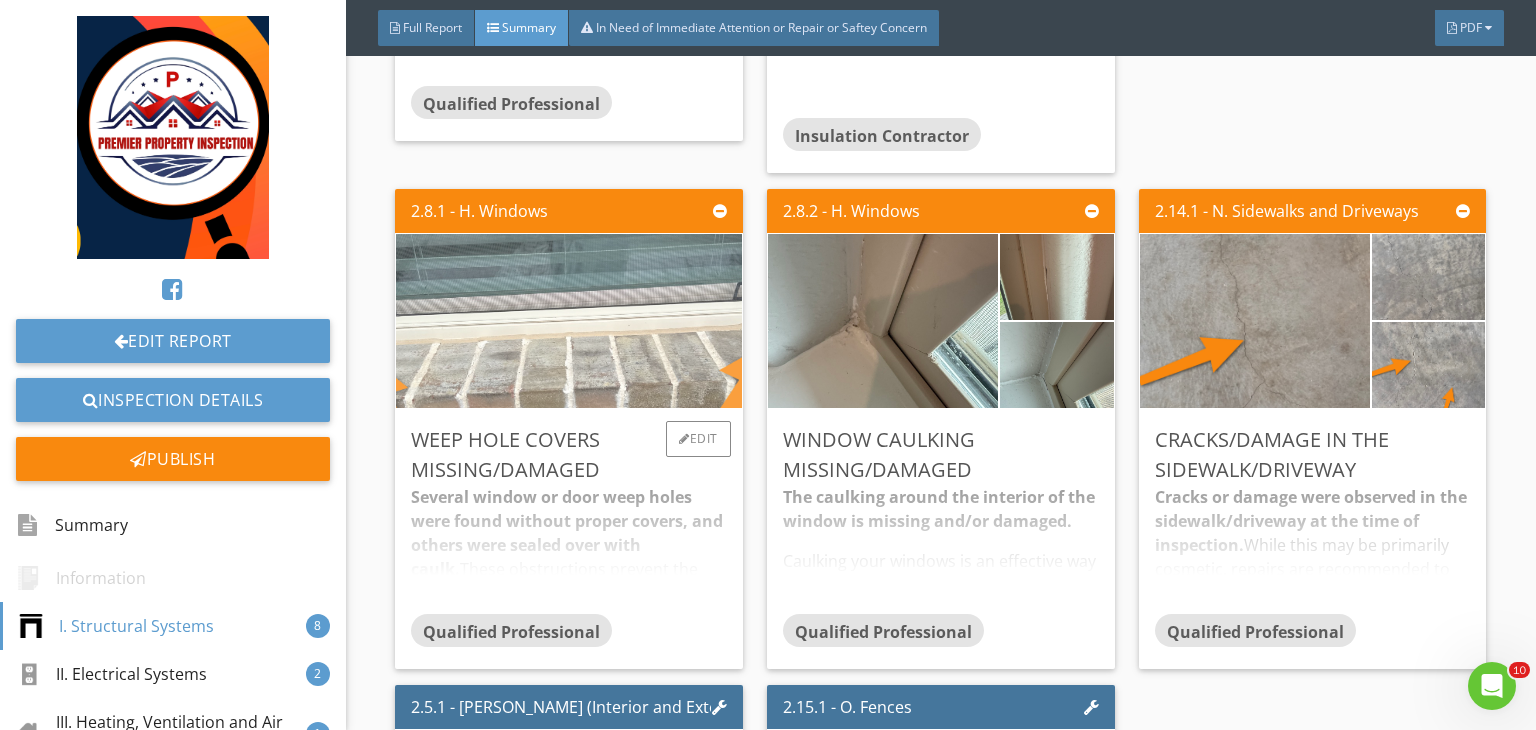 click at bounding box center [569, 321] 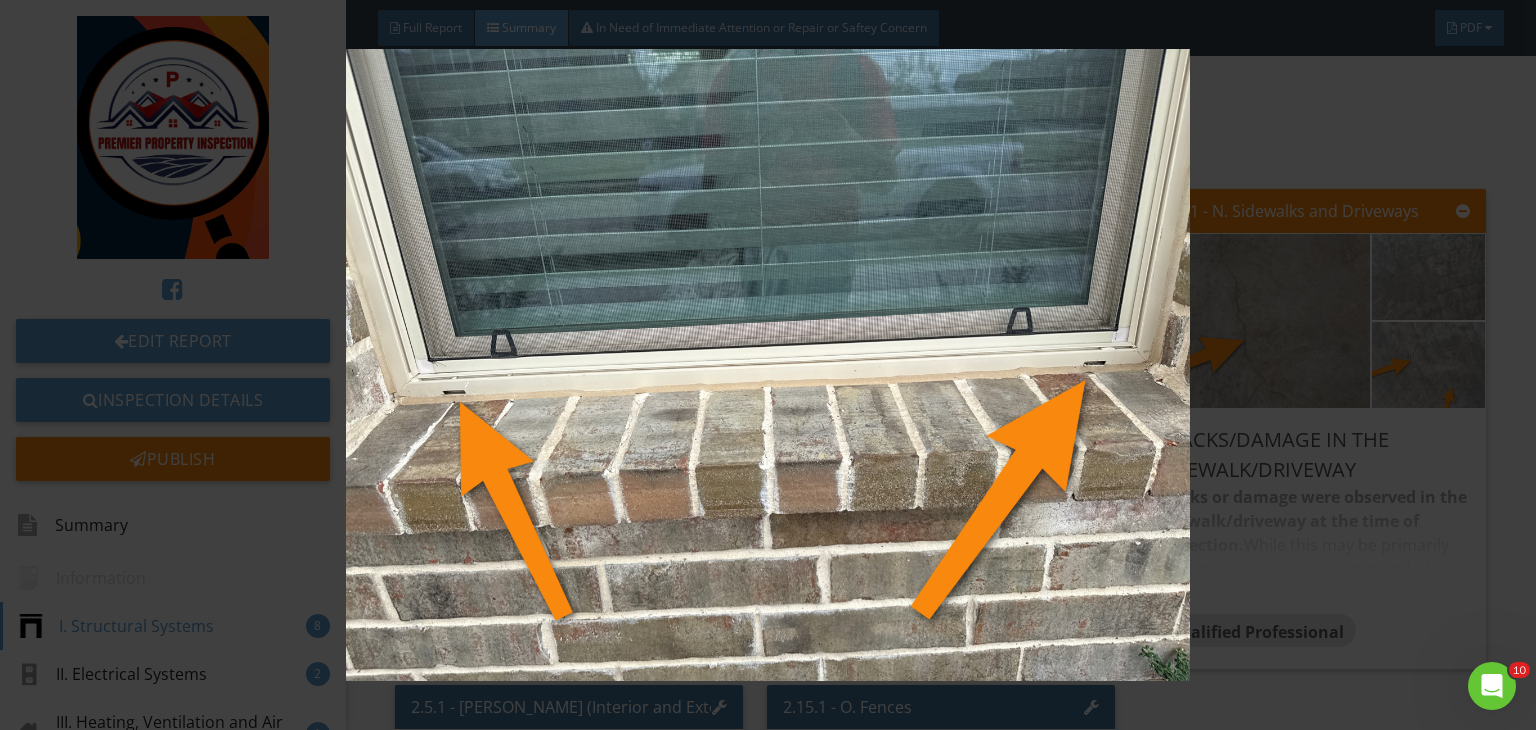 click at bounding box center [768, 365] 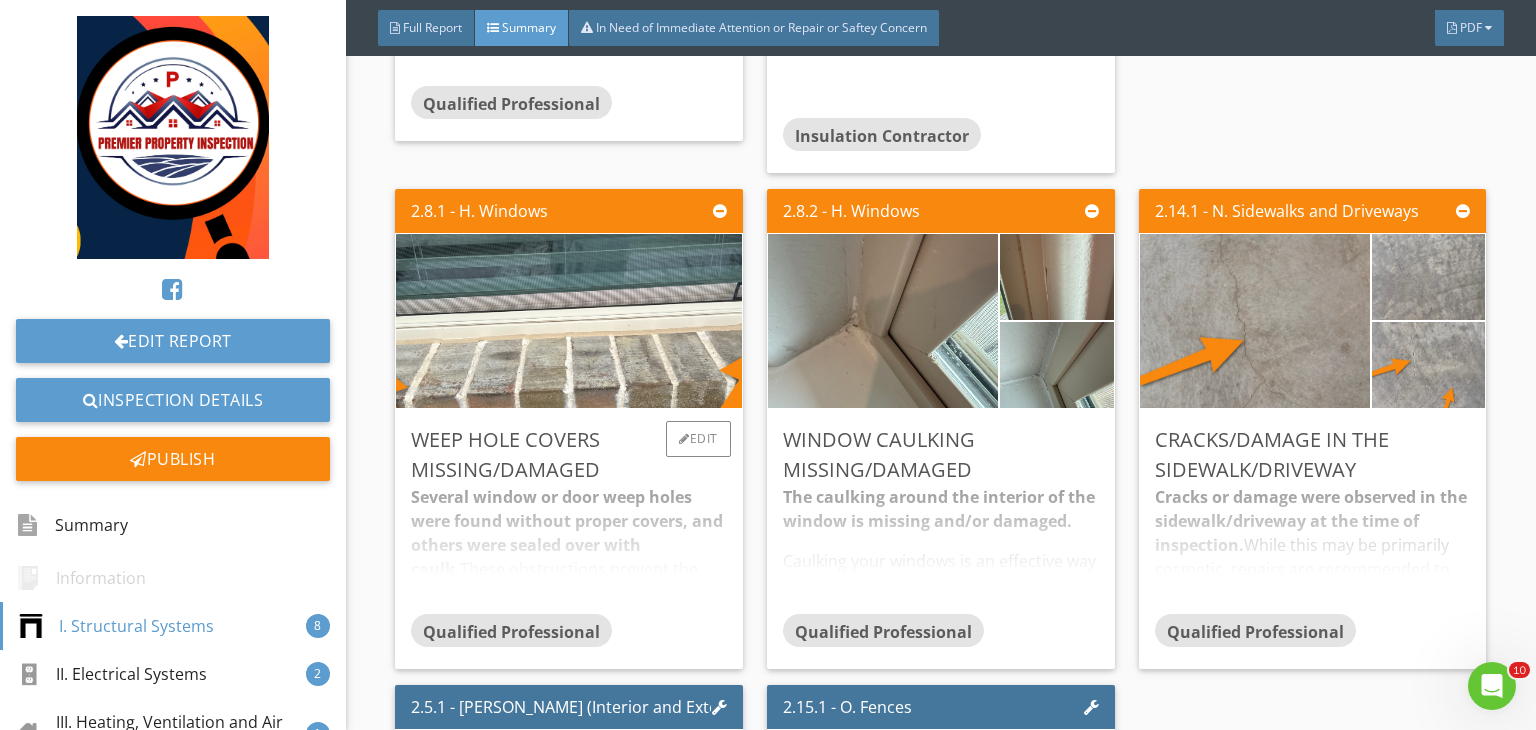 click on "Weep Hole Covers Missing/damaged" at bounding box center (569, 455) 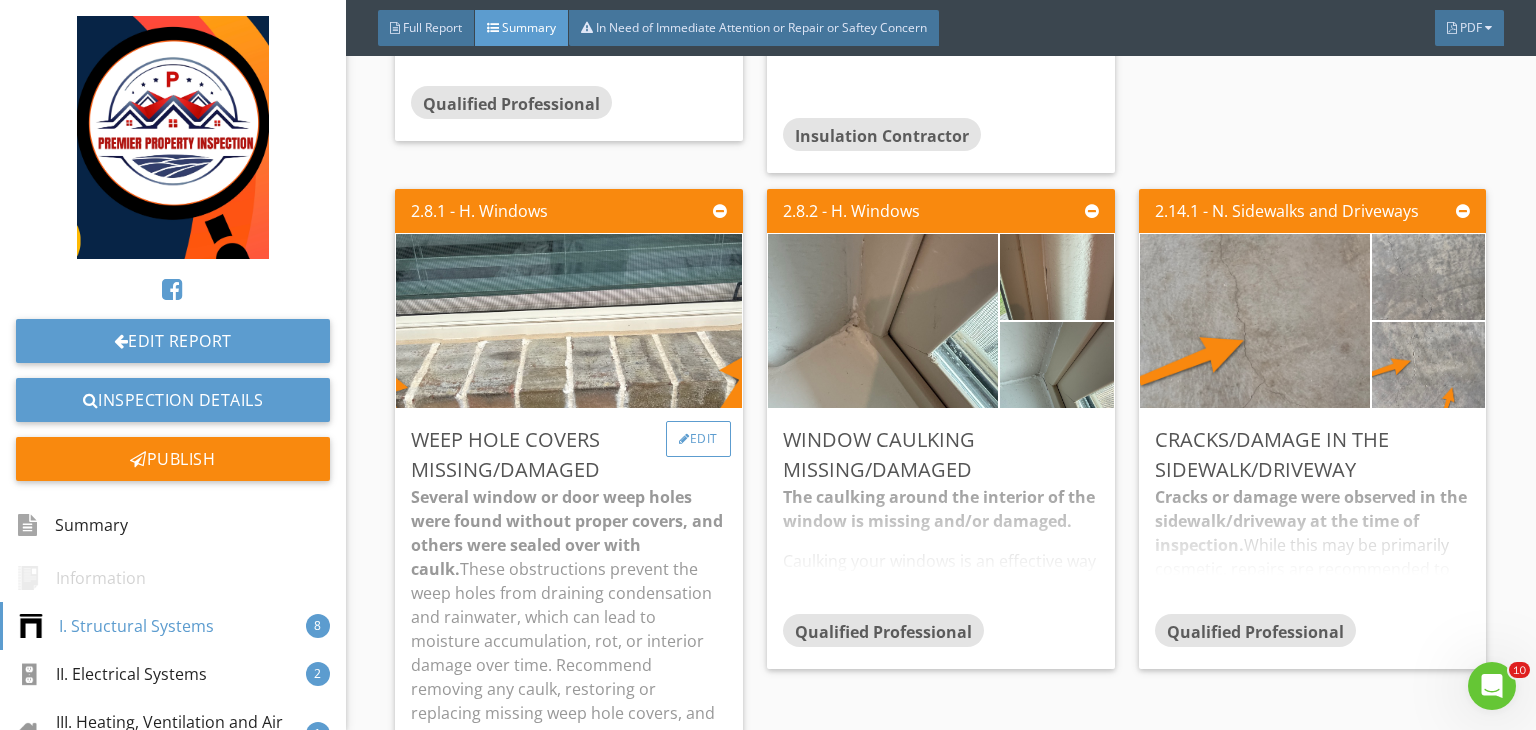 click on "Edit" at bounding box center (698, 439) 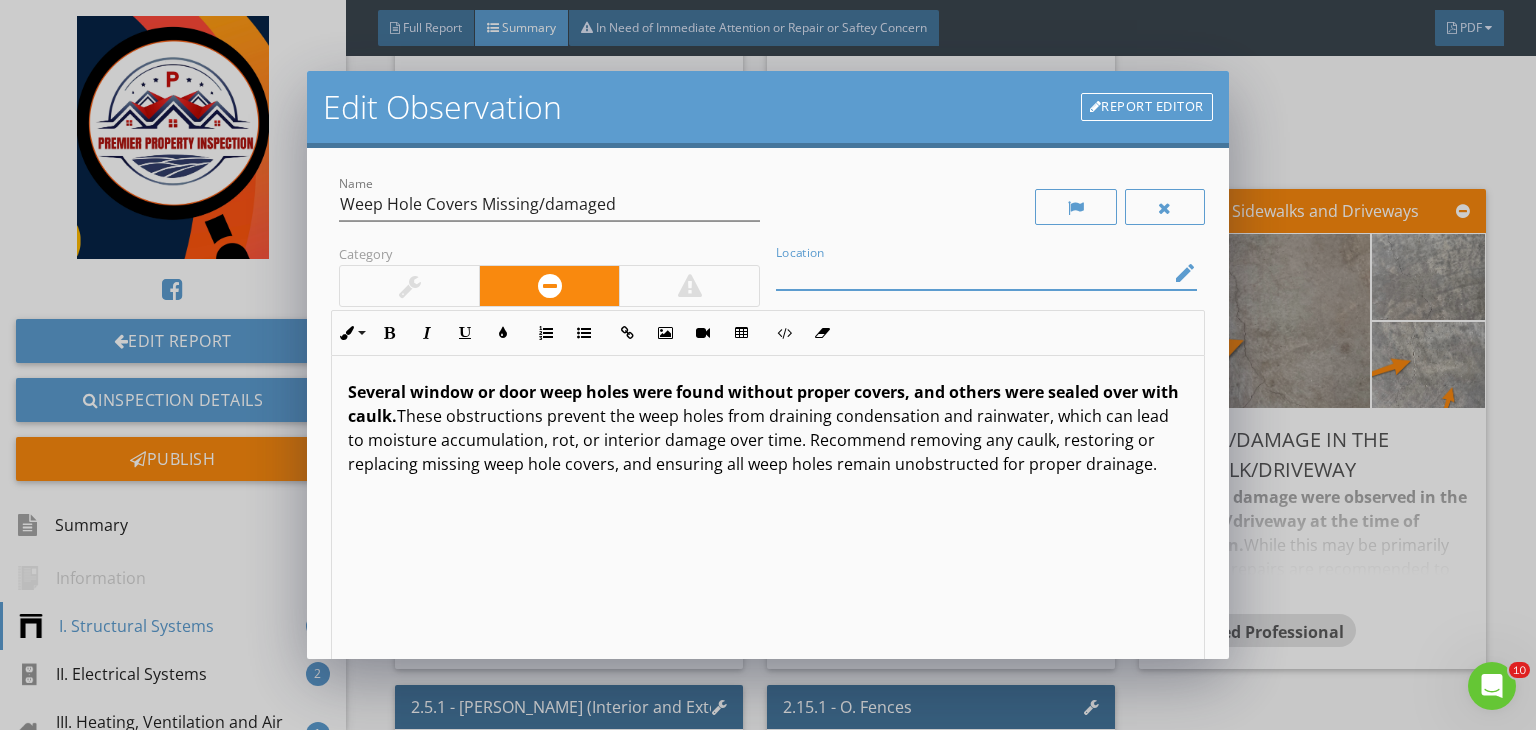 click at bounding box center [972, 273] 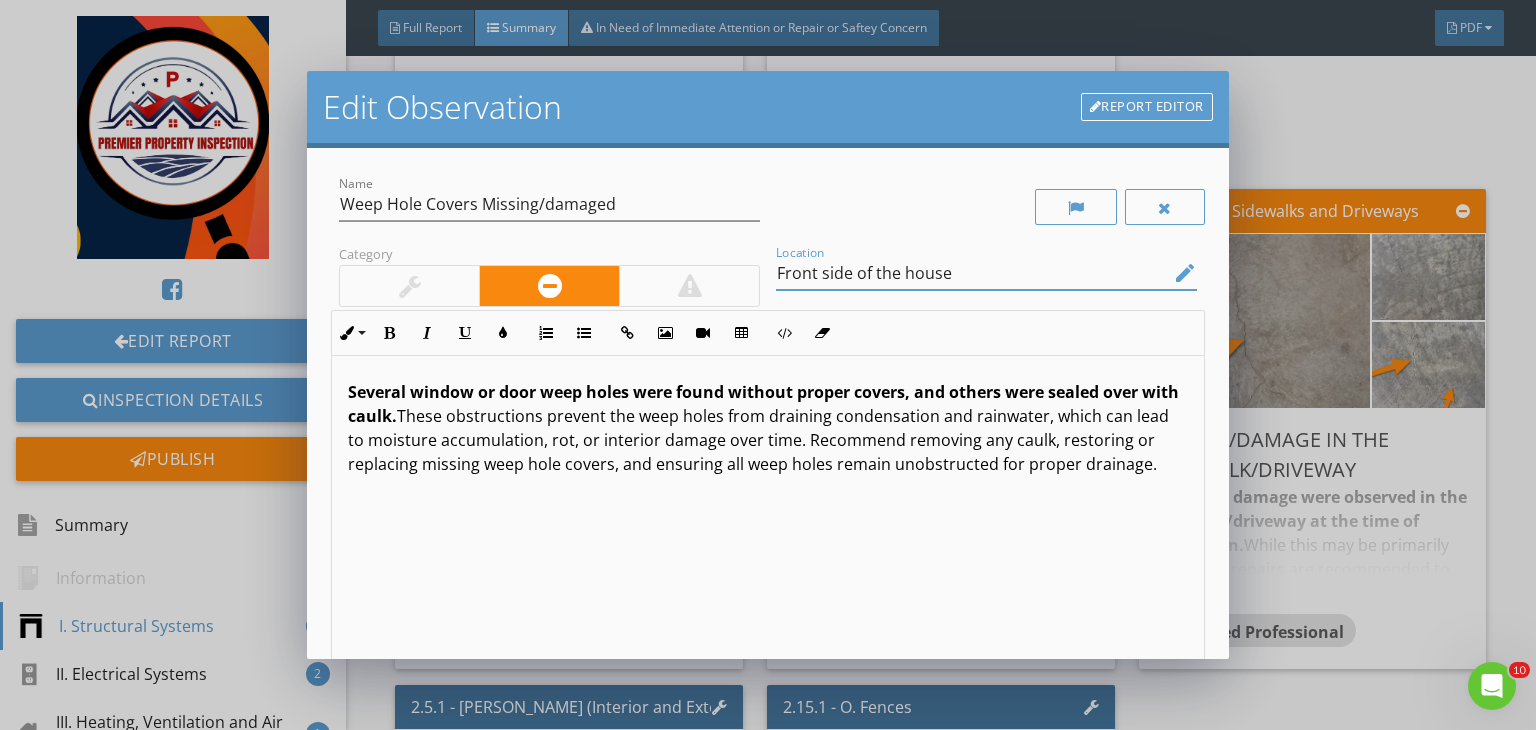 type on "Front side of the house" 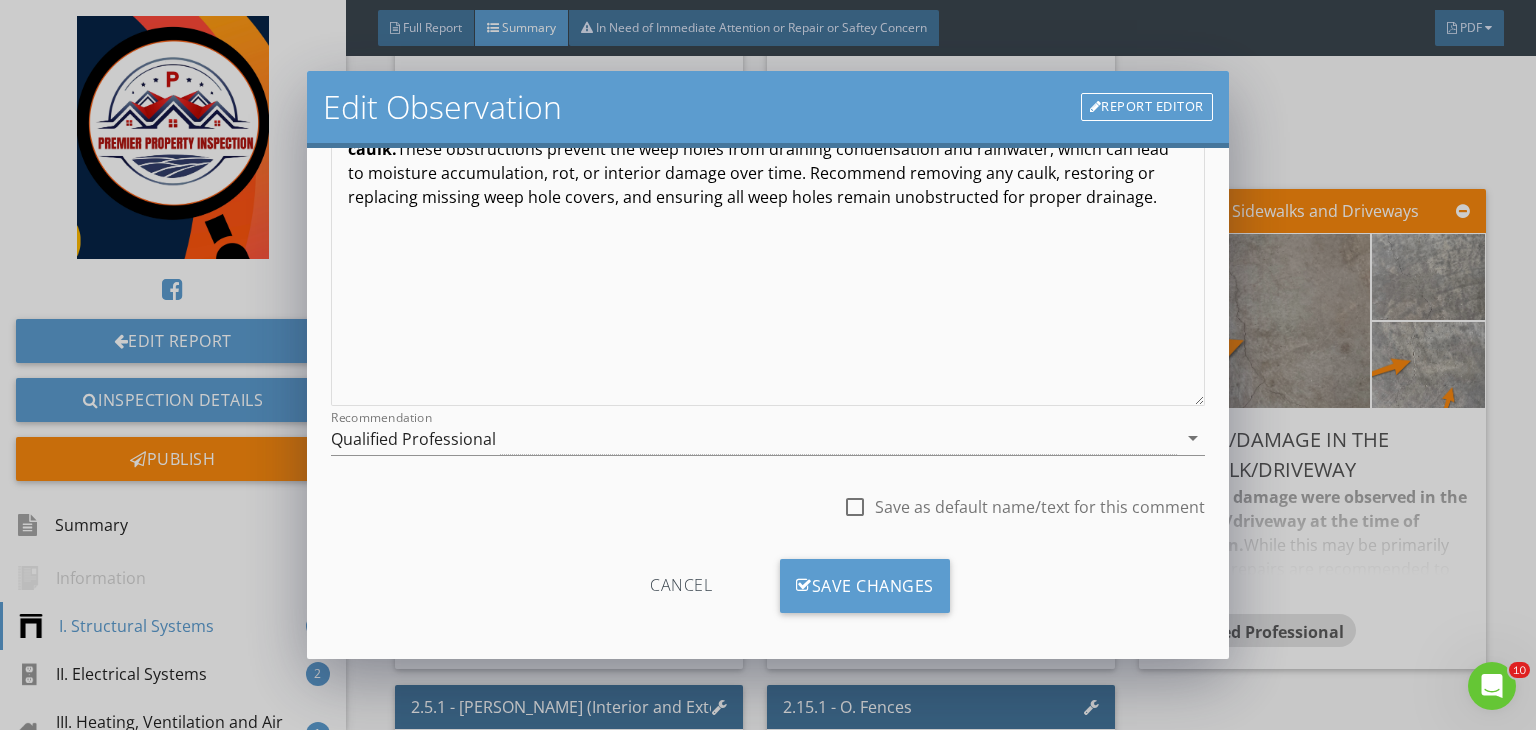 scroll, scrollTop: 276, scrollLeft: 0, axis: vertical 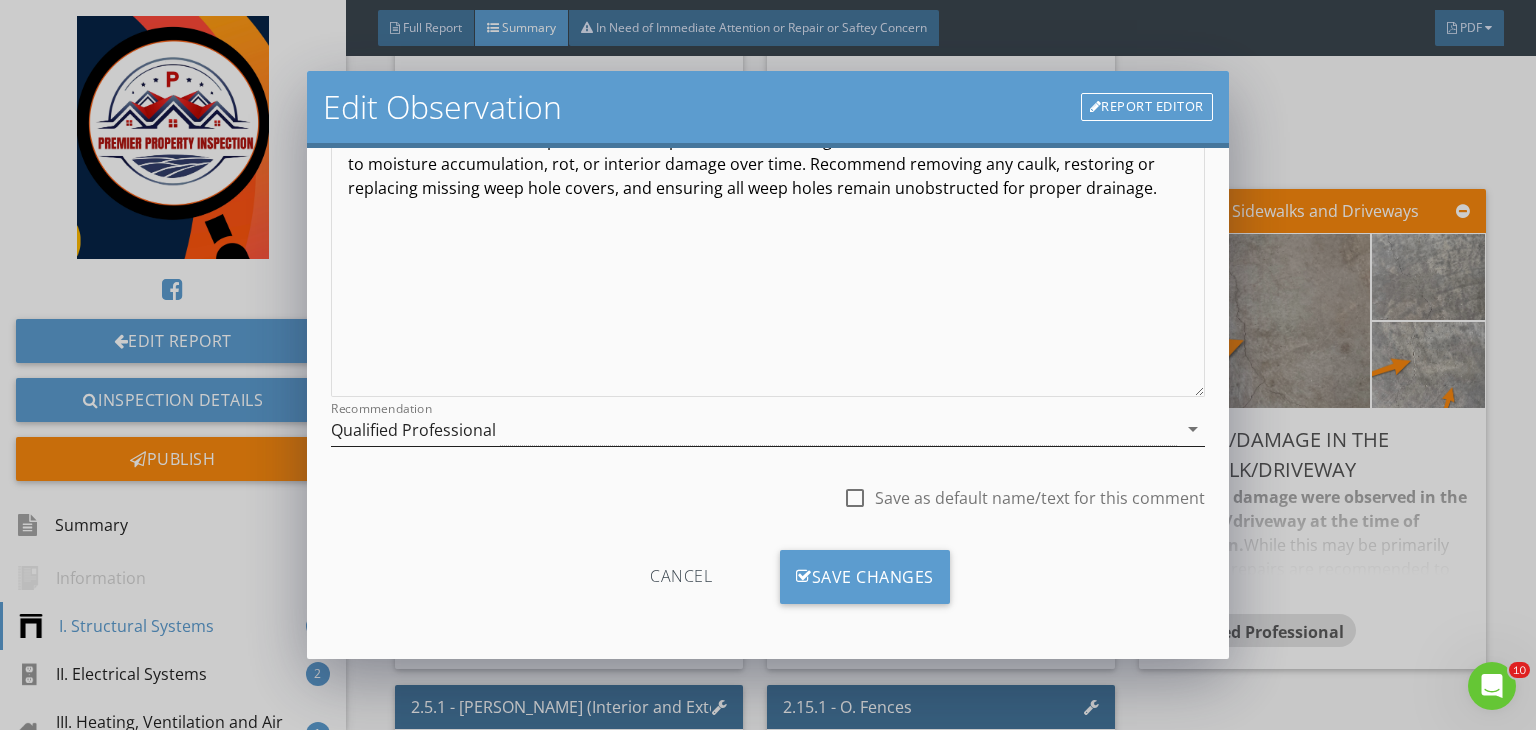 click on "Qualified Professional" at bounding box center (754, 429) 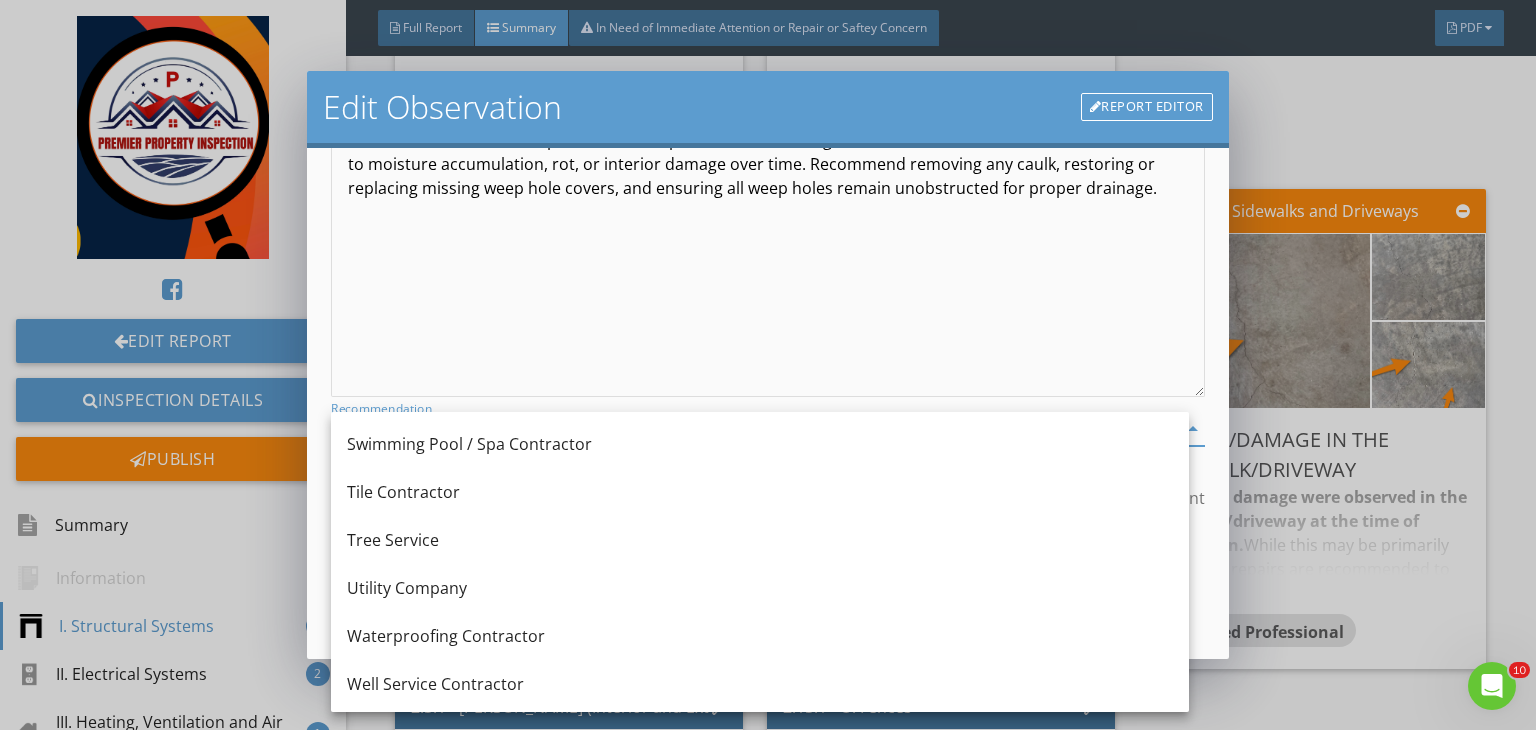 scroll, scrollTop: 2644, scrollLeft: 0, axis: vertical 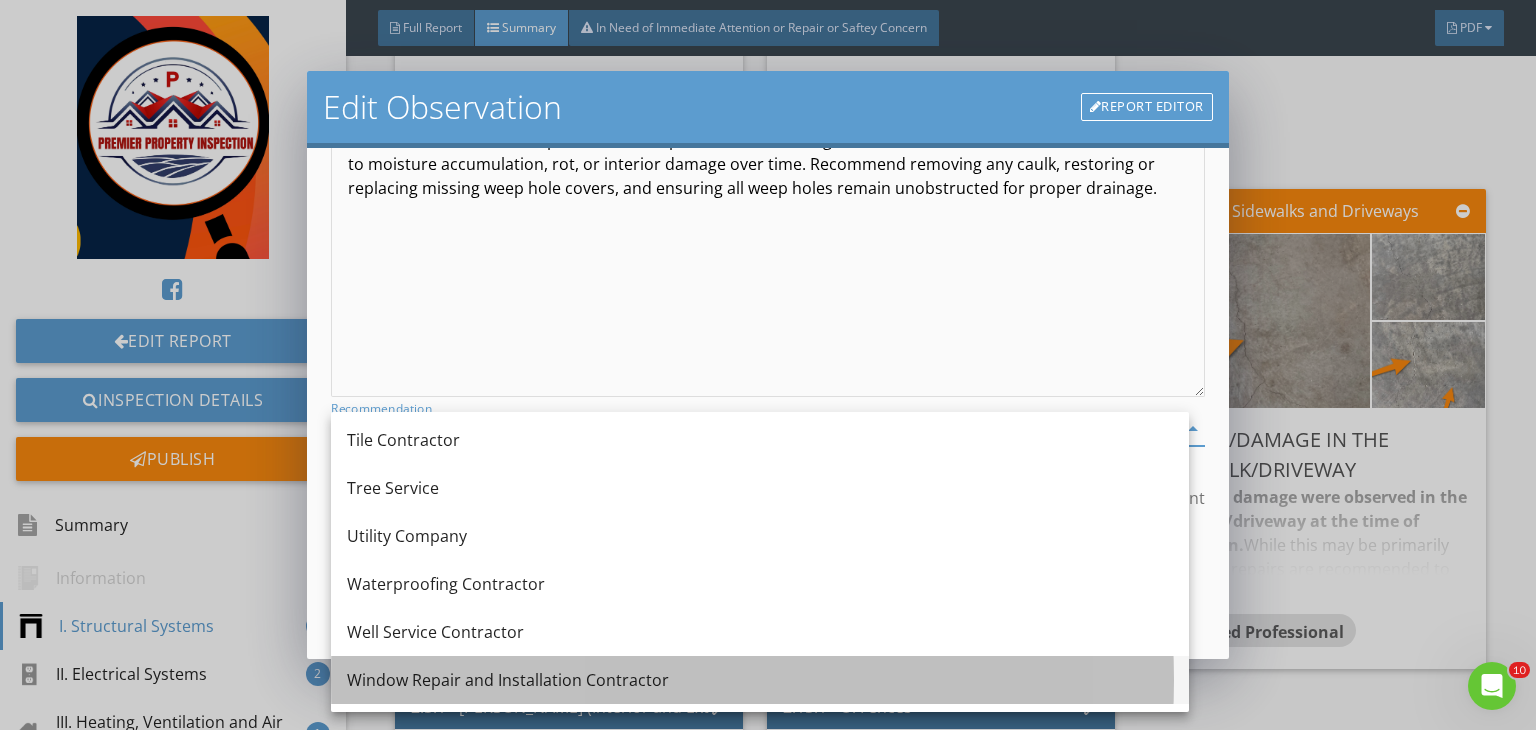 click on "Window Repair and Installation Contractor" at bounding box center (760, 680) 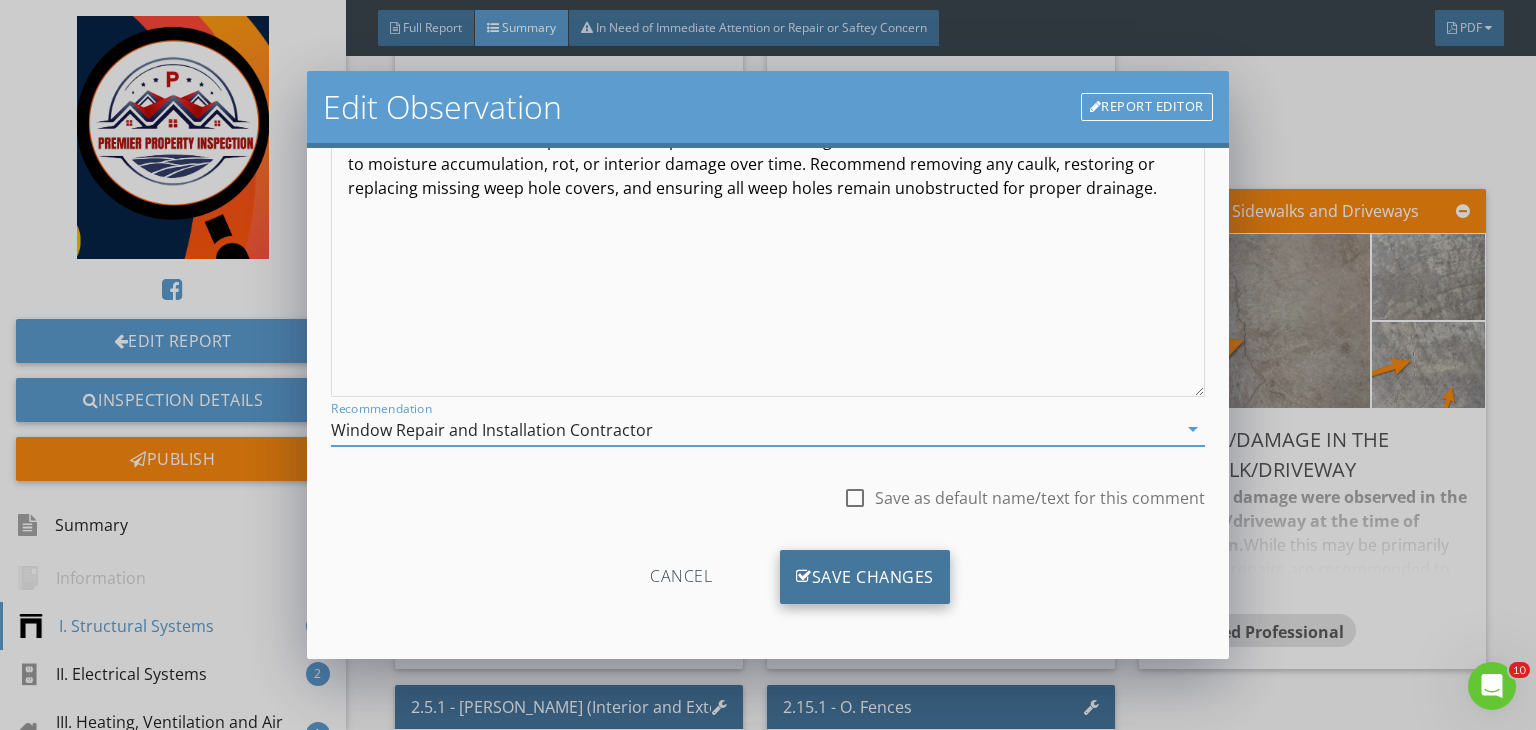 click on "Save Changes" at bounding box center (865, 577) 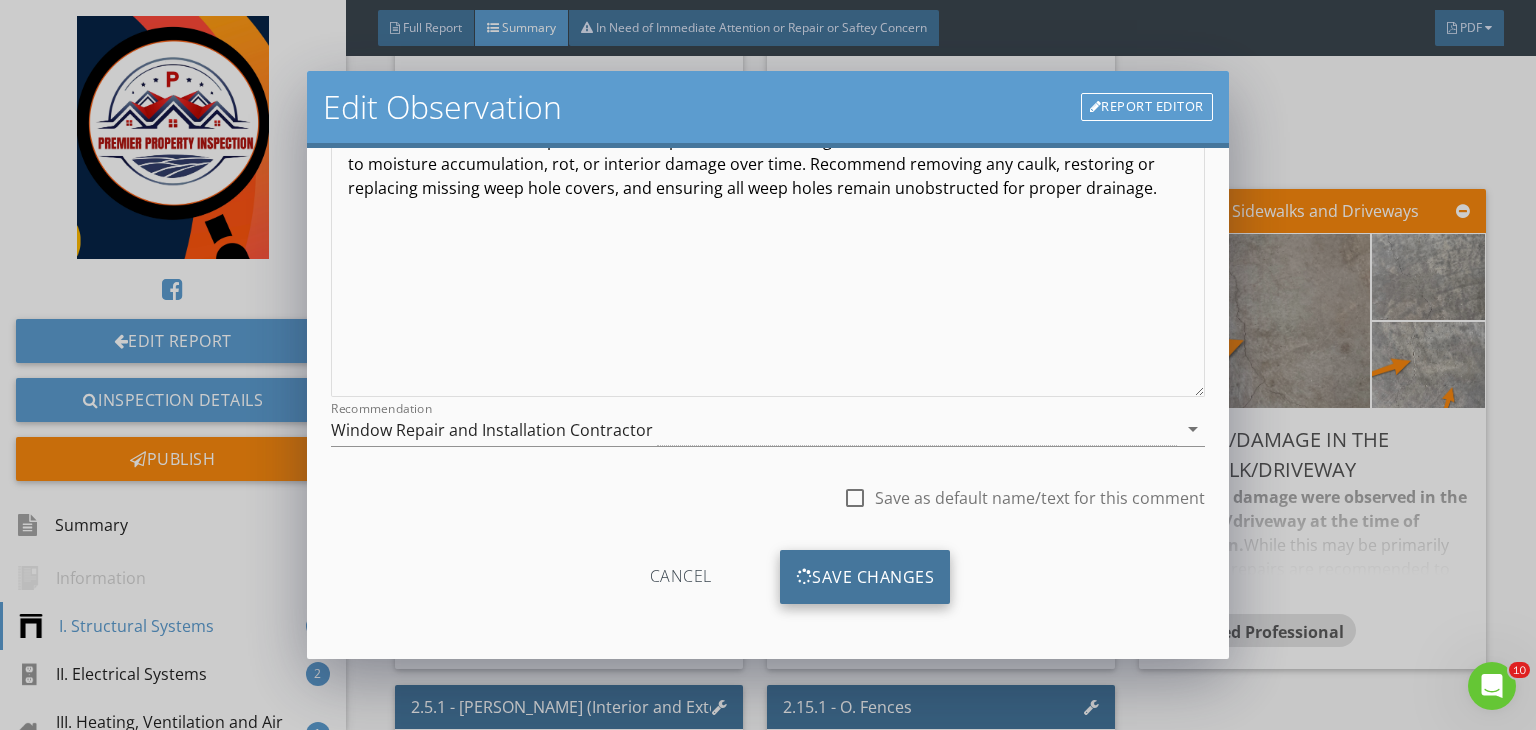 scroll, scrollTop: 39, scrollLeft: 0, axis: vertical 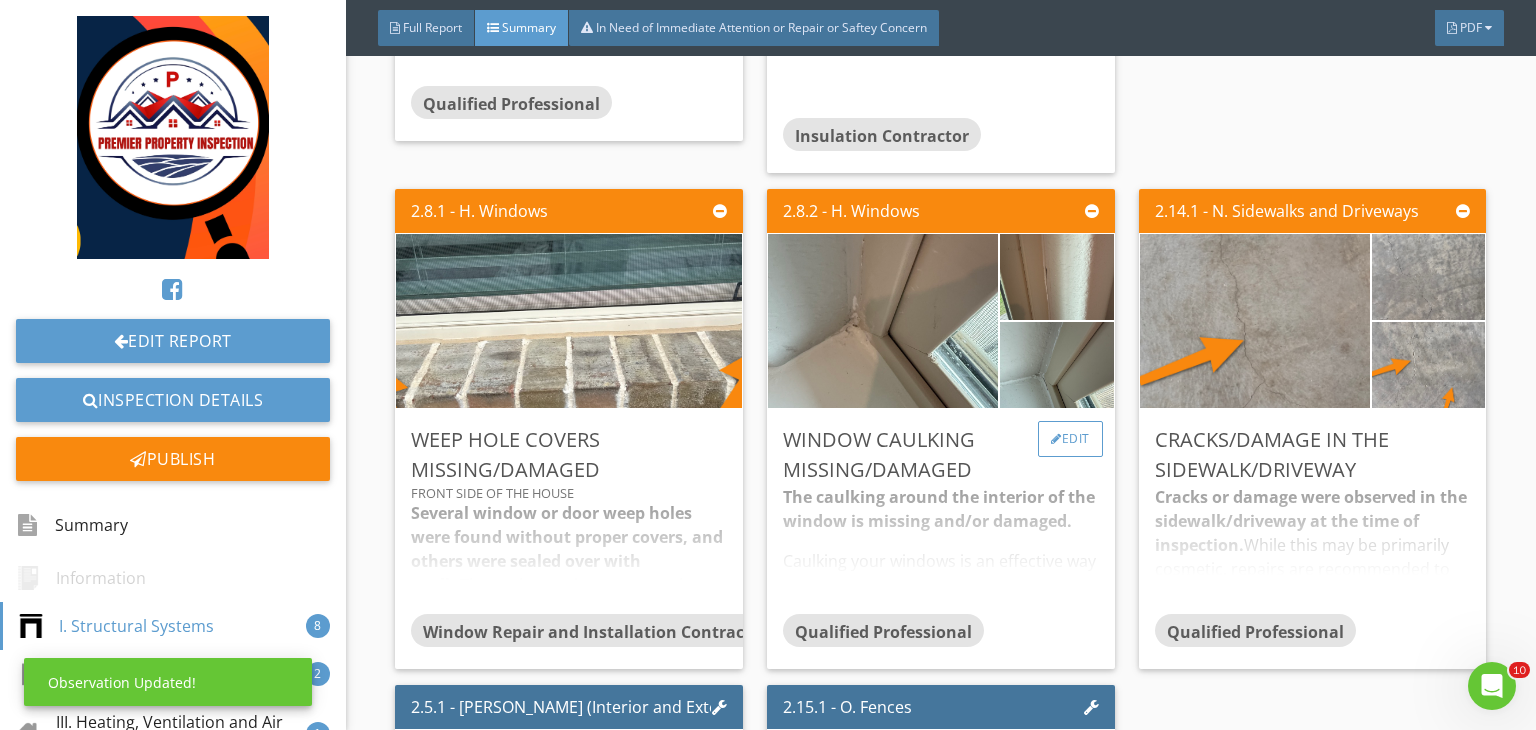 click on "Edit" at bounding box center [1070, 439] 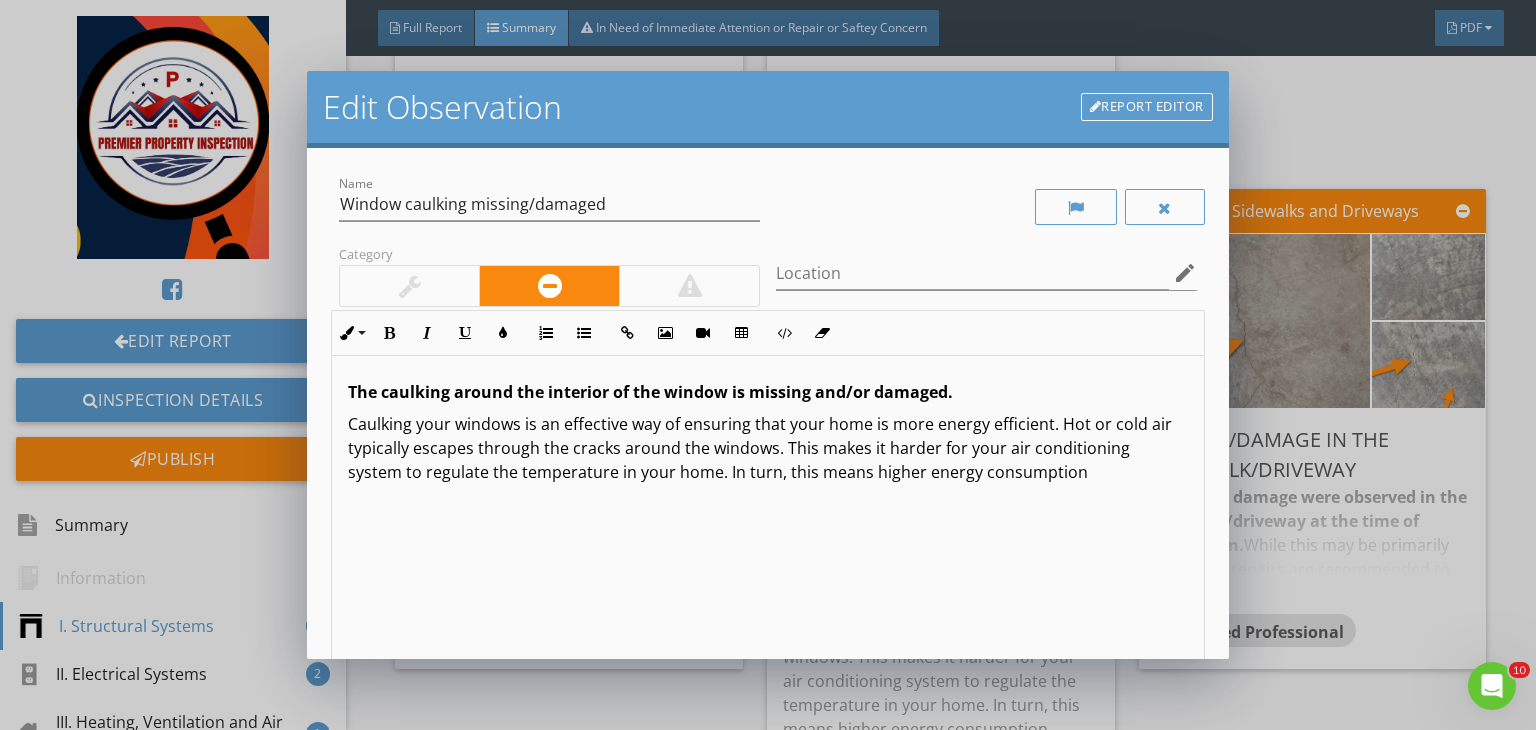 click at bounding box center [409, 286] 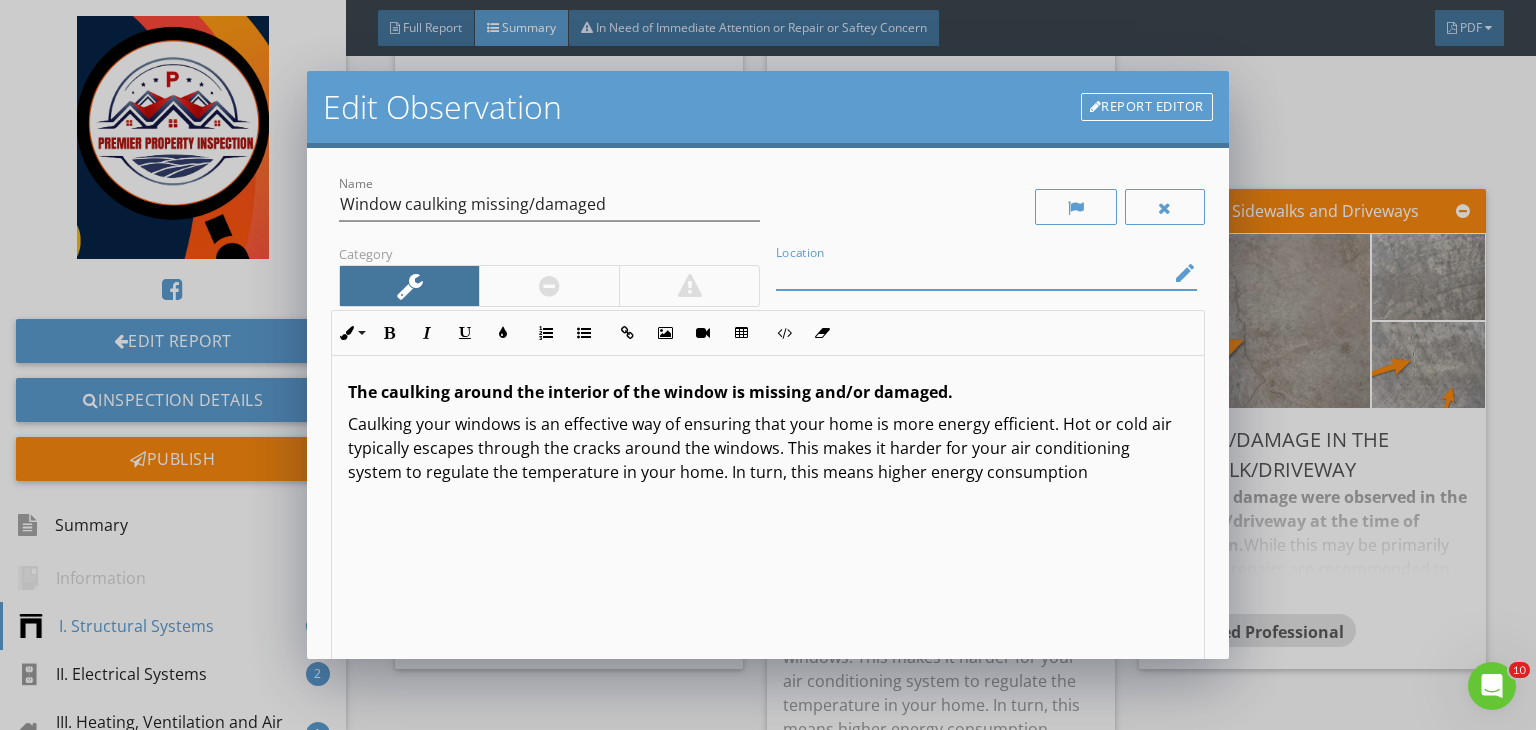 click at bounding box center (972, 273) 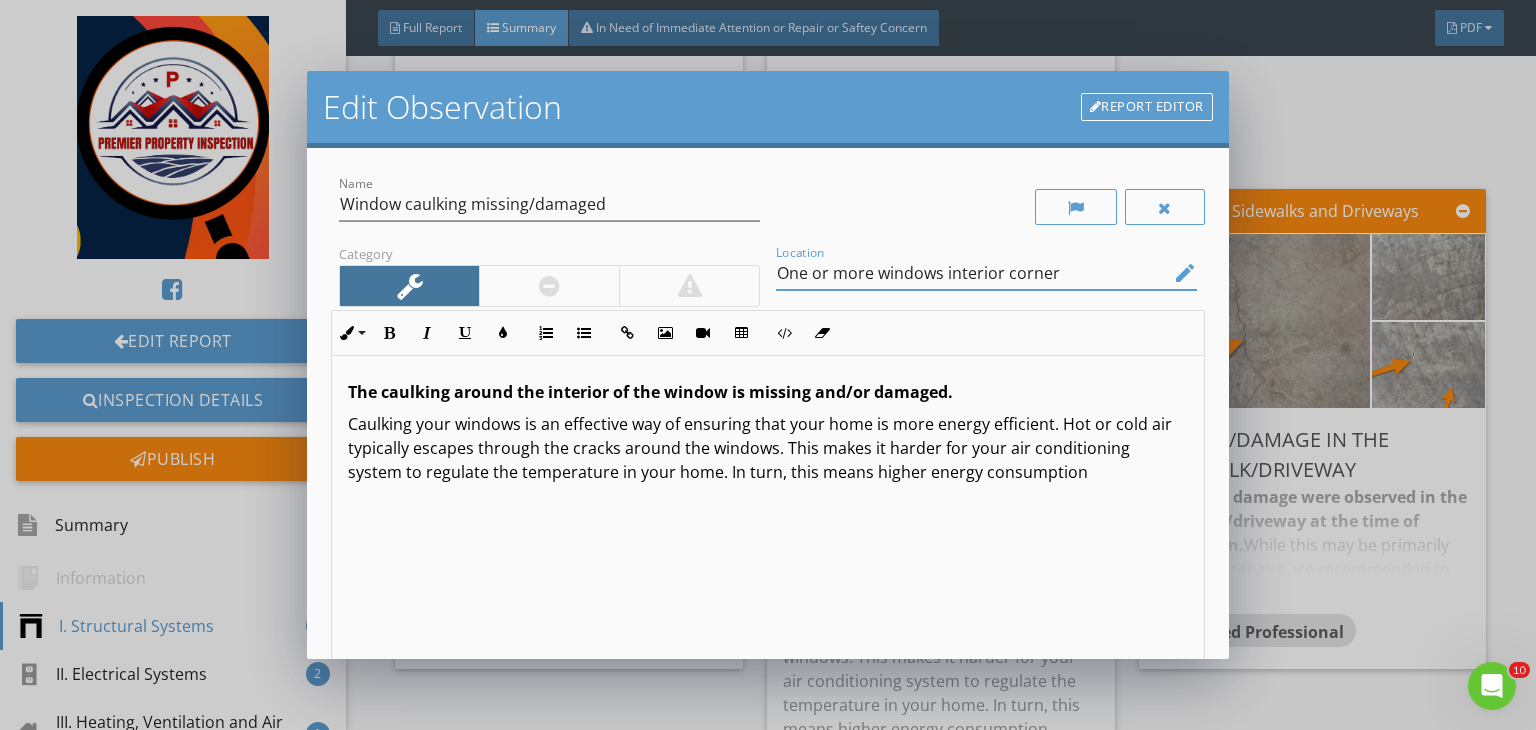 scroll, scrollTop: 0, scrollLeft: 0, axis: both 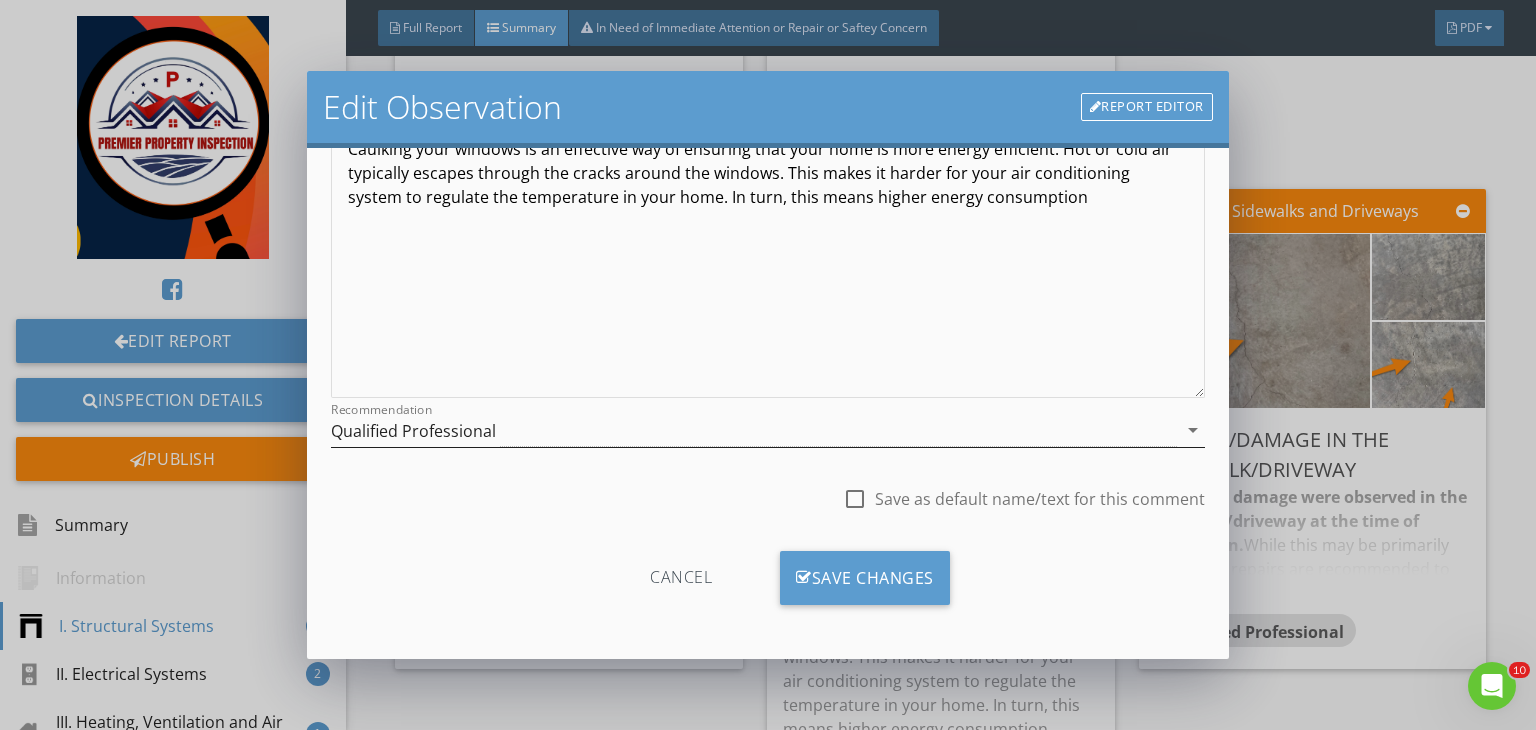 type on "One or more windows interior corner" 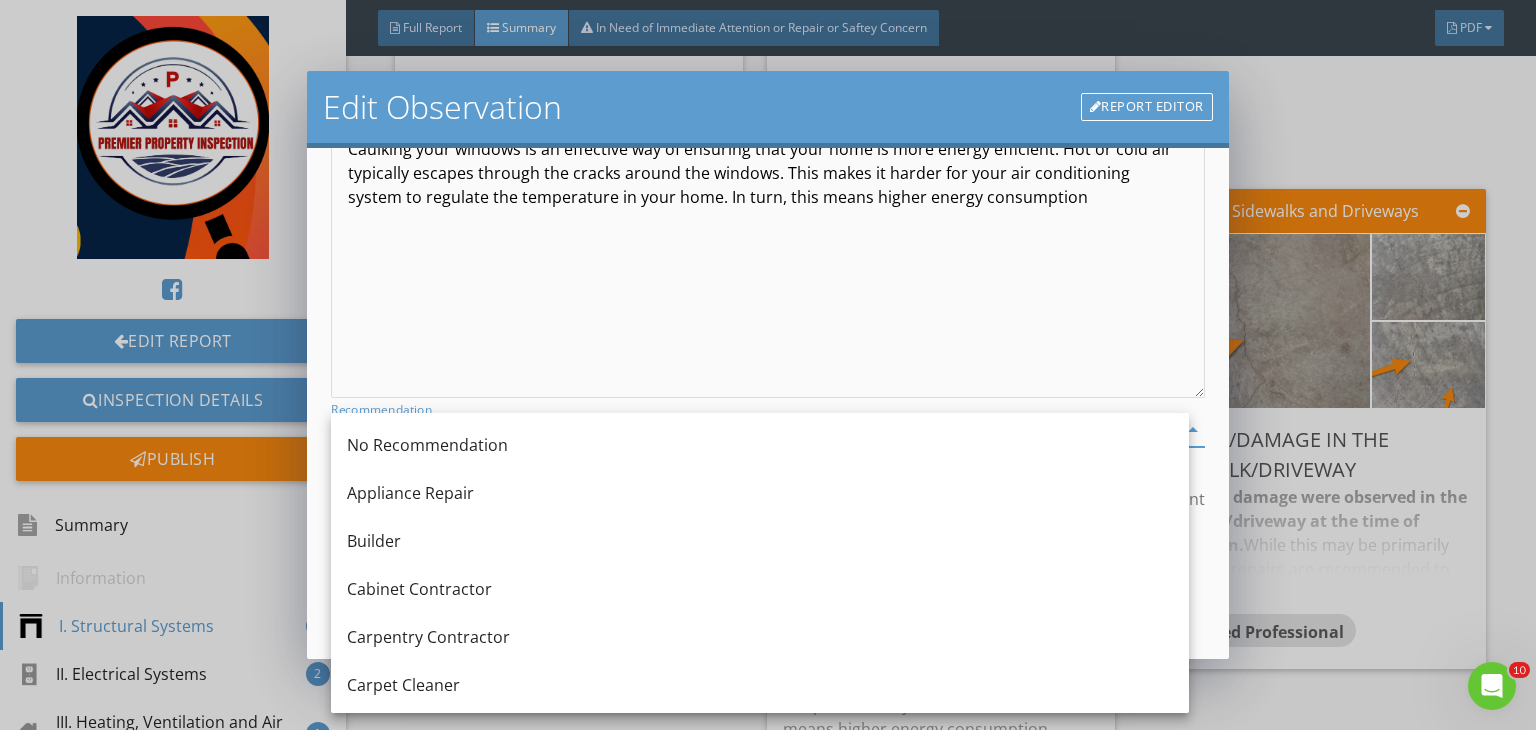 click on "The caulking around the interior of the window is missing and/or damaged. Caulking your windows is an effective way of ensuring that your home is more energy efficient. Hot or cold air typically escapes through the cracks around the windows. This makes it harder for your air conditioning system to regulate the temperature in your home. In turn, this means higher energy consumption" at bounding box center [768, 239] 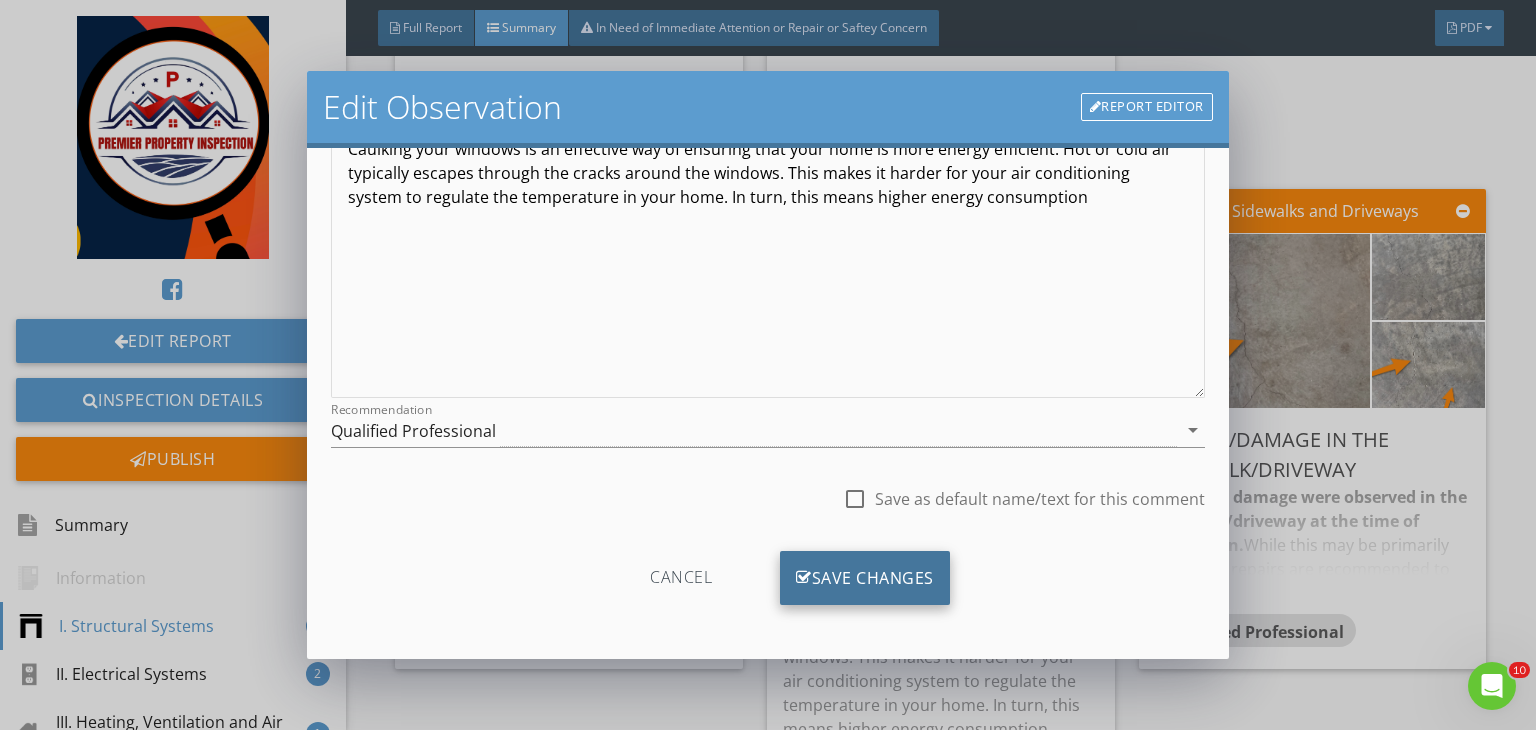 click on "Save Changes" at bounding box center (865, 578) 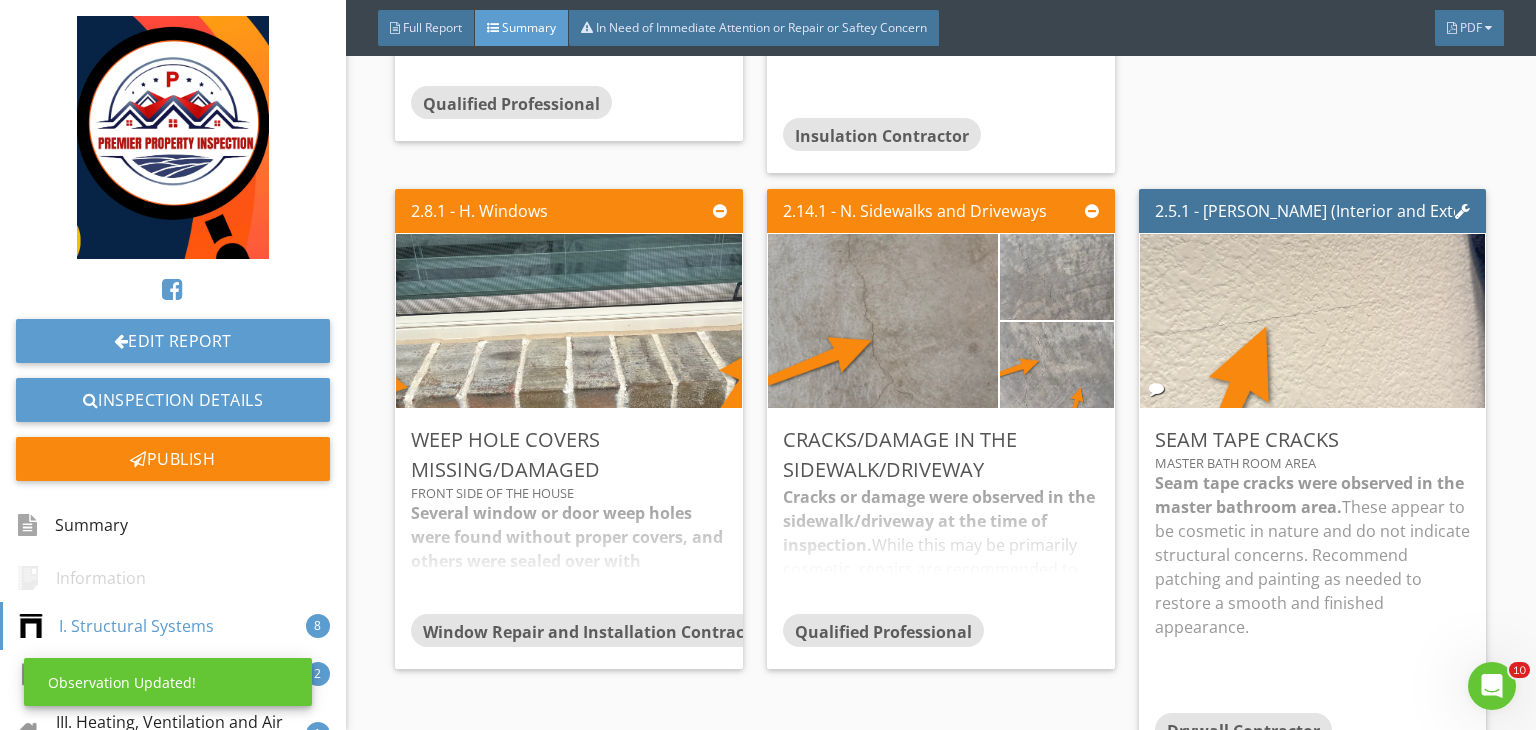 scroll, scrollTop: 39, scrollLeft: 0, axis: vertical 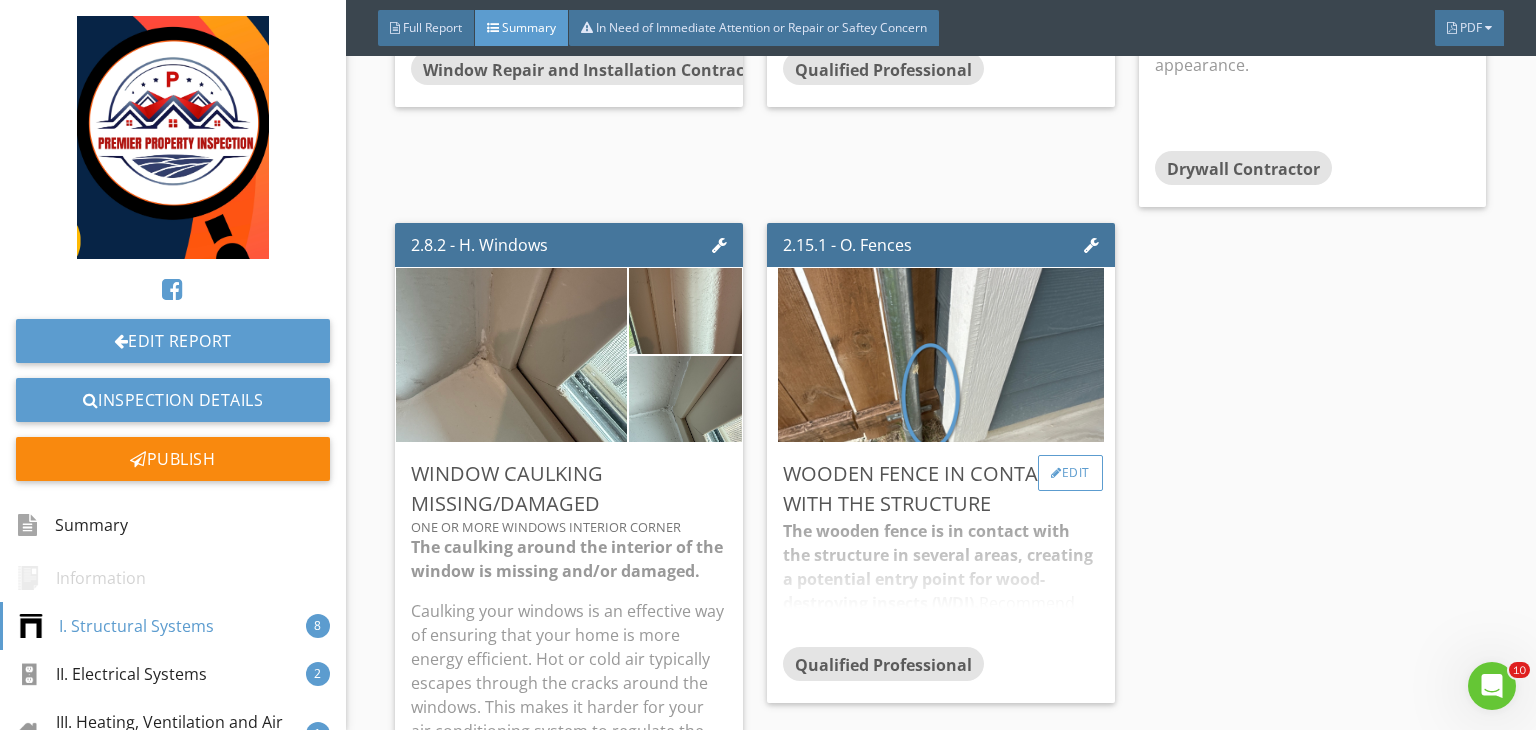 click on "Edit" at bounding box center (1070, 473) 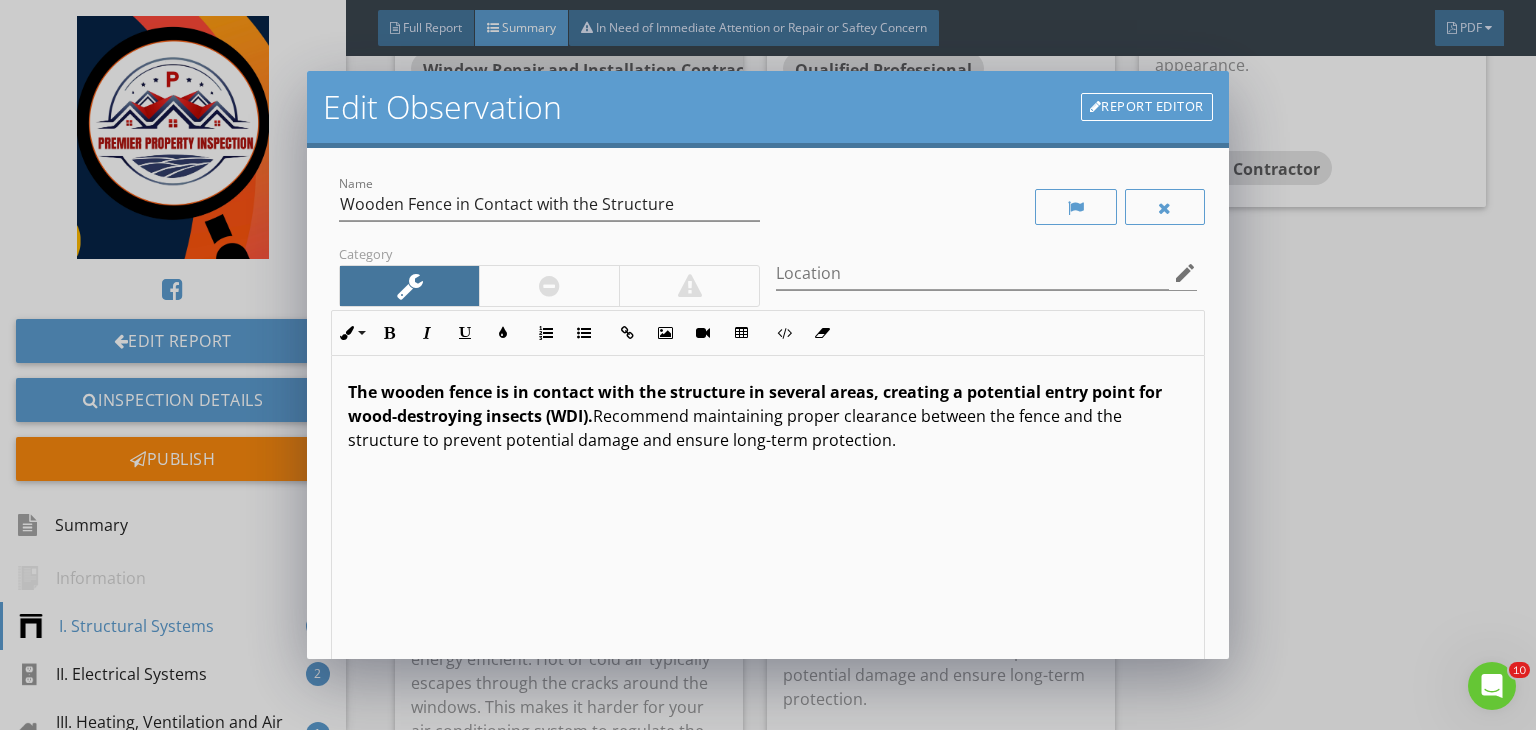 click on "The wooden fence is in contact with the structure in several areas, creating a potential entry point for wood-destroying insects (WDI).  Recommend maintaining proper clearance between the fence and the structure to prevent potential damage and ensure long-term protection." at bounding box center [768, 514] 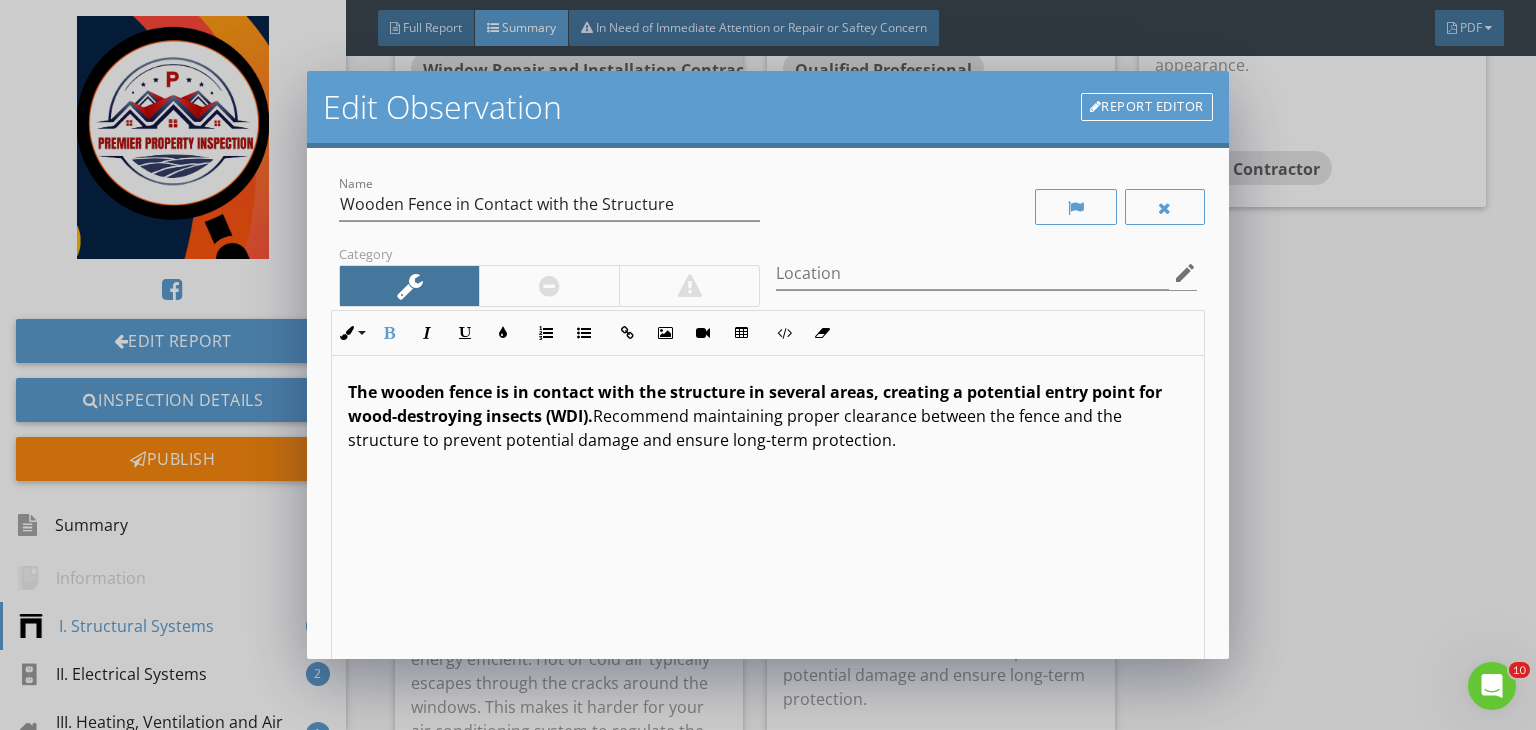 click on "The wooden fence is in contact with the structure in several areas, creating a potential entry point for wood-destroying insects (WDI).  Recommend maintaining proper clearance between the fence and the structure to prevent potential damage and ensure long-term protection." at bounding box center (768, 514) 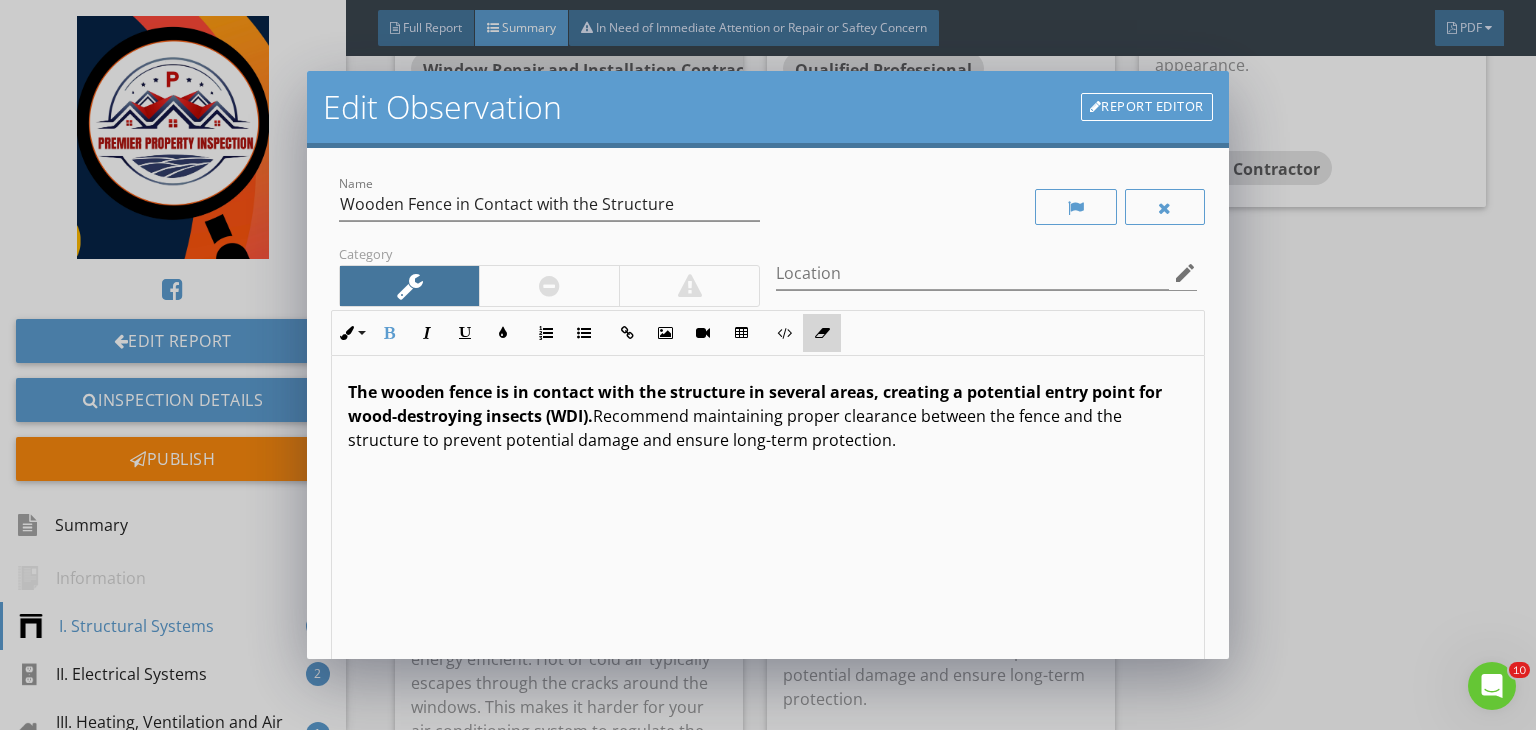 click on "Clear Formatting" at bounding box center [822, 333] 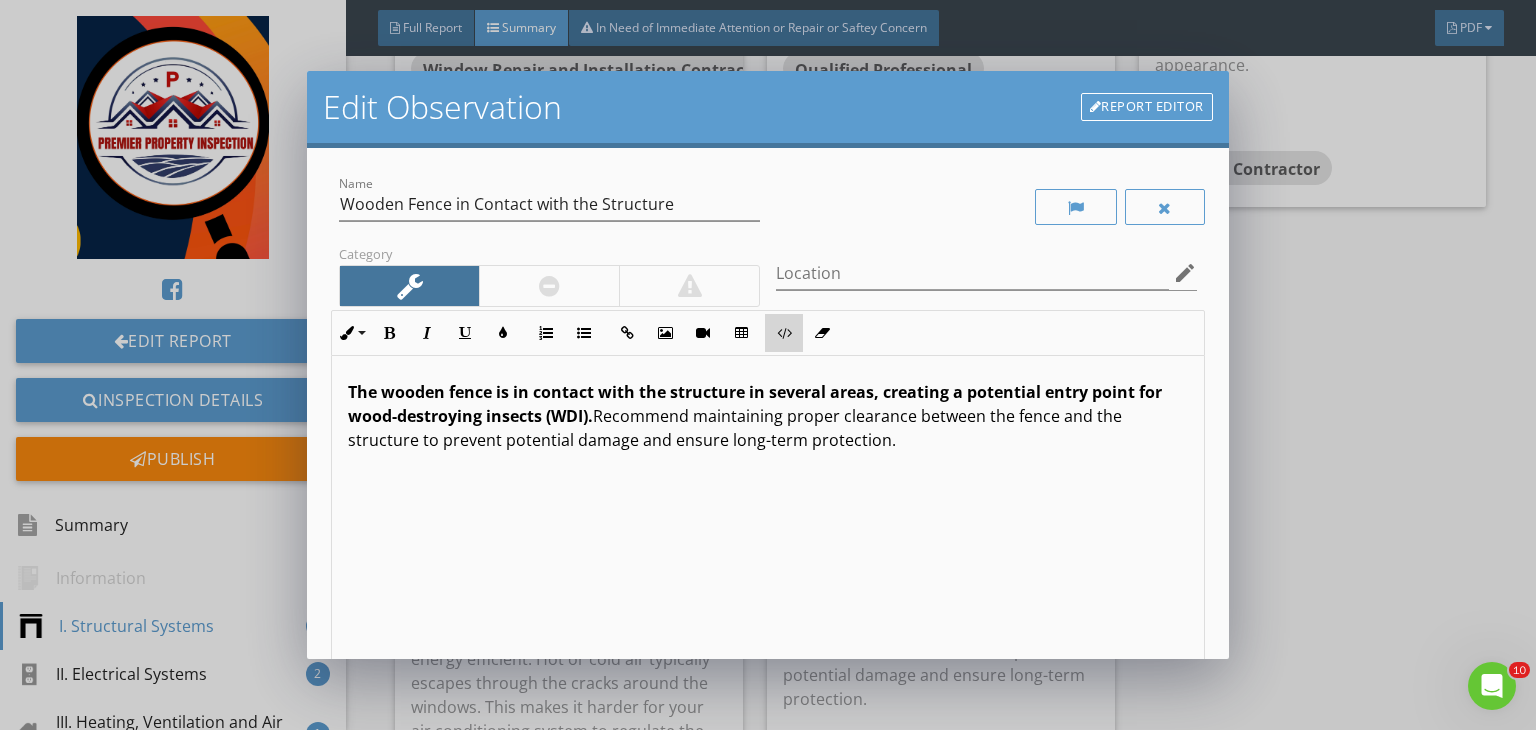 click on "Code View" at bounding box center [784, 333] 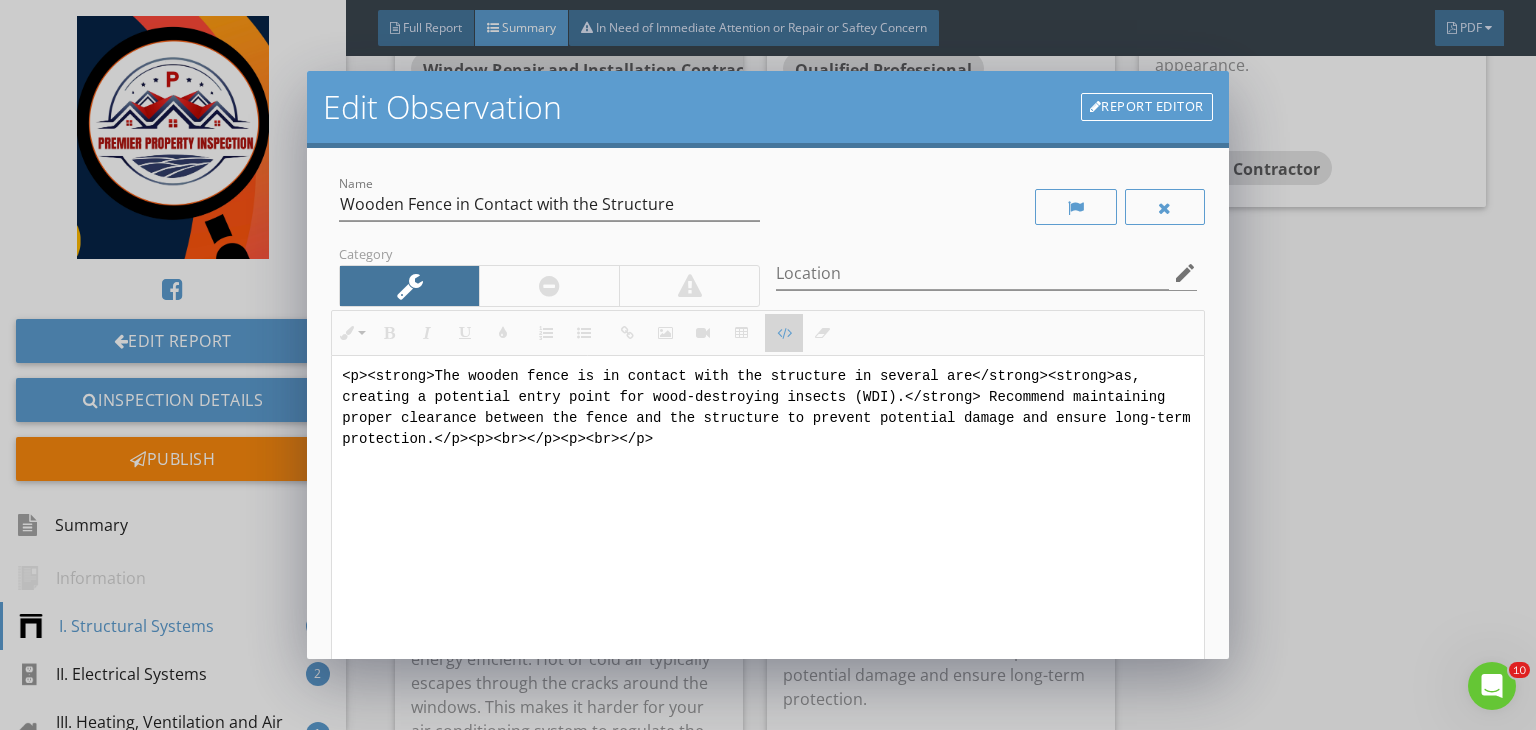 click on "Code View" at bounding box center [784, 333] 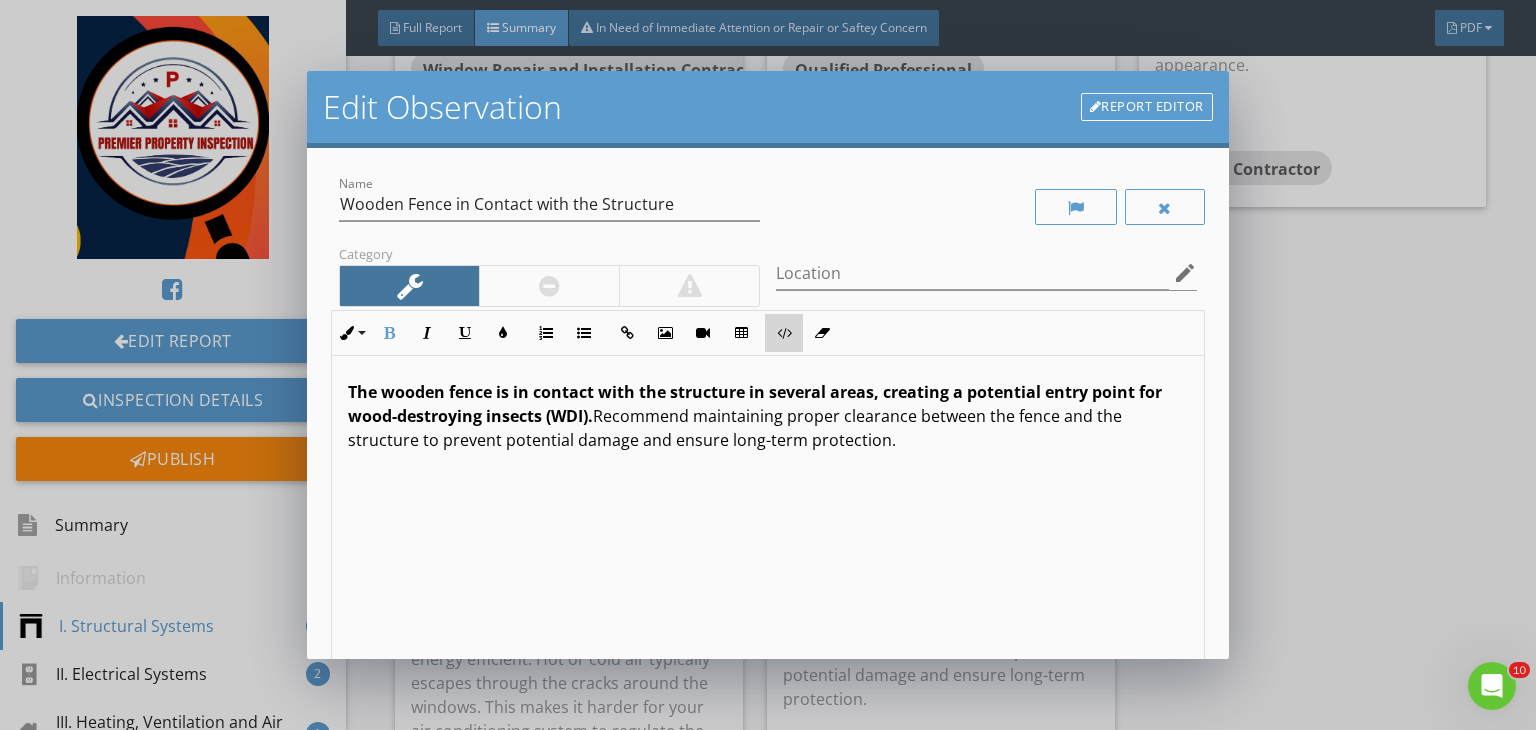 click on "Code View" at bounding box center (784, 333) 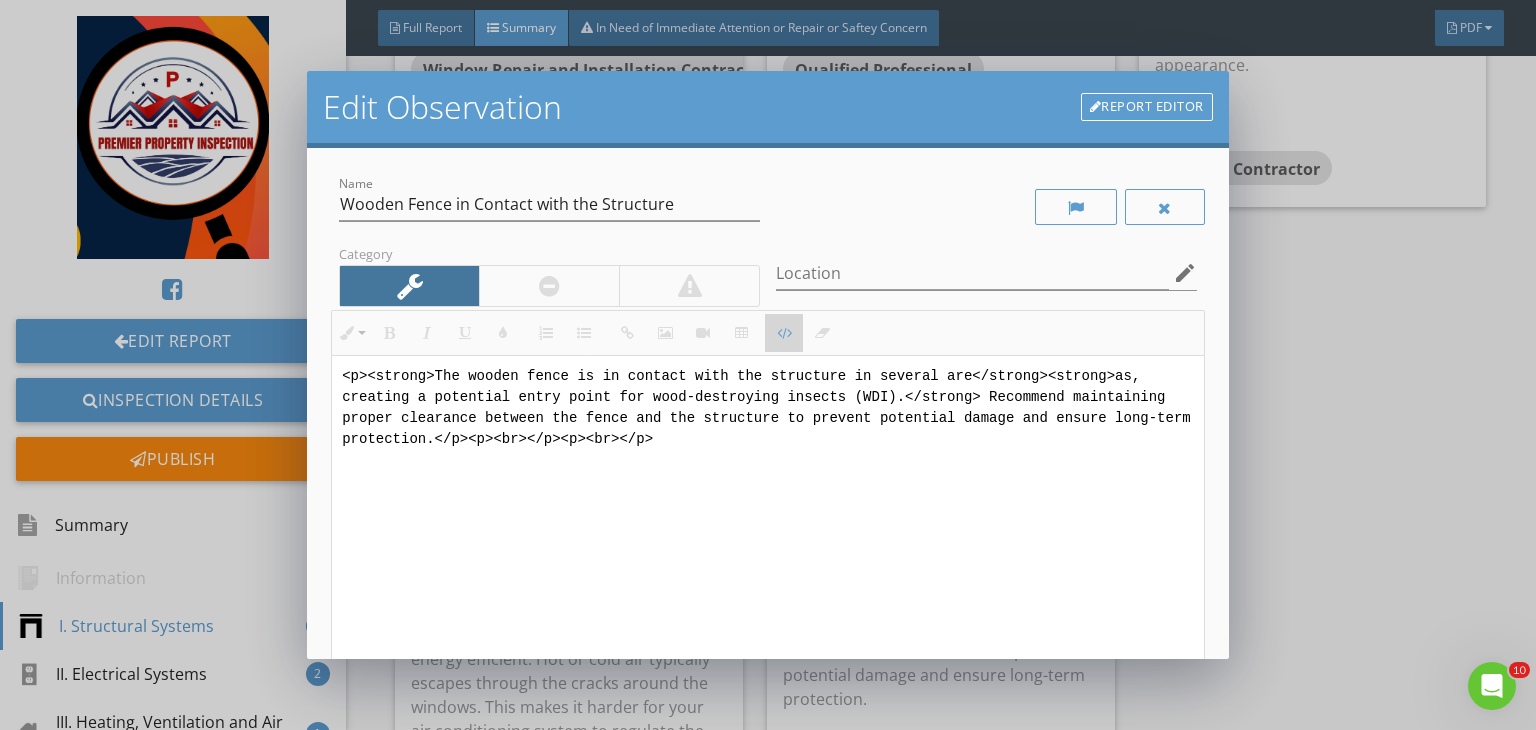 click on "Code View" at bounding box center (784, 333) 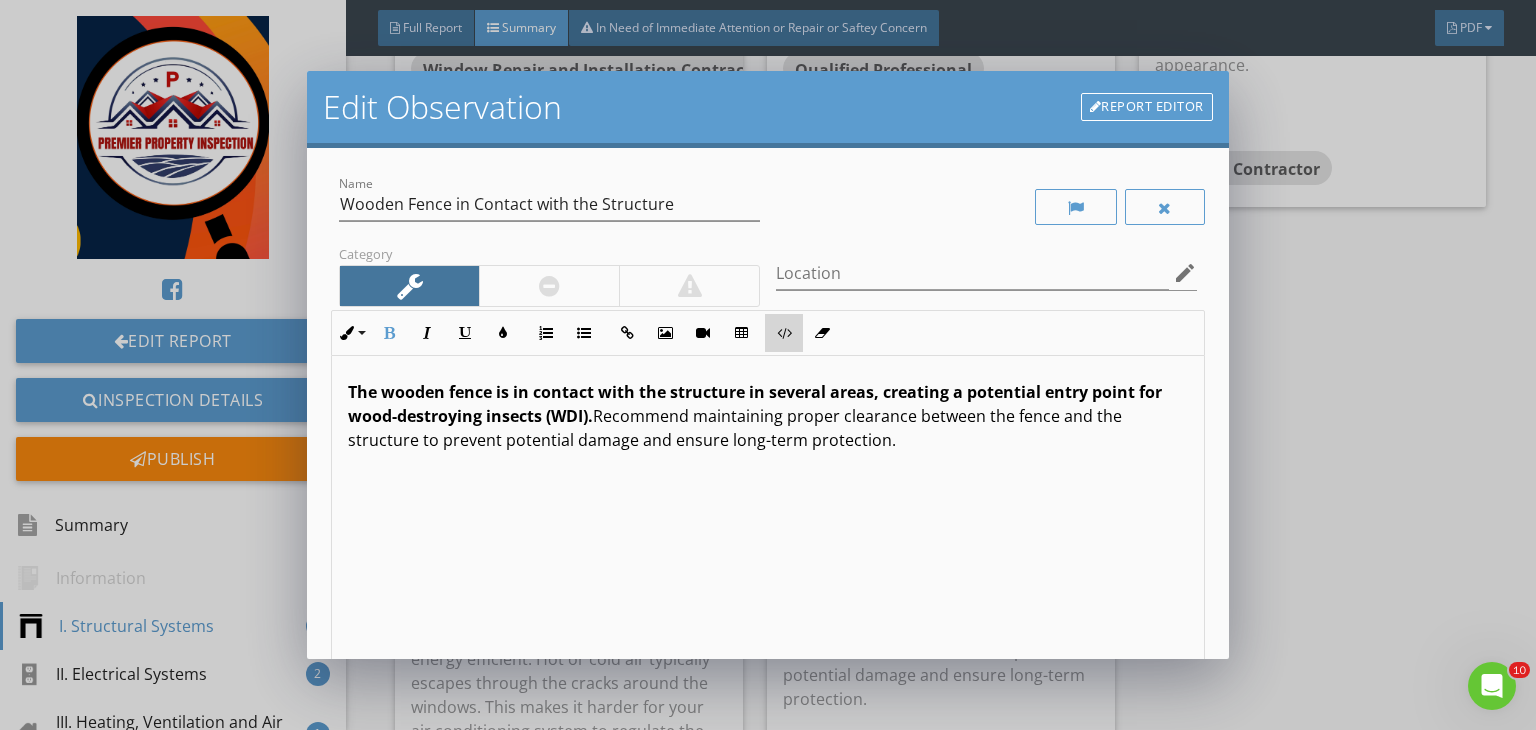 click on "Code View" at bounding box center (784, 333) 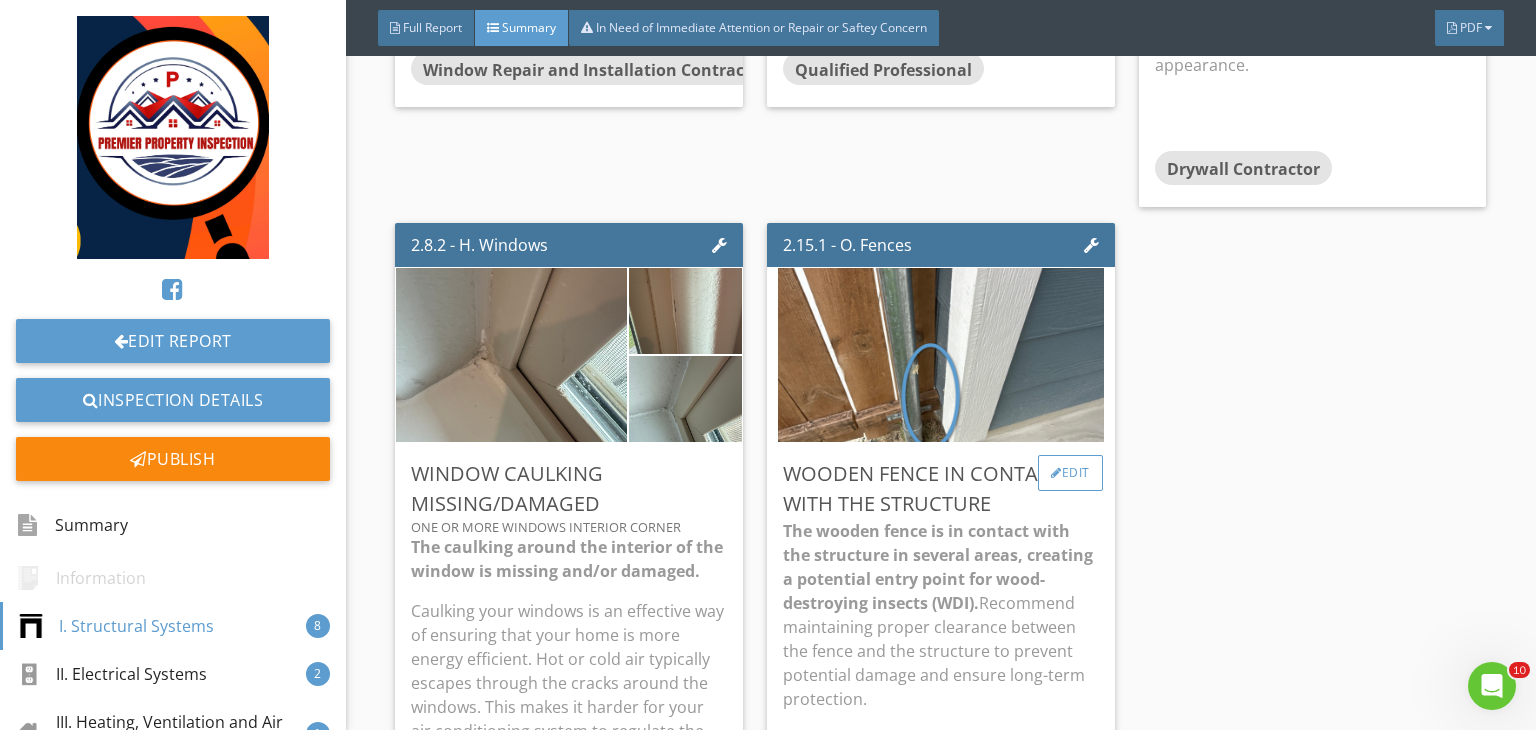 click on "Edit" at bounding box center (1070, 473) 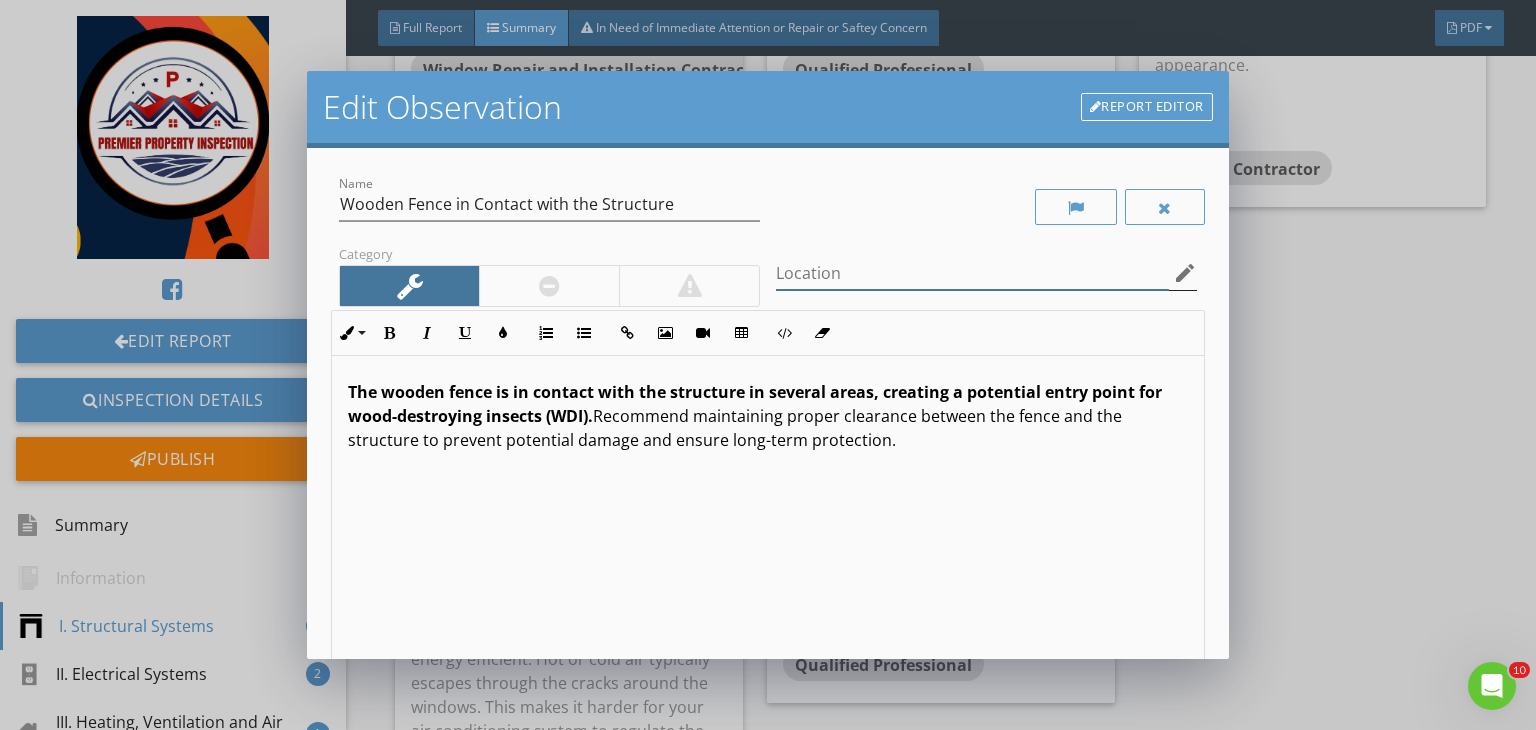 click at bounding box center (972, 273) 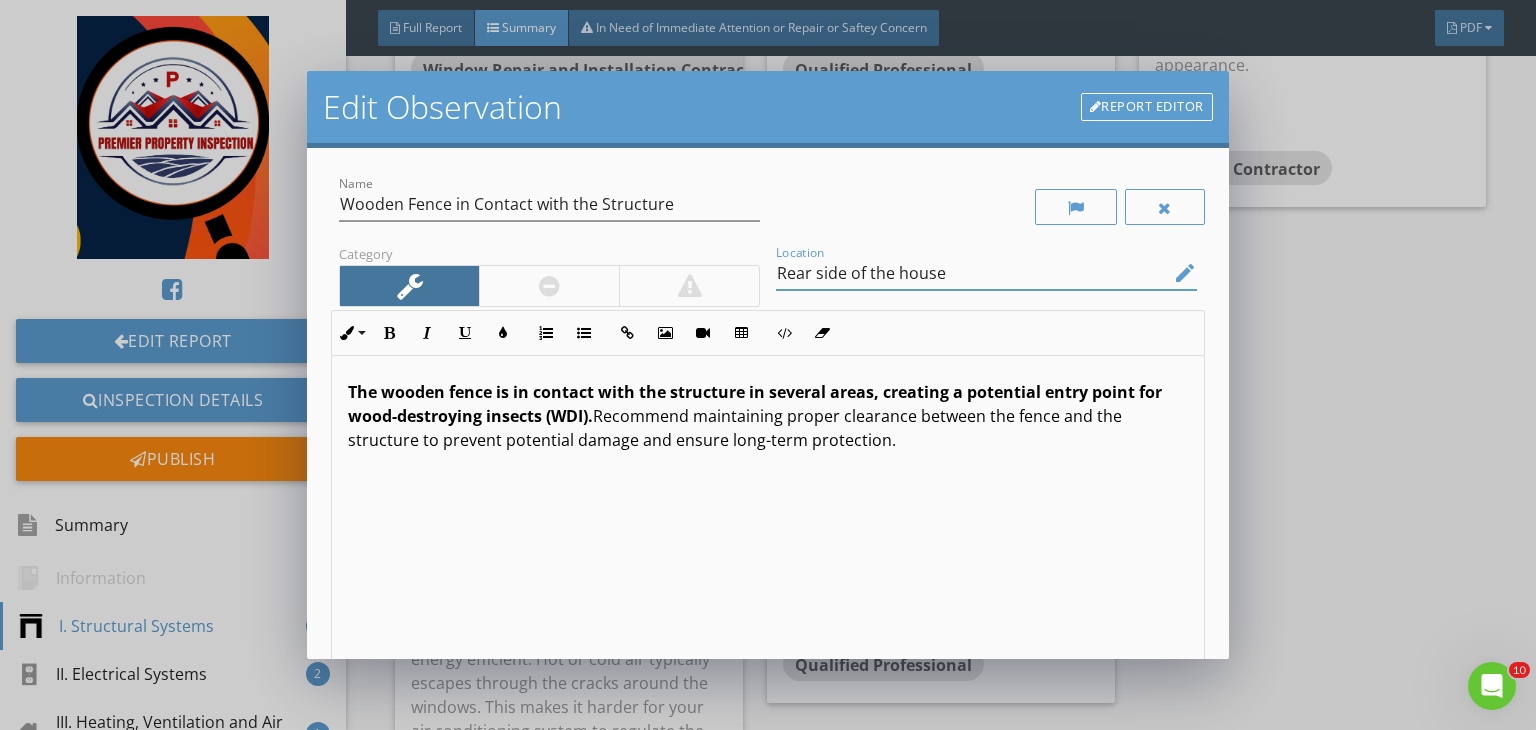 type on "Rear side of the house" 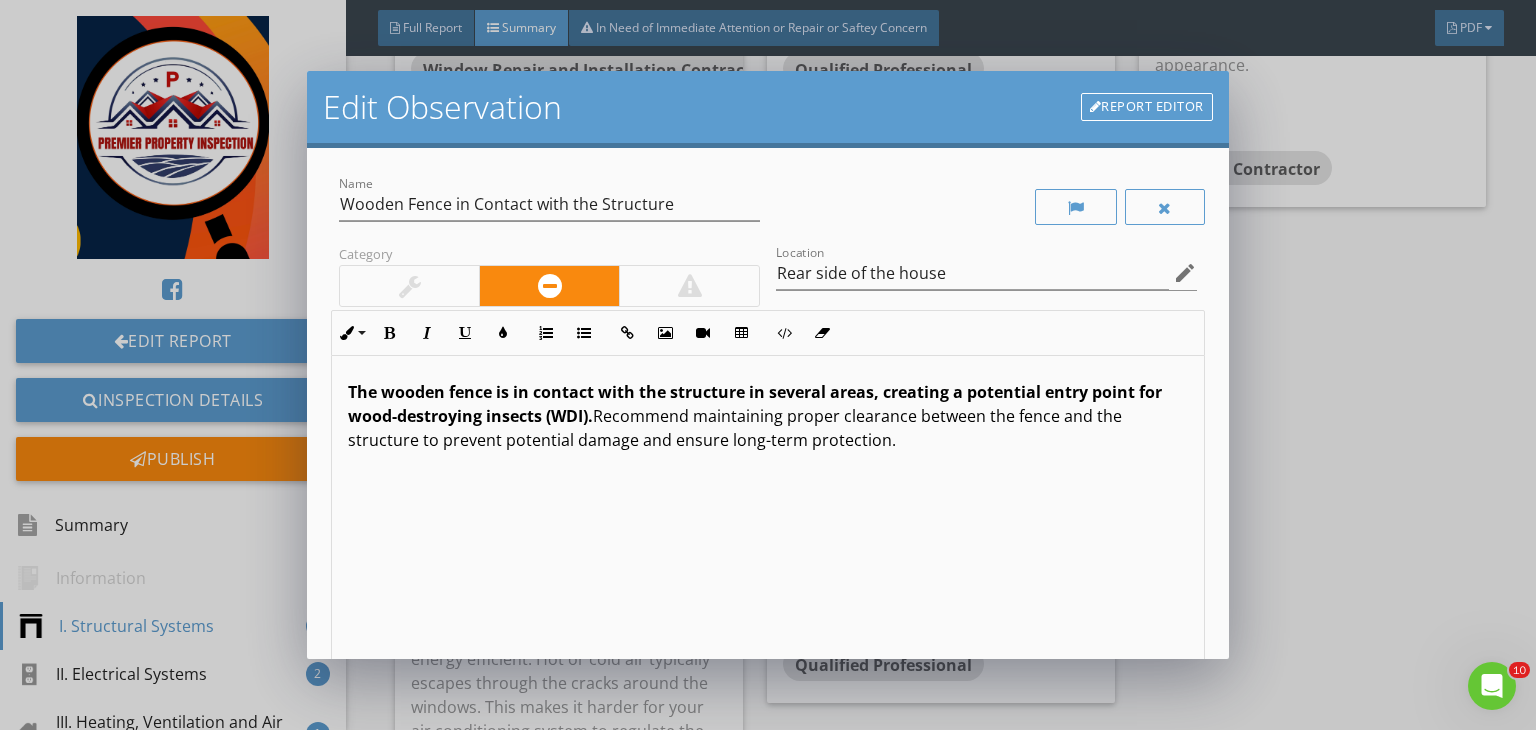 scroll, scrollTop: 0, scrollLeft: 0, axis: both 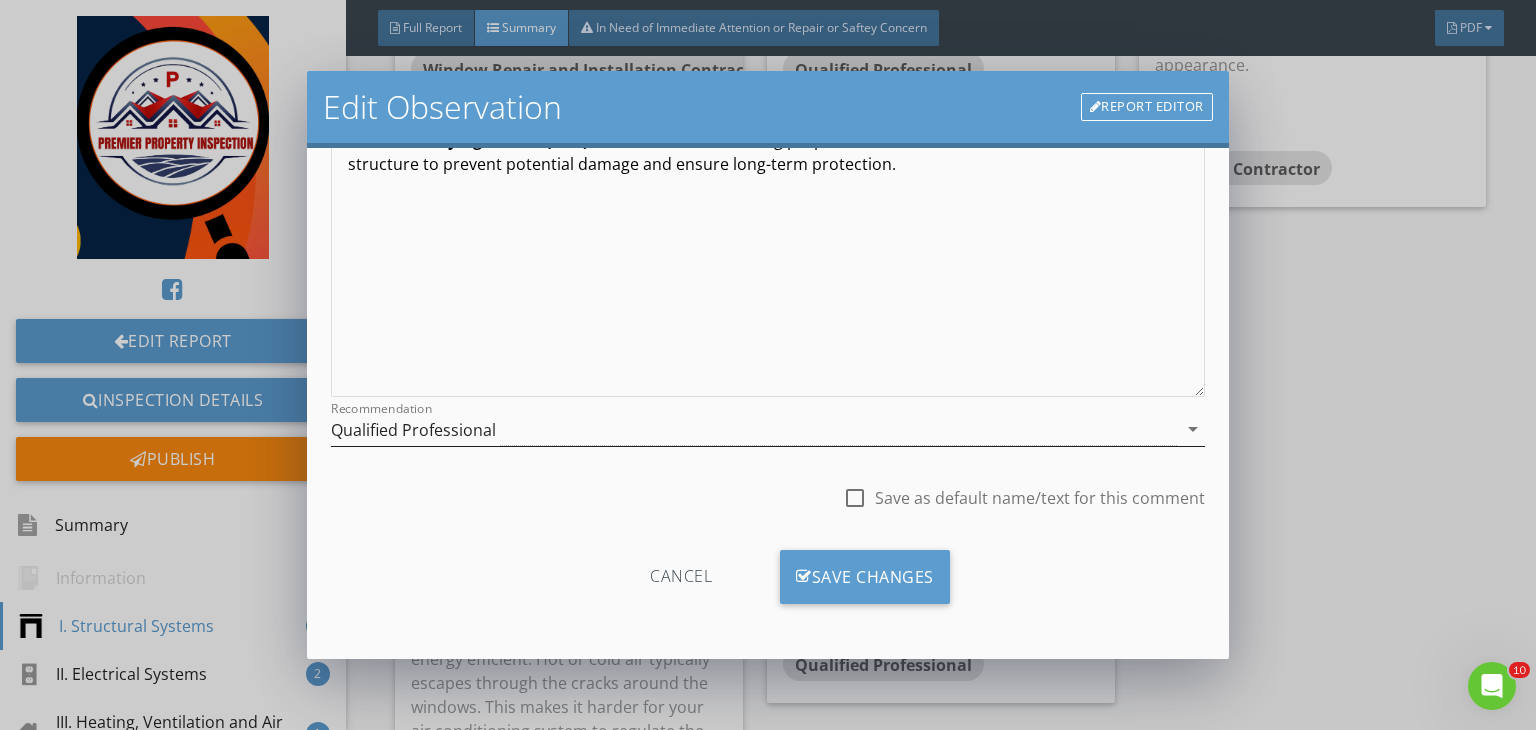 click on "Qualified Professional" at bounding box center [413, 430] 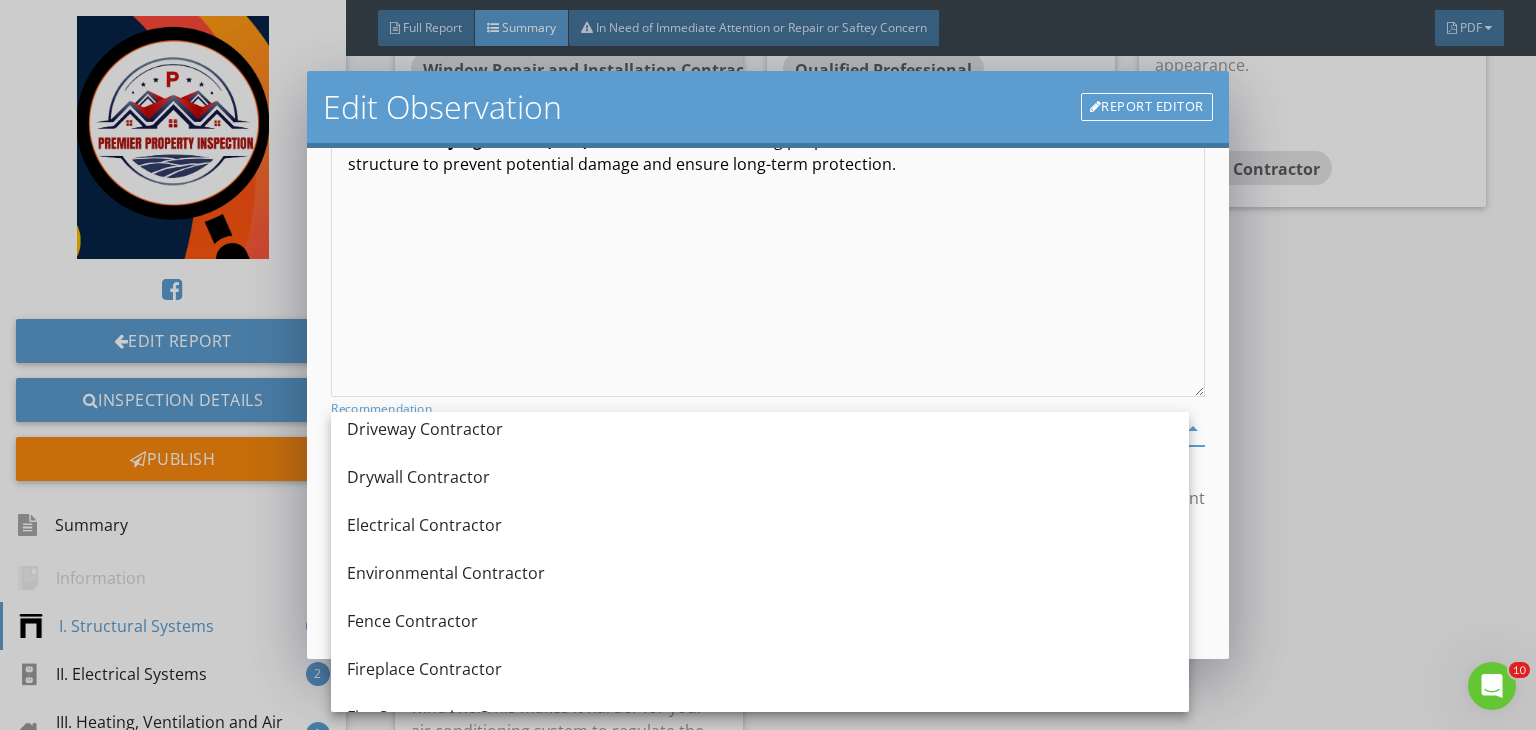scroll, scrollTop: 648, scrollLeft: 0, axis: vertical 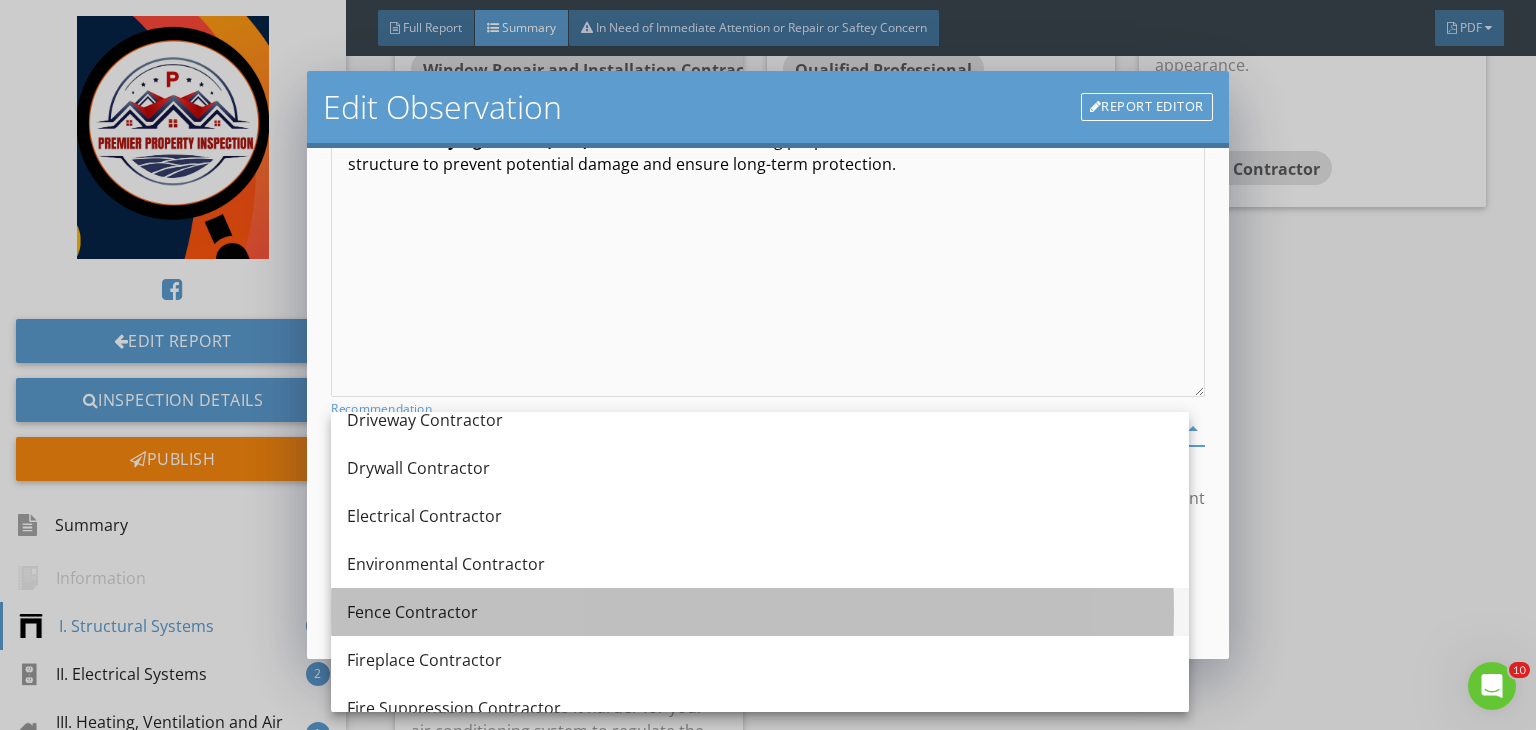 click on "Fence Contractor" at bounding box center (760, 612) 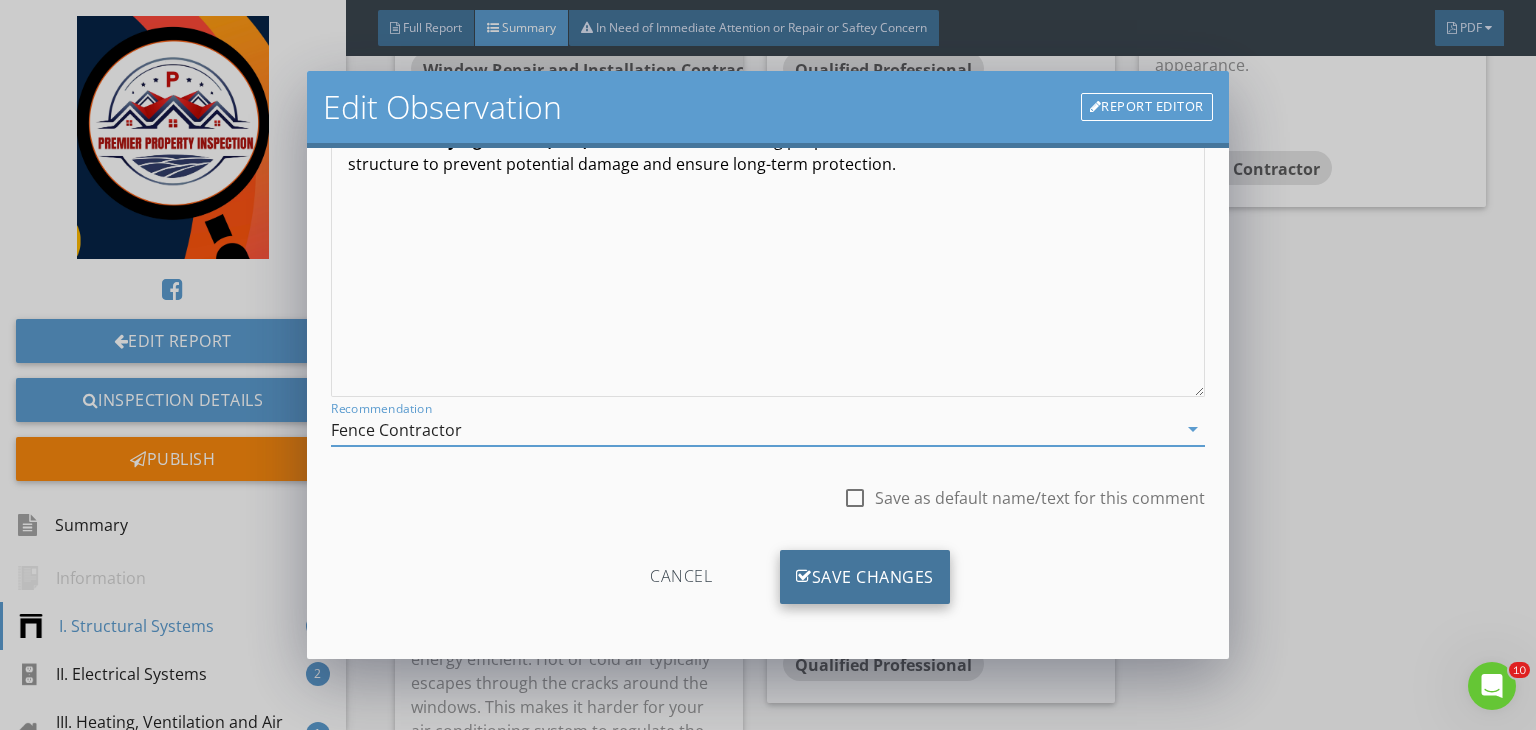 click on "Save Changes" at bounding box center [865, 577] 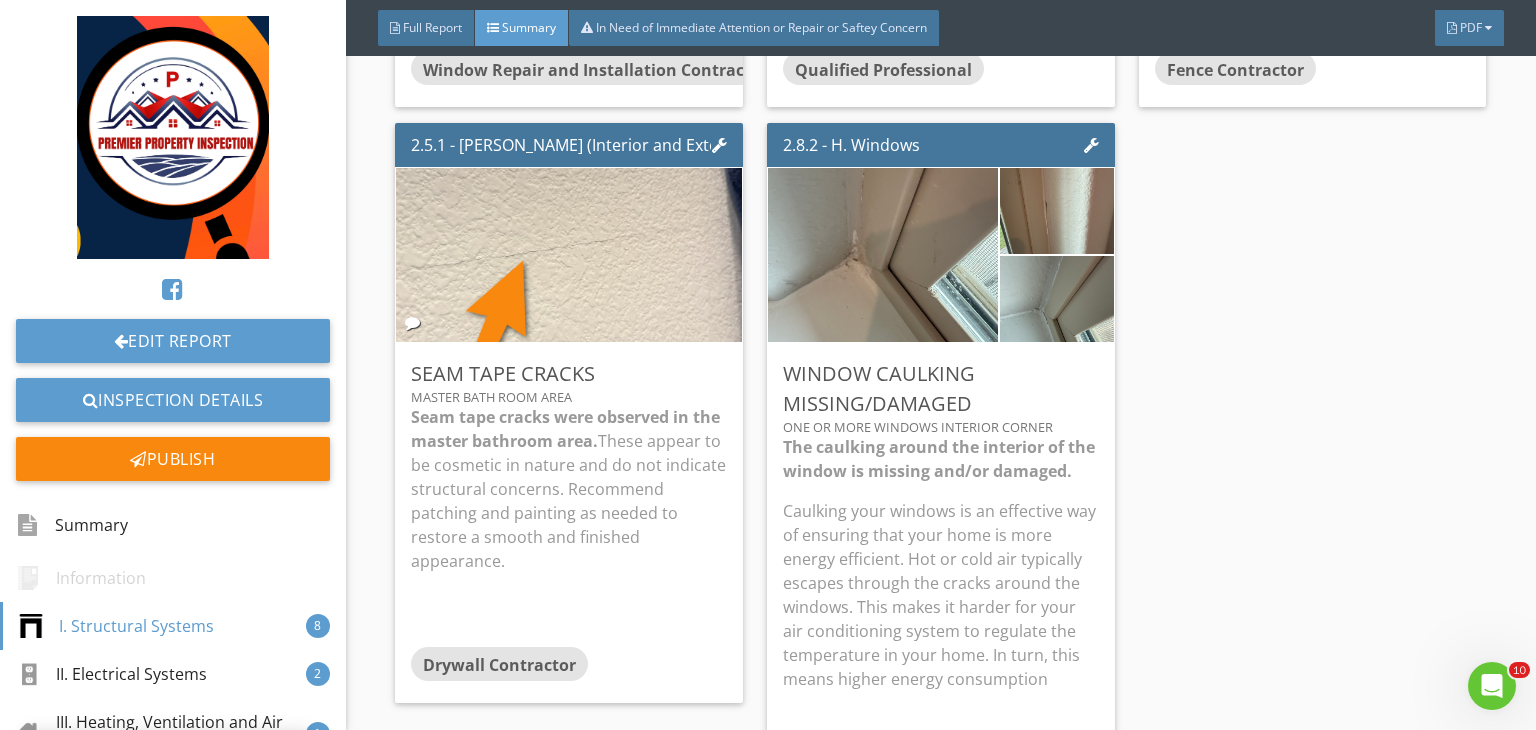scroll, scrollTop: 39, scrollLeft: 0, axis: vertical 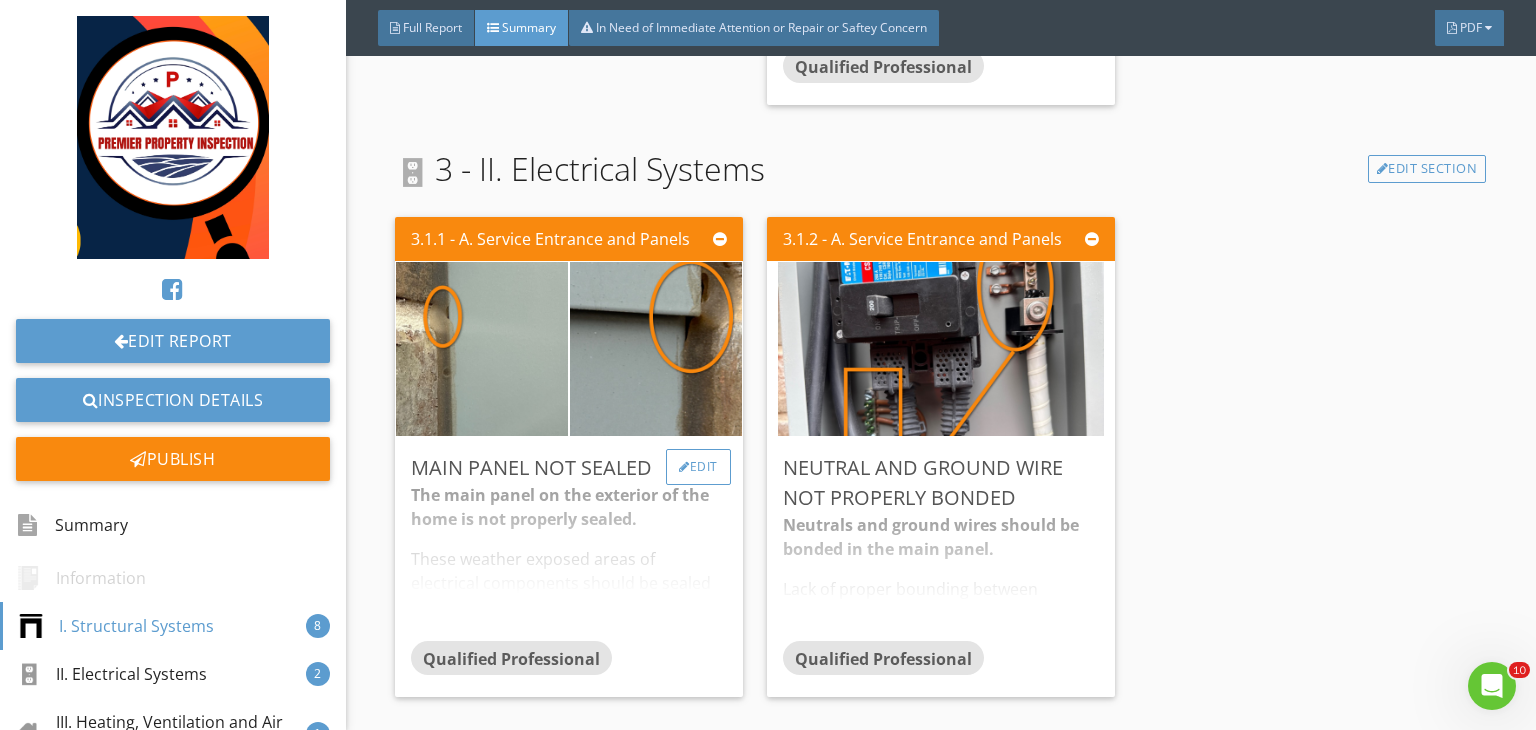 click on "Edit" at bounding box center [698, 467] 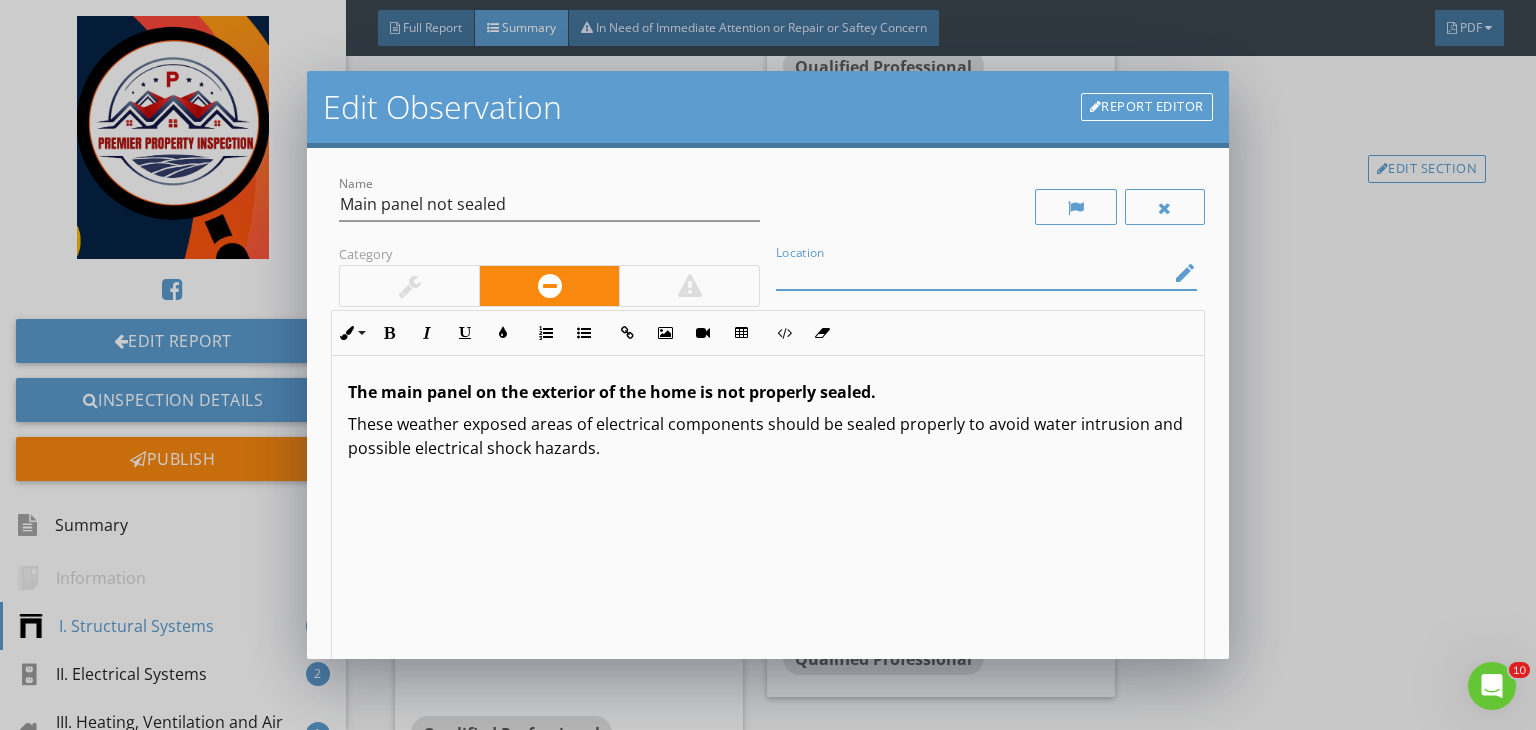 click at bounding box center (972, 273) 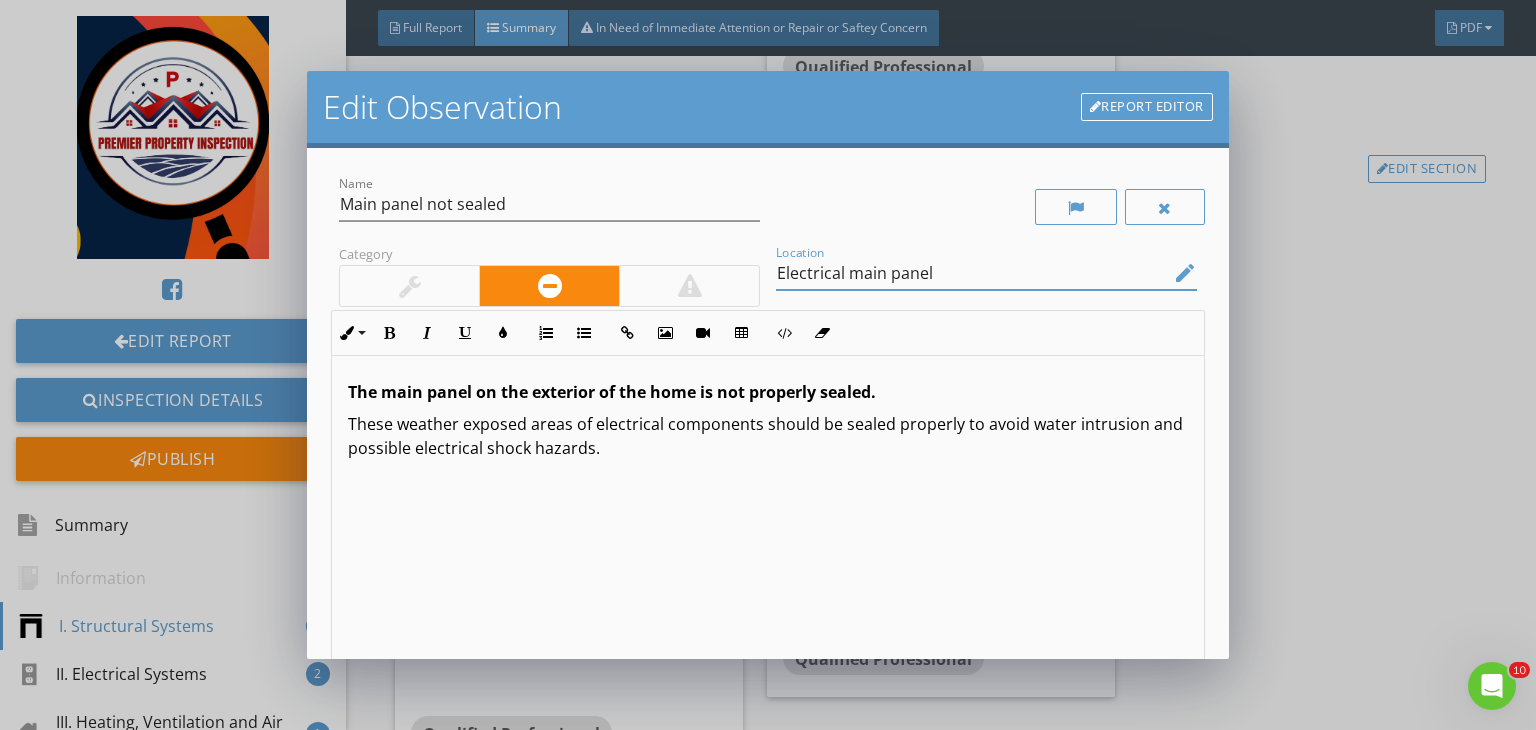 scroll, scrollTop: 0, scrollLeft: 0, axis: both 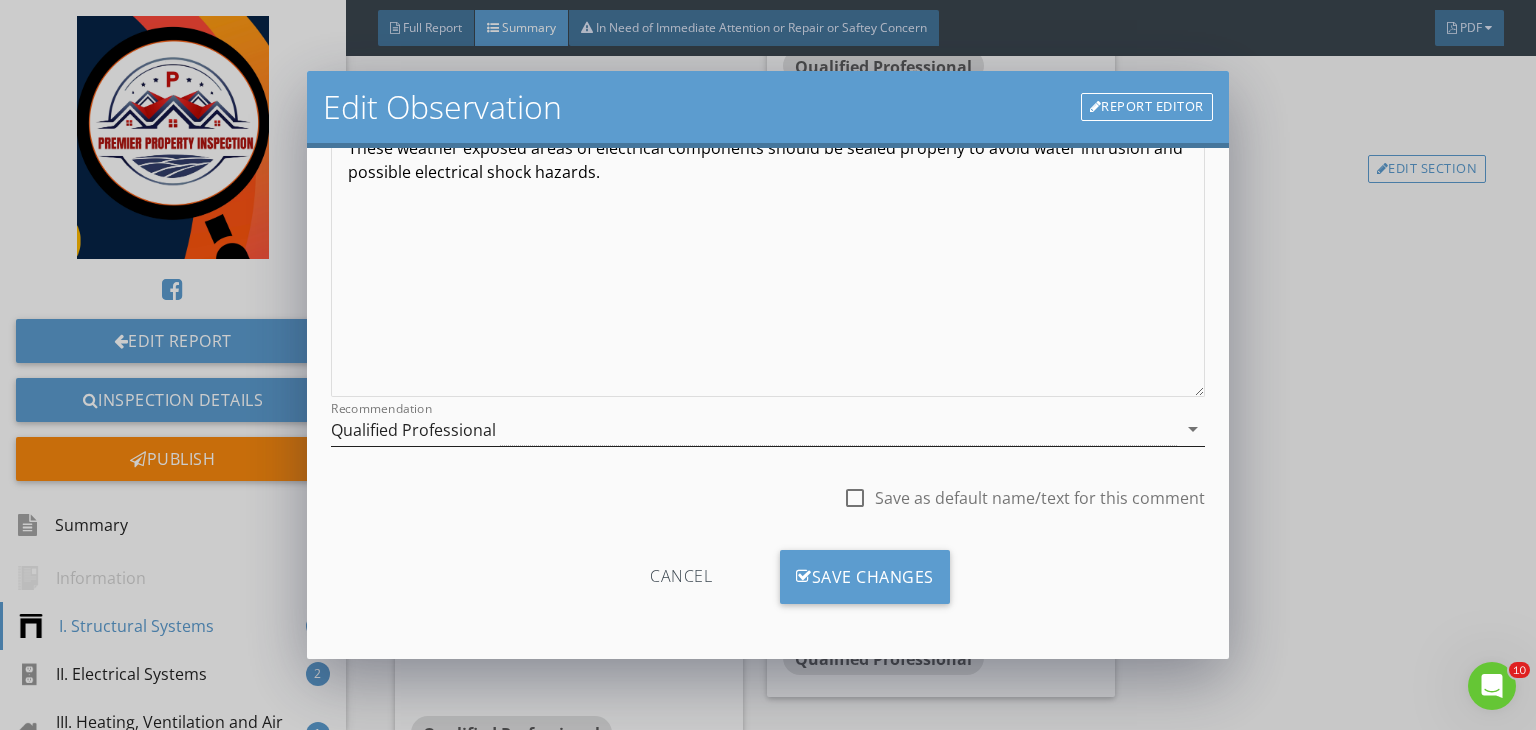 type on "Electrical main panel" 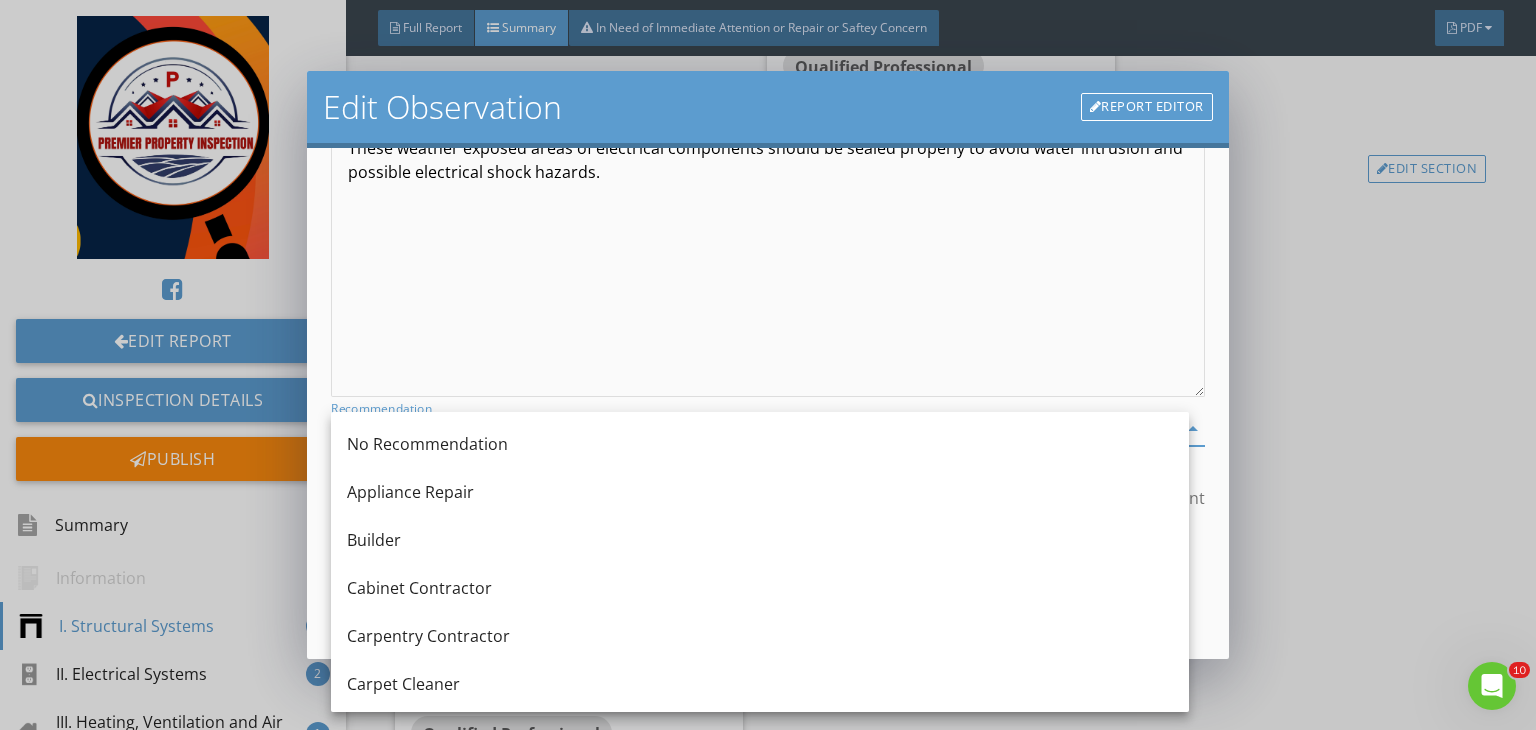 click on "The main panel on the exterior of the home is not properly sealed. These weather exposed areas of electrical components should be sealed properly to avoid water intrusion and possible electrical shock hazards." at bounding box center (768, 238) 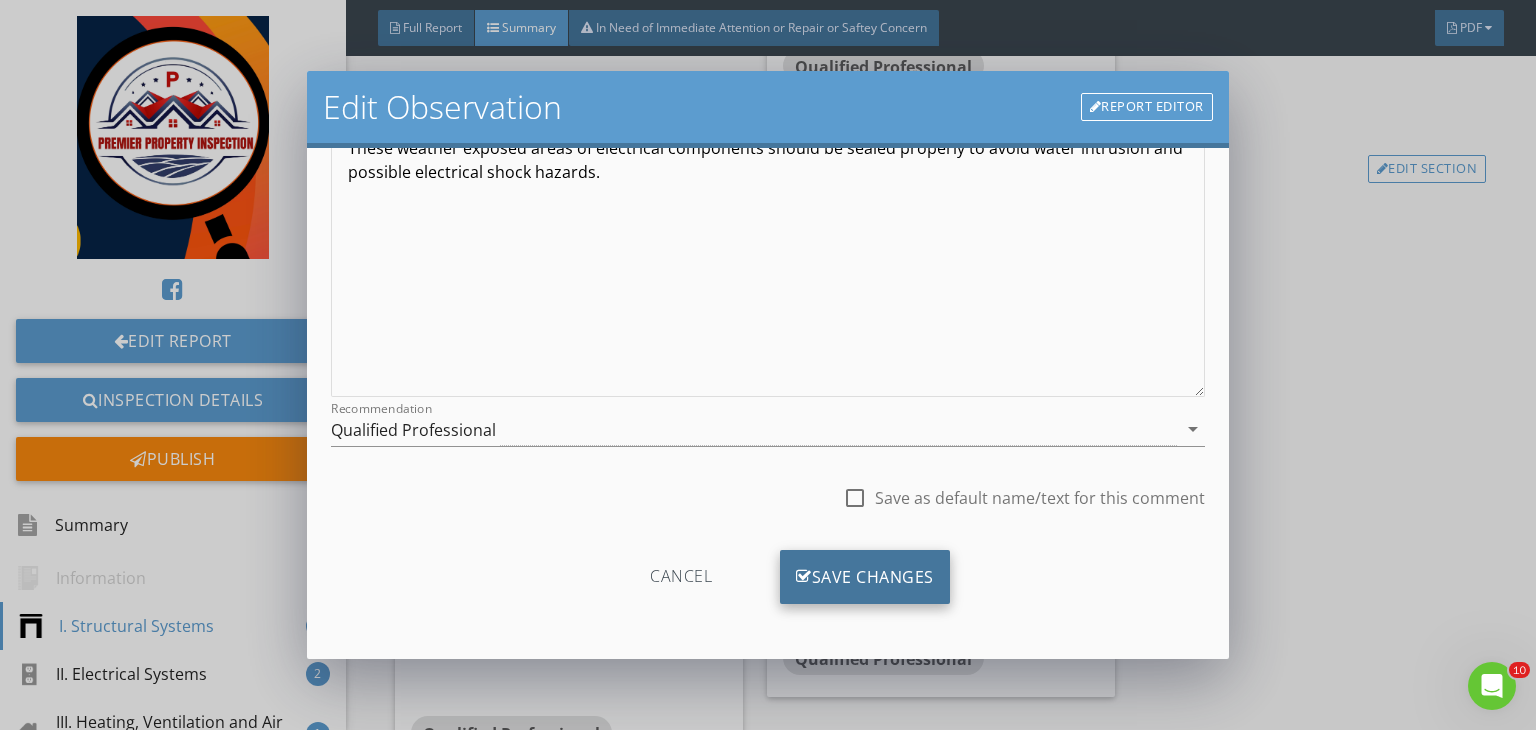 click on "Save Changes" at bounding box center [865, 577] 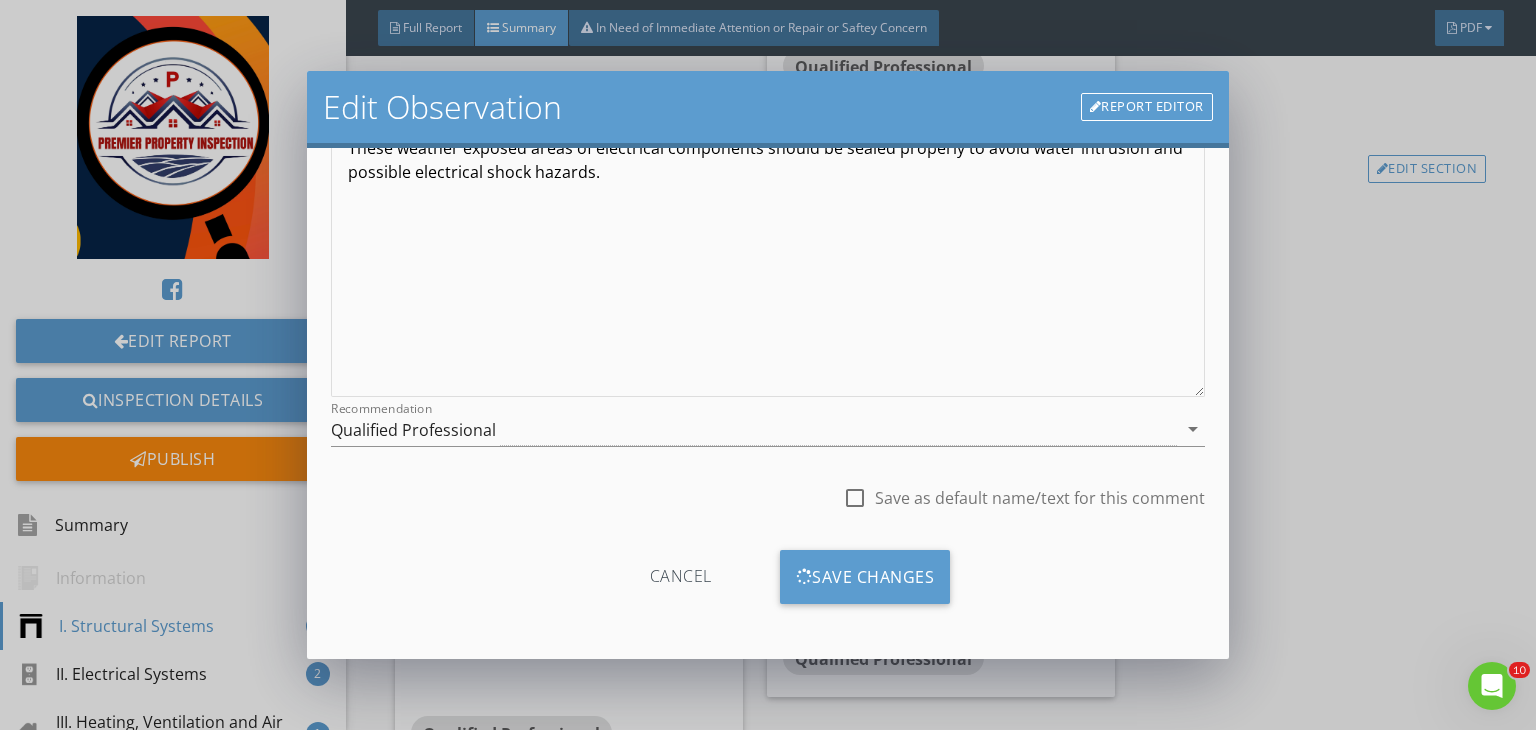 scroll, scrollTop: 39, scrollLeft: 0, axis: vertical 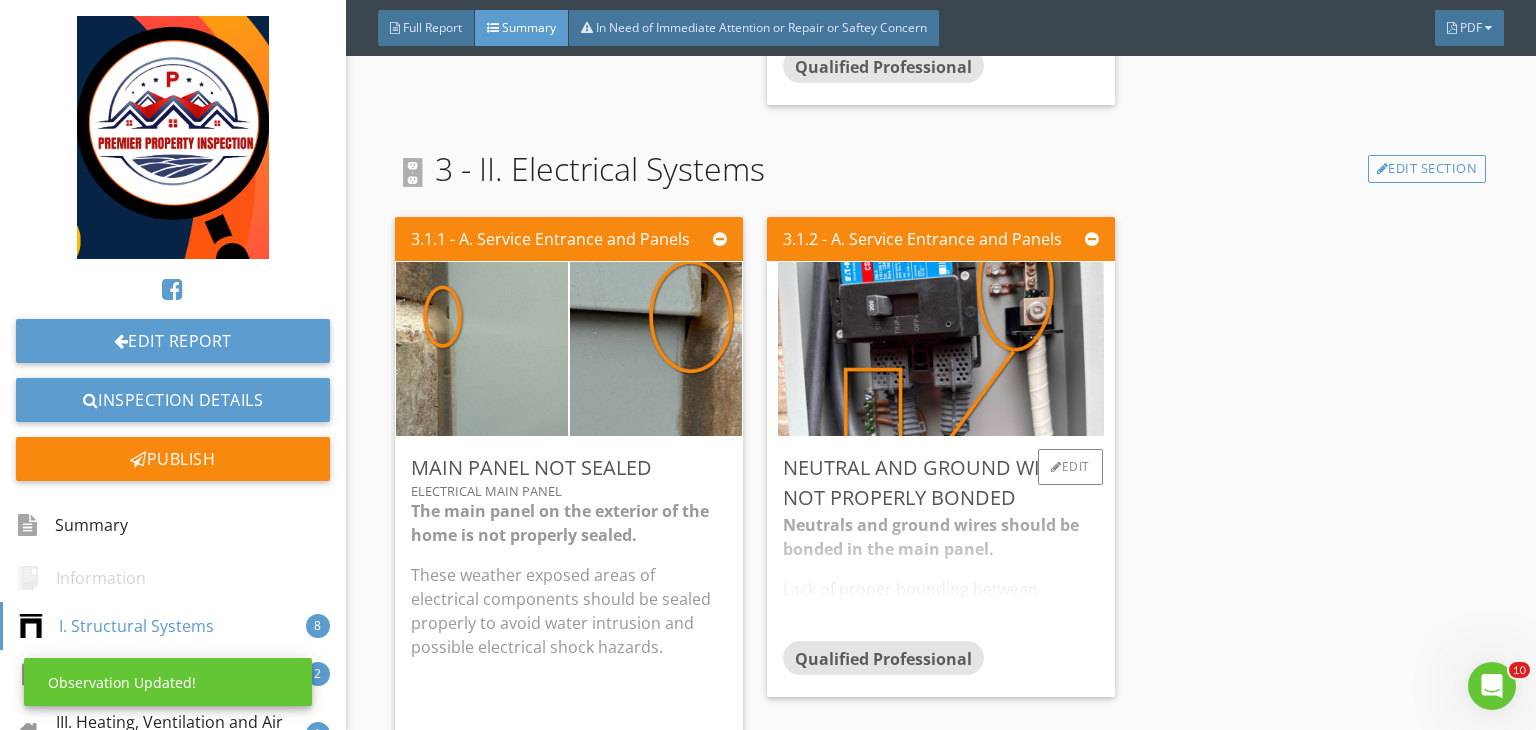 click on "Neutral and ground wire Not properly bonded
Neutrals and ground wires should be bonded in the main panel. Lack of proper bounding between Neutral and Ground conductor was observed at the main panel. Bonding neutral to ground helps prevent electrical shocks by providing a safe return path for fault current. This is a safety issue that needs to be corrected. A qualified licensed electrical contractor should perform repairs that involve wiring. For home owner  reference:  National electric code:  Section 250.24(A)  of the State Electrical Code allows the grounding electrode conductor to be terminated on the equipment grounding terminal bar only if the service equipment's neutral terminal bar and equipment grounding terminal bar are bonded via a  wire or busbar.   Qualified Professional
Edit" at bounding box center (941, 567) 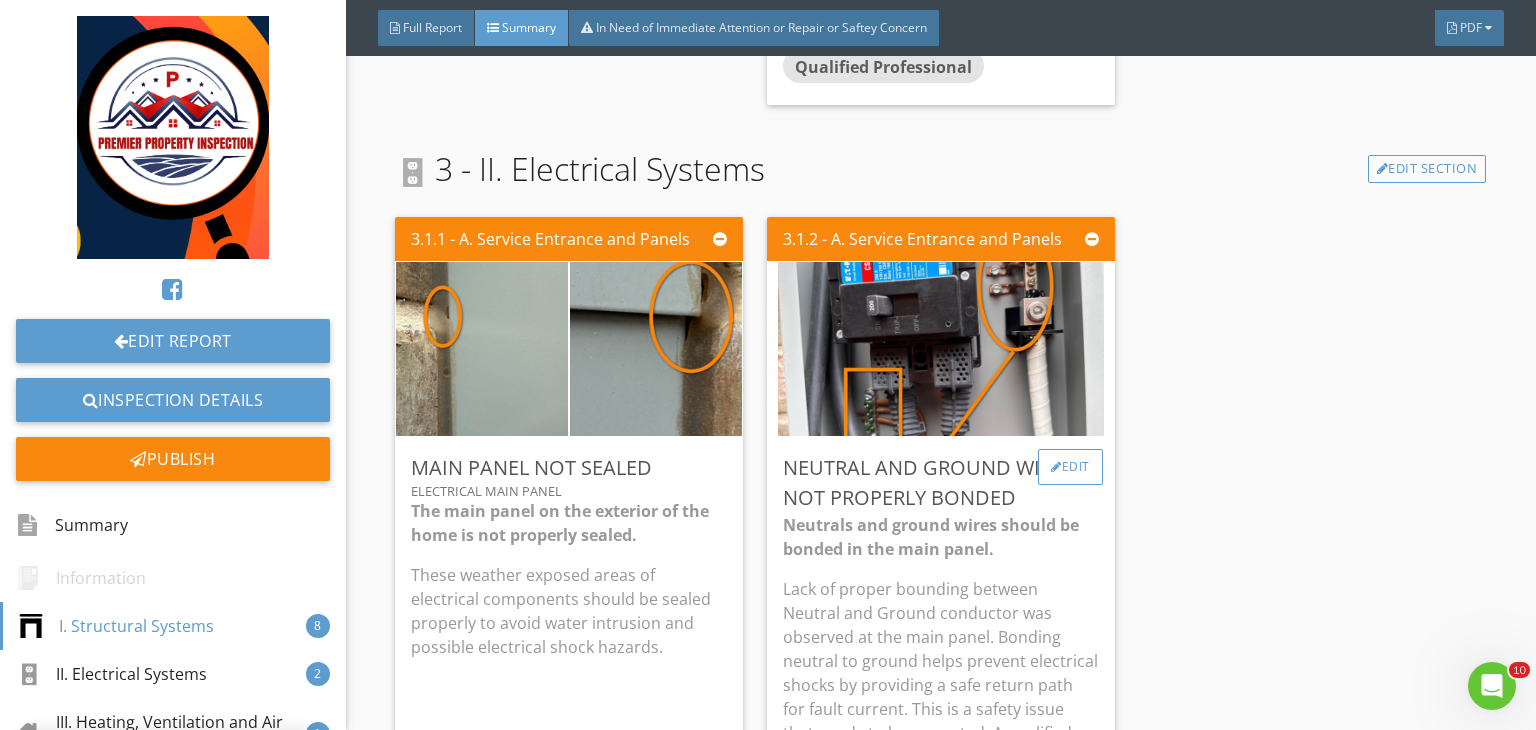 click on "Edit" at bounding box center [1070, 467] 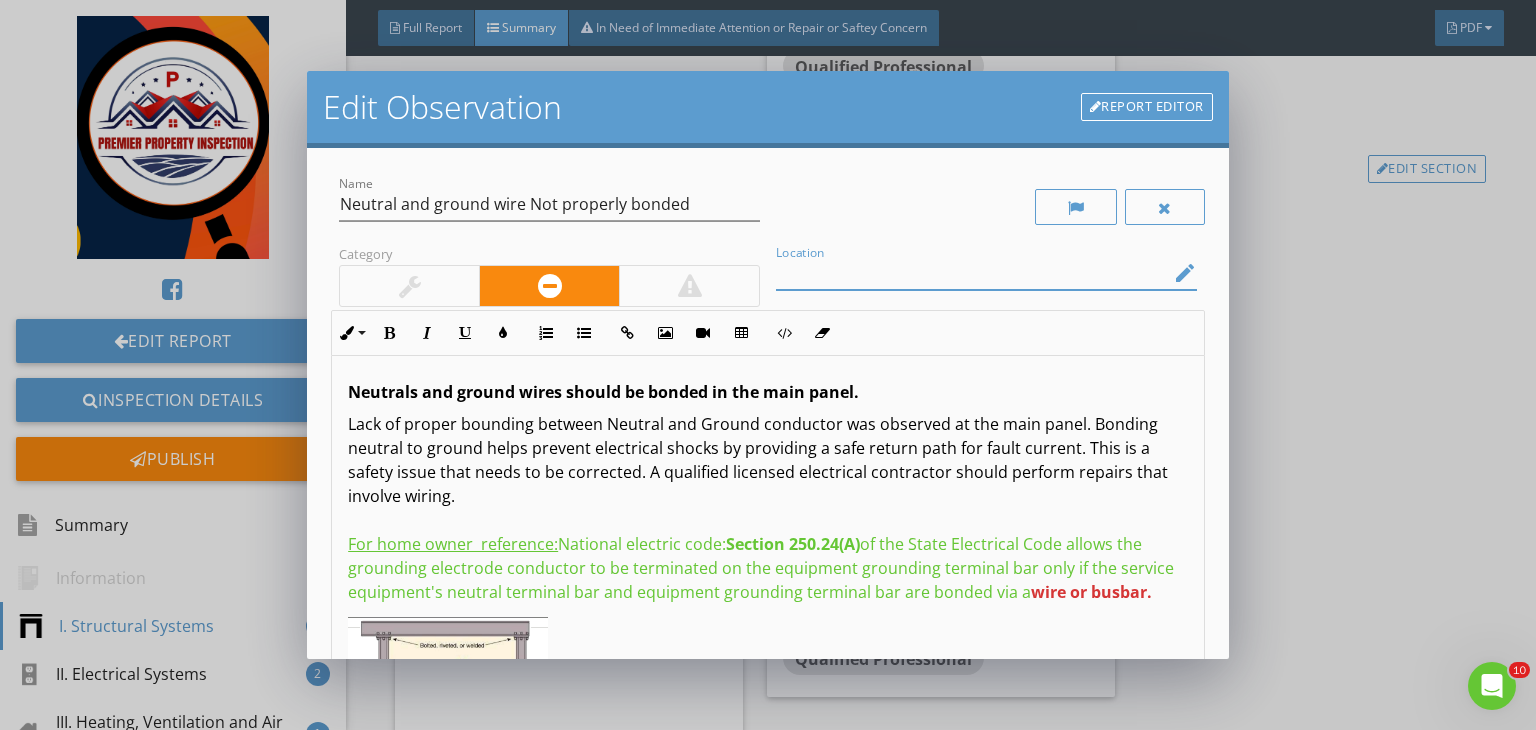 click at bounding box center [972, 273] 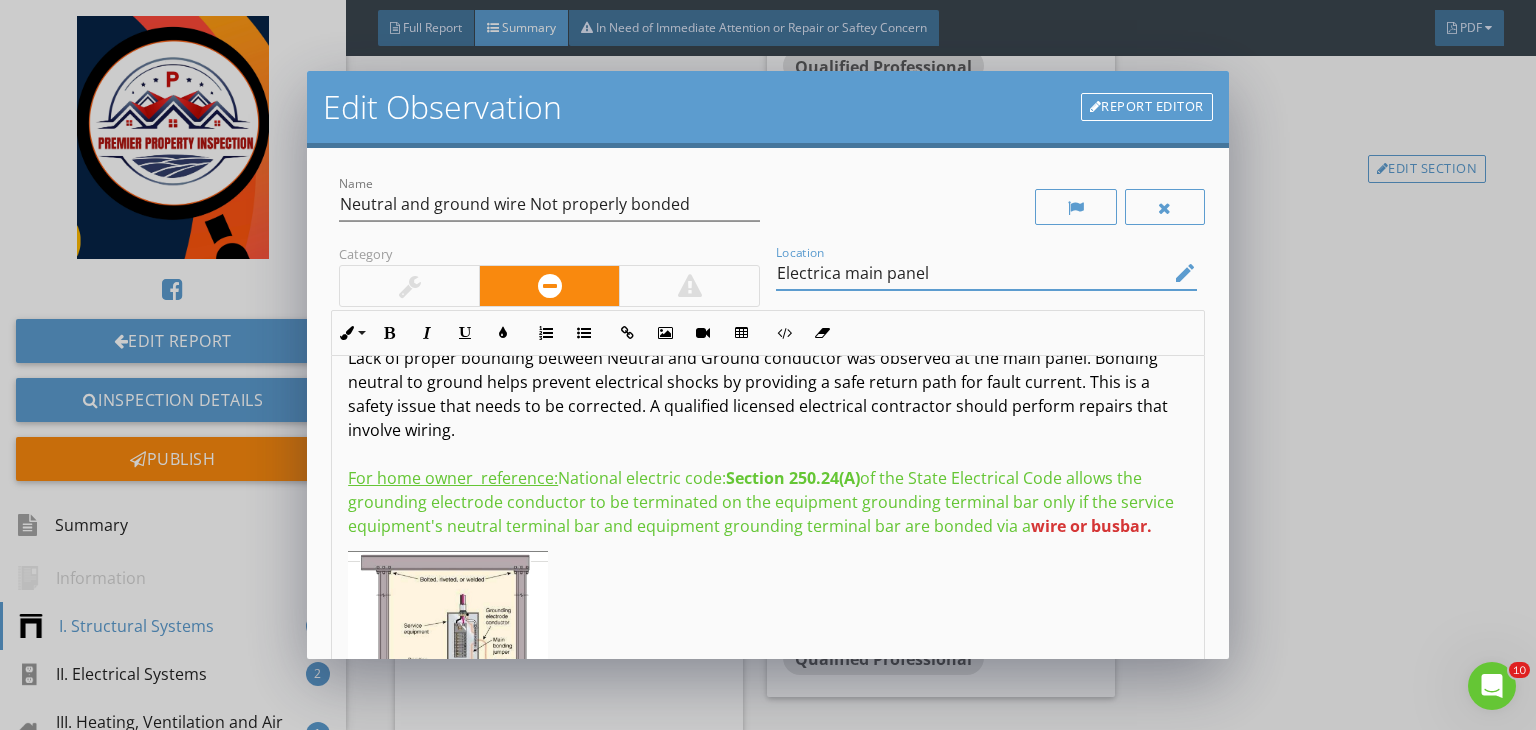 scroll, scrollTop: 60, scrollLeft: 0, axis: vertical 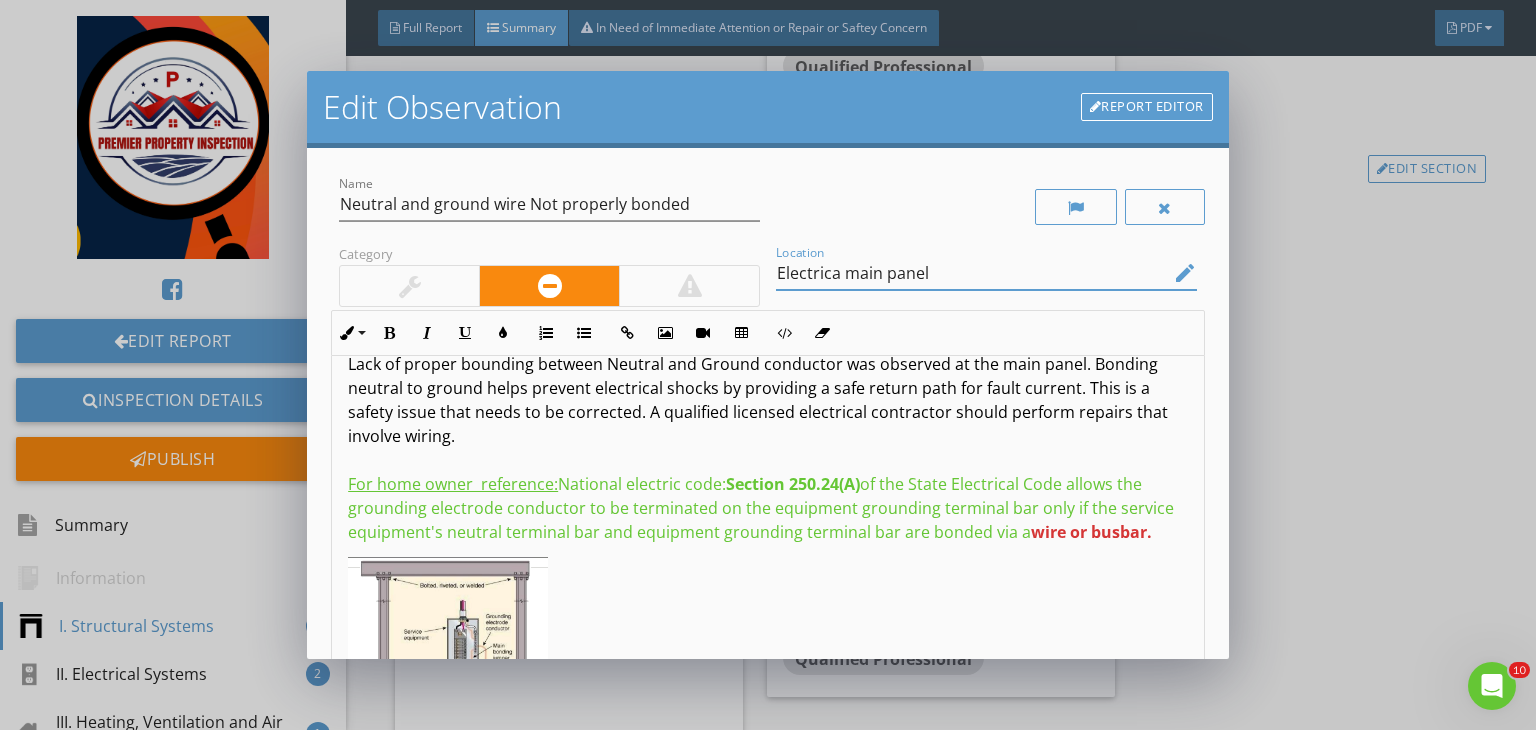 type on "Electrica main panel" 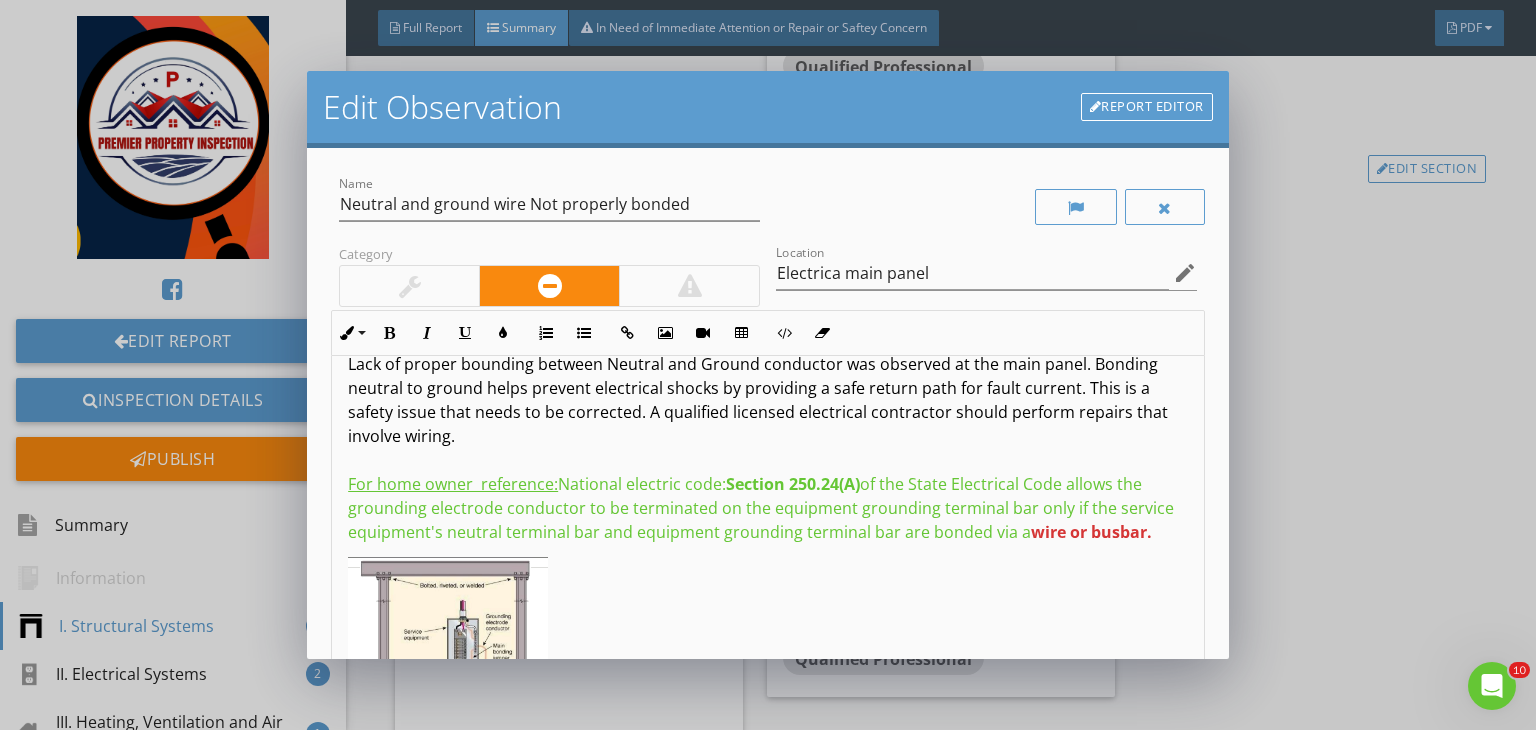 type 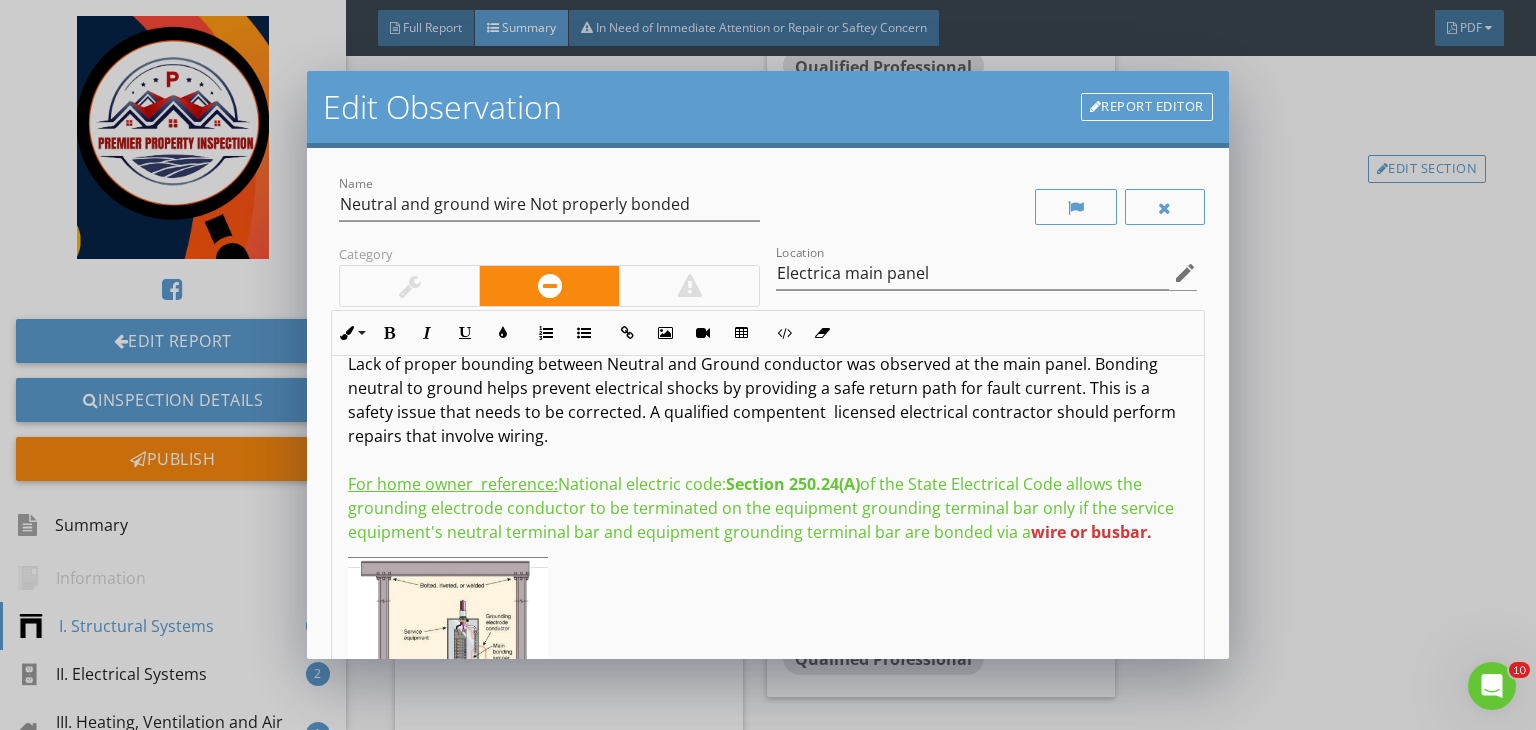 click on "Lack of proper bounding between Neutral and Ground conductor was observed at the main panel. Bonding neutral to ground helps prevent electrical shocks by providing a safe return path for fault current. This is a safety issue that needs to be corrected. A qualified compentent  licensed electrical contractor should perform repairs that involve wiring. For home owner  reference:  National electric code:  Section 250.24(A)  of the State Electrical Code allows the grounding electrode conductor to be terminated on the equipment grounding terminal bar only if the service equipment's neutral terminal bar and equipment grounding terminal bar are bonded via a  wire or busbar." at bounding box center (768, 448) 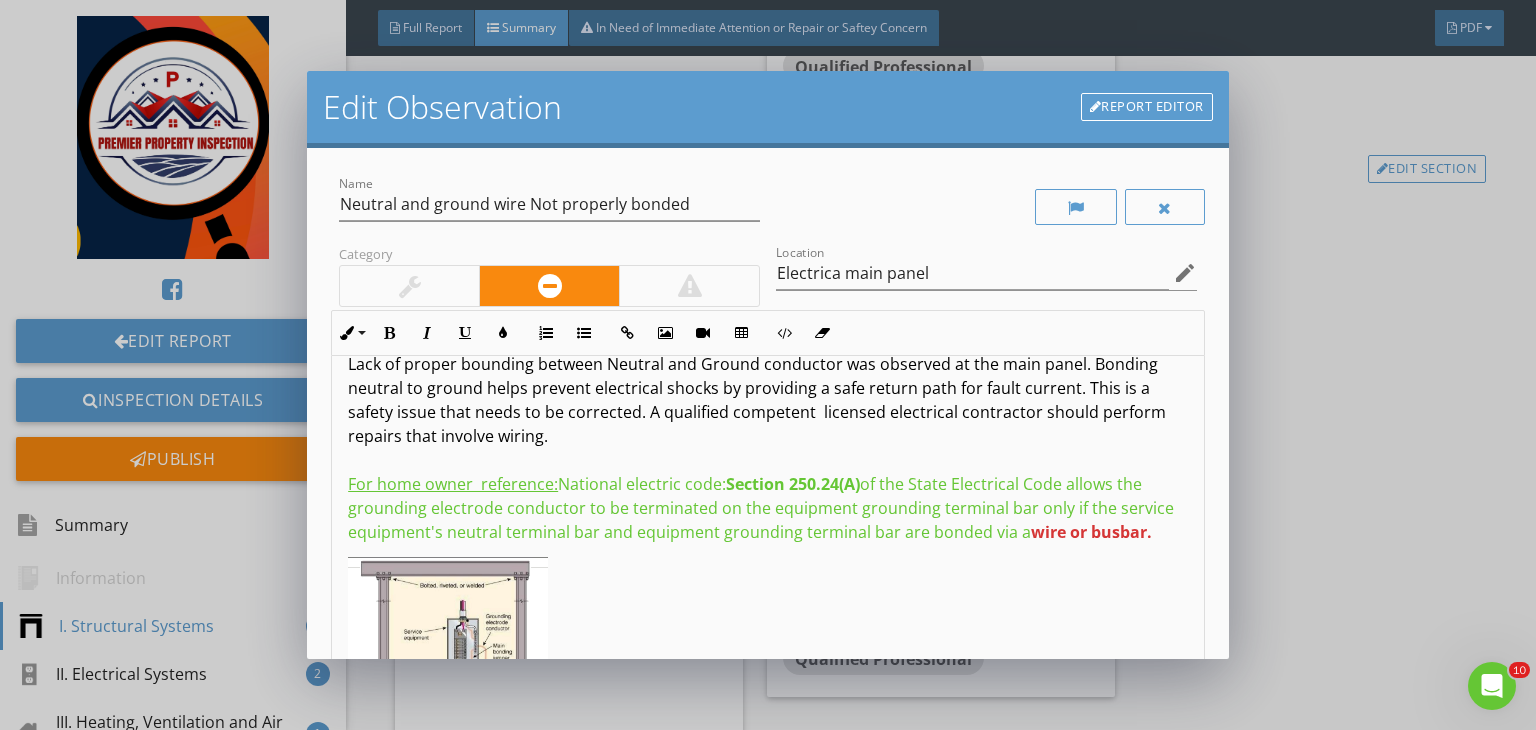 click on "Lack of proper bounding between Neutral and Ground conductor was observed at the main panel. Bonding neutral to ground helps prevent electrical shocks by providing a safe return path for fault current. This is a safety issue that needs to be corrected. A qualified competent  licensed electrical contractor should perform repairs that involve wiring. For home owner  reference:  National electric code:  Section 250.24(A)  of the State Electrical Code allows the grounding electrode conductor to be terminated on the equipment grounding terminal bar only if the service equipment's neutral terminal bar and equipment grounding terminal bar are bonded via a  wire or busbar." at bounding box center [768, 448] 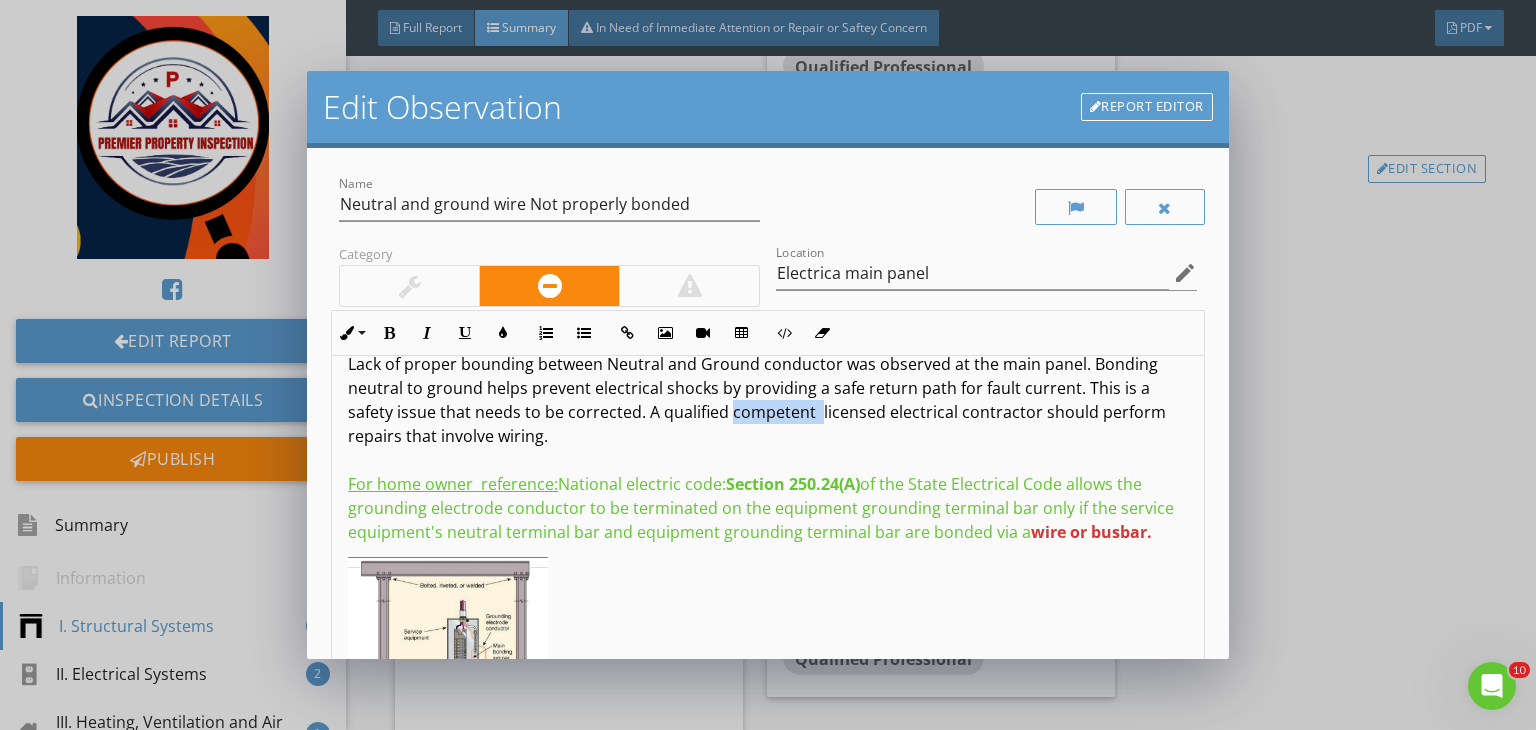 click on "Lack of proper bounding between Neutral and Ground conductor was observed at the main panel. Bonding neutral to ground helps prevent electrical shocks by providing a safe return path for fault current. This is a safety issue that needs to be corrected. A qualified competent  licensed electrical contractor should perform repairs that involve wiring. For home owner  reference:  National electric code:  Section 250.24(A)  of the State Electrical Code allows the grounding electrode conductor to be terminated on the equipment grounding terminal bar only if the service equipment's neutral terminal bar and equipment grounding terminal bar are bonded via a  wire or busbar." at bounding box center [768, 448] 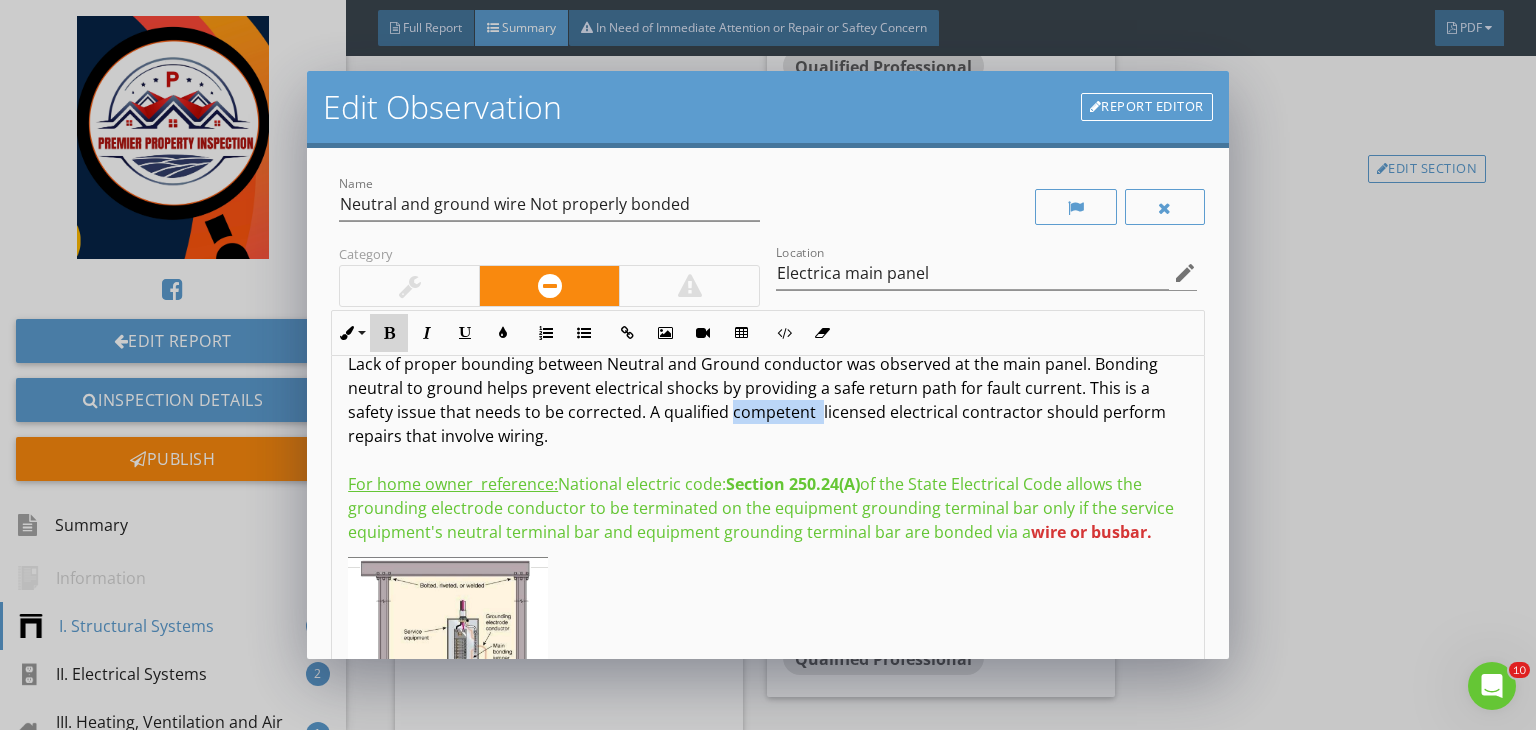 click on "Bold" at bounding box center [389, 333] 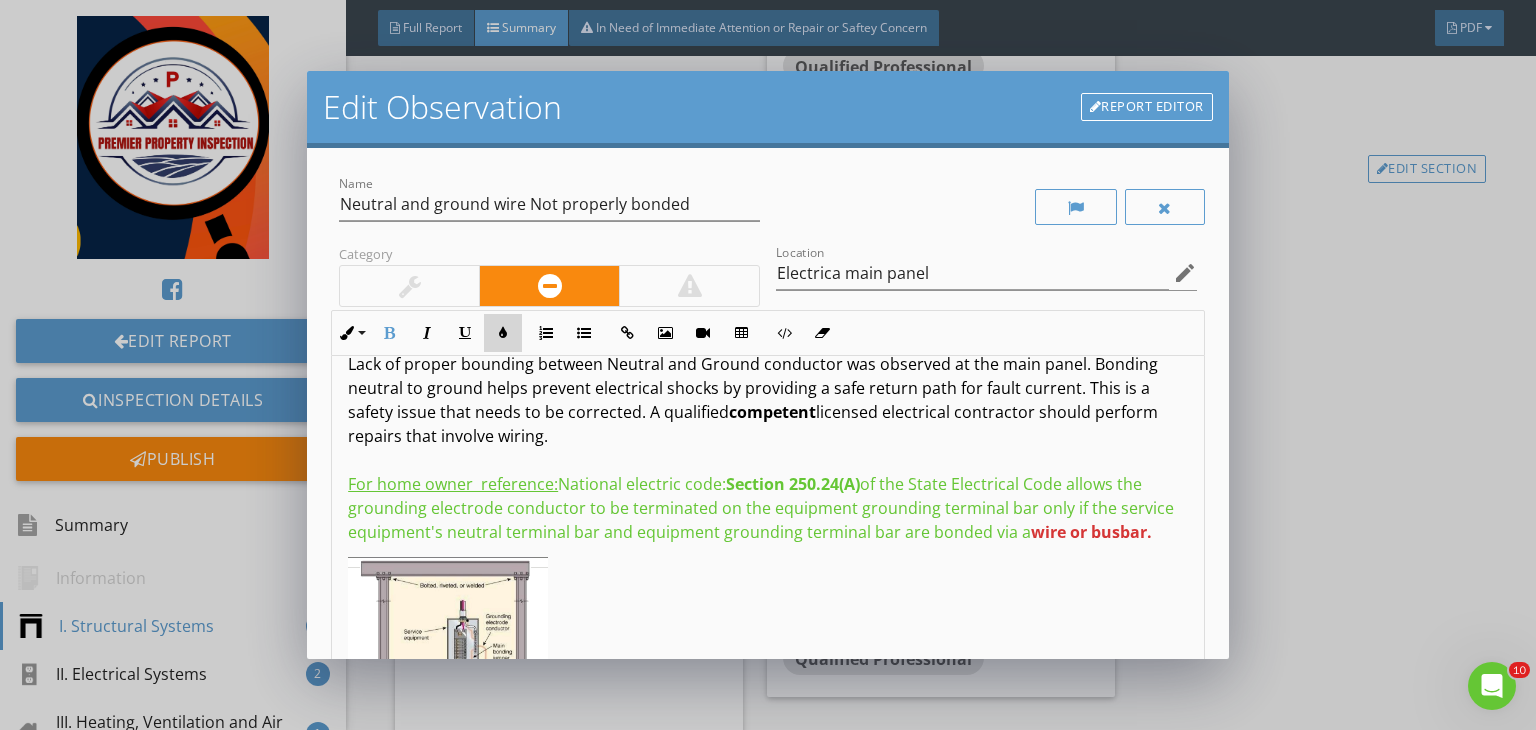 click at bounding box center (503, 333) 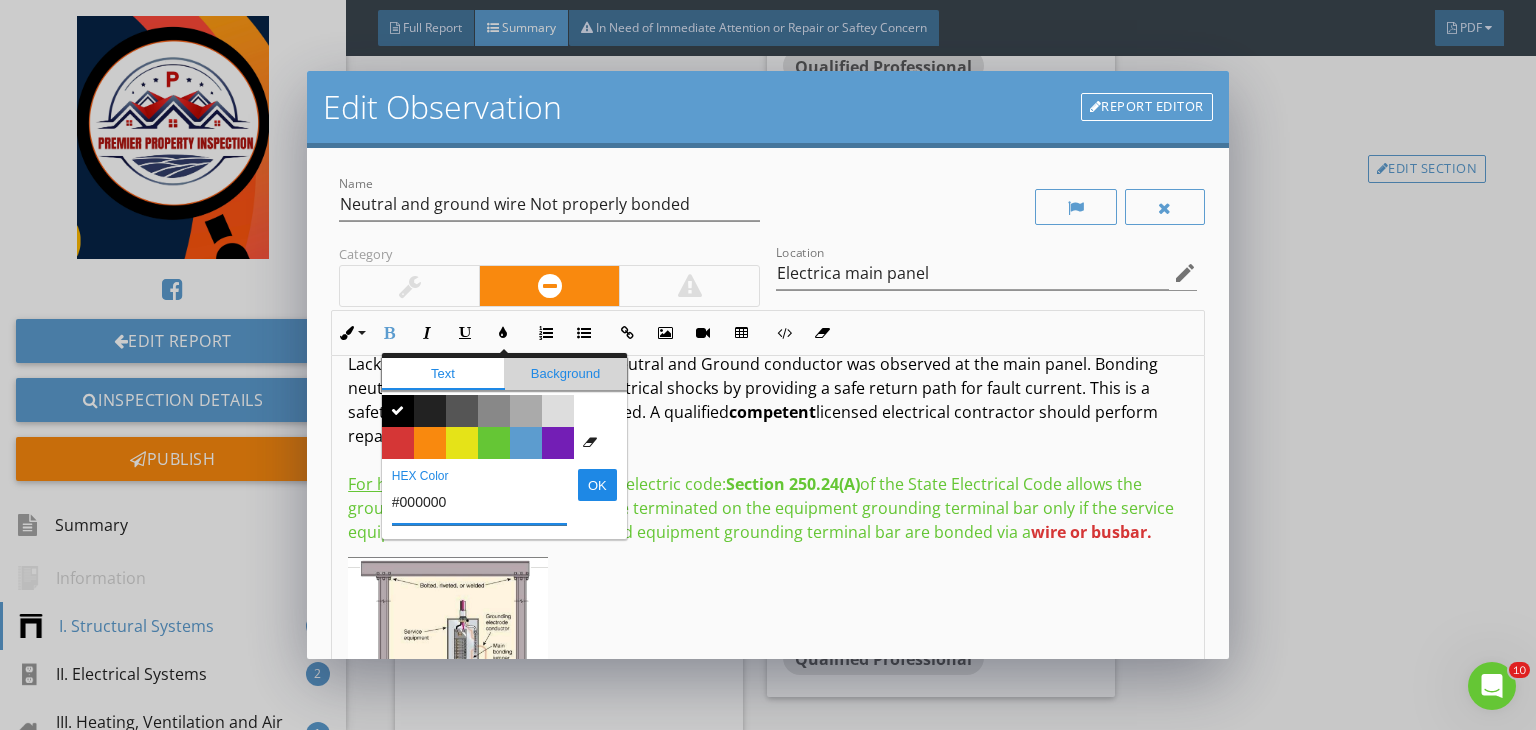 click on "Background" at bounding box center [565, 374] 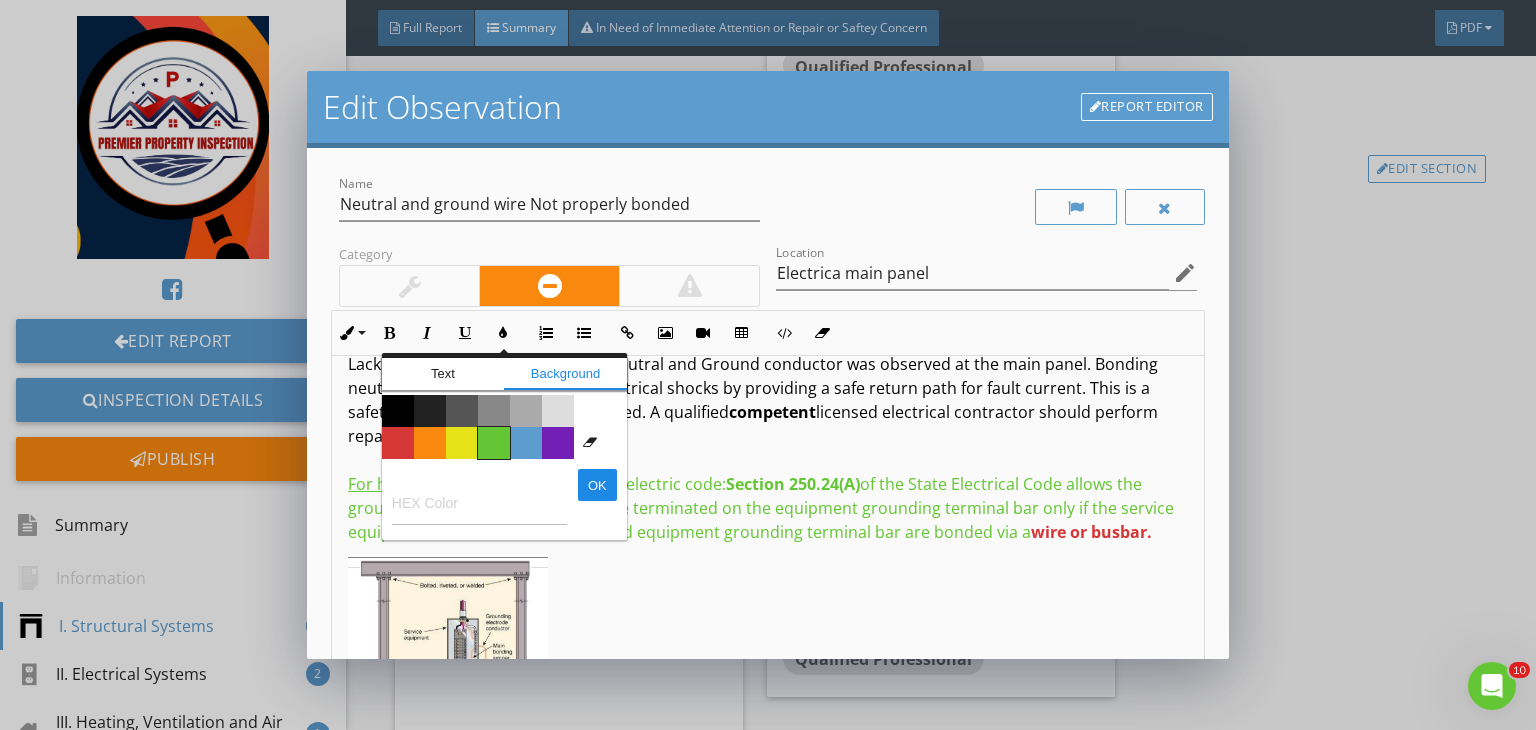 click on "Color #65c635" at bounding box center (494, 443) 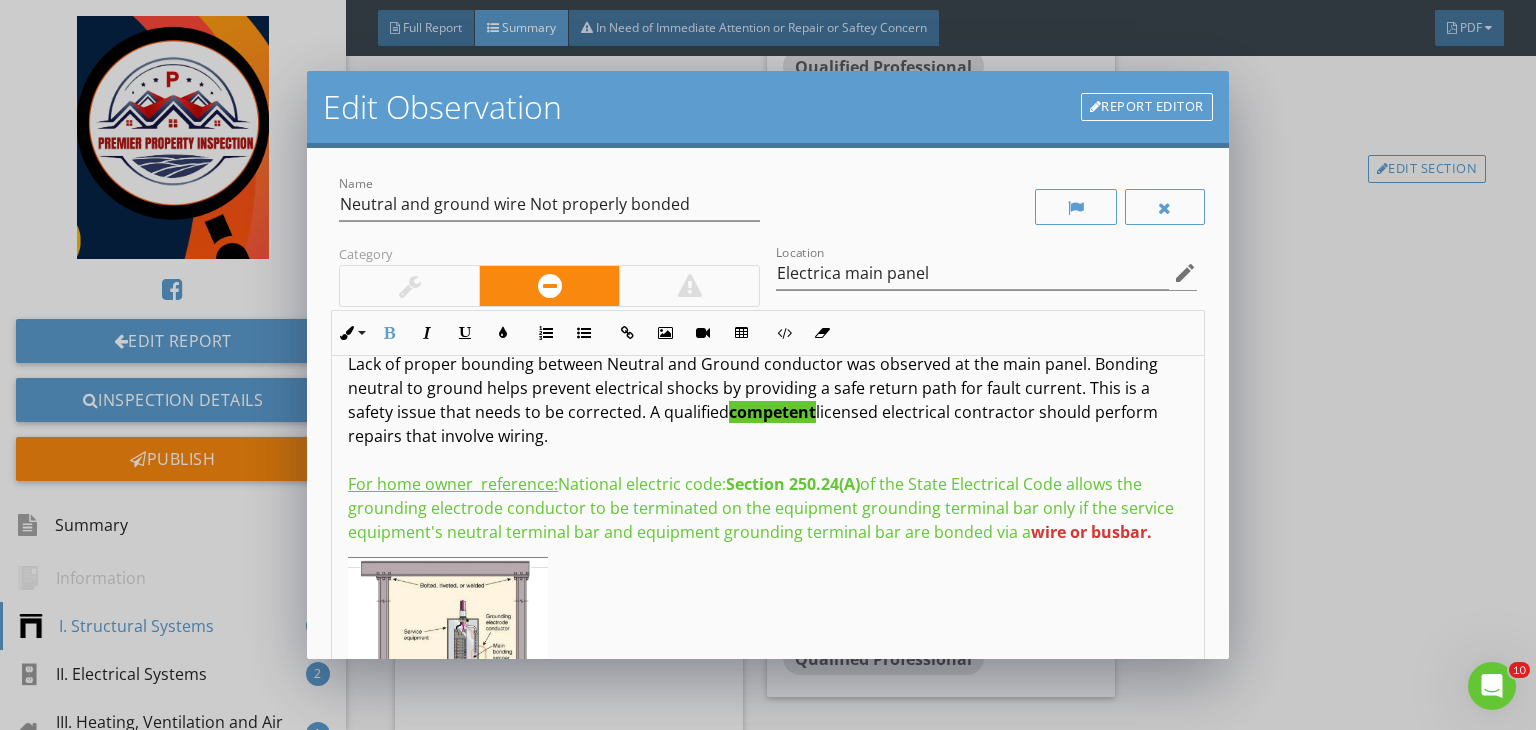click on "Lack of proper bounding between Neutral and Ground conductor was observed at the main panel. Bonding neutral to ground helps prevent electrical shocks by providing a safe return path for fault current. This is a safety issue that needs to be corrected. A qualified  competent   licensed electrical contractor should perform repairs that involve wiring. For home owner  reference:  National electric code:  Section 250.24(A)  of the State Electrical Code allows the grounding electrode conductor to be terminated on the equipment grounding terminal bar only if the service equipment's neutral terminal bar and equipment grounding terminal bar are bonded via a  wire or busbar." at bounding box center [768, 448] 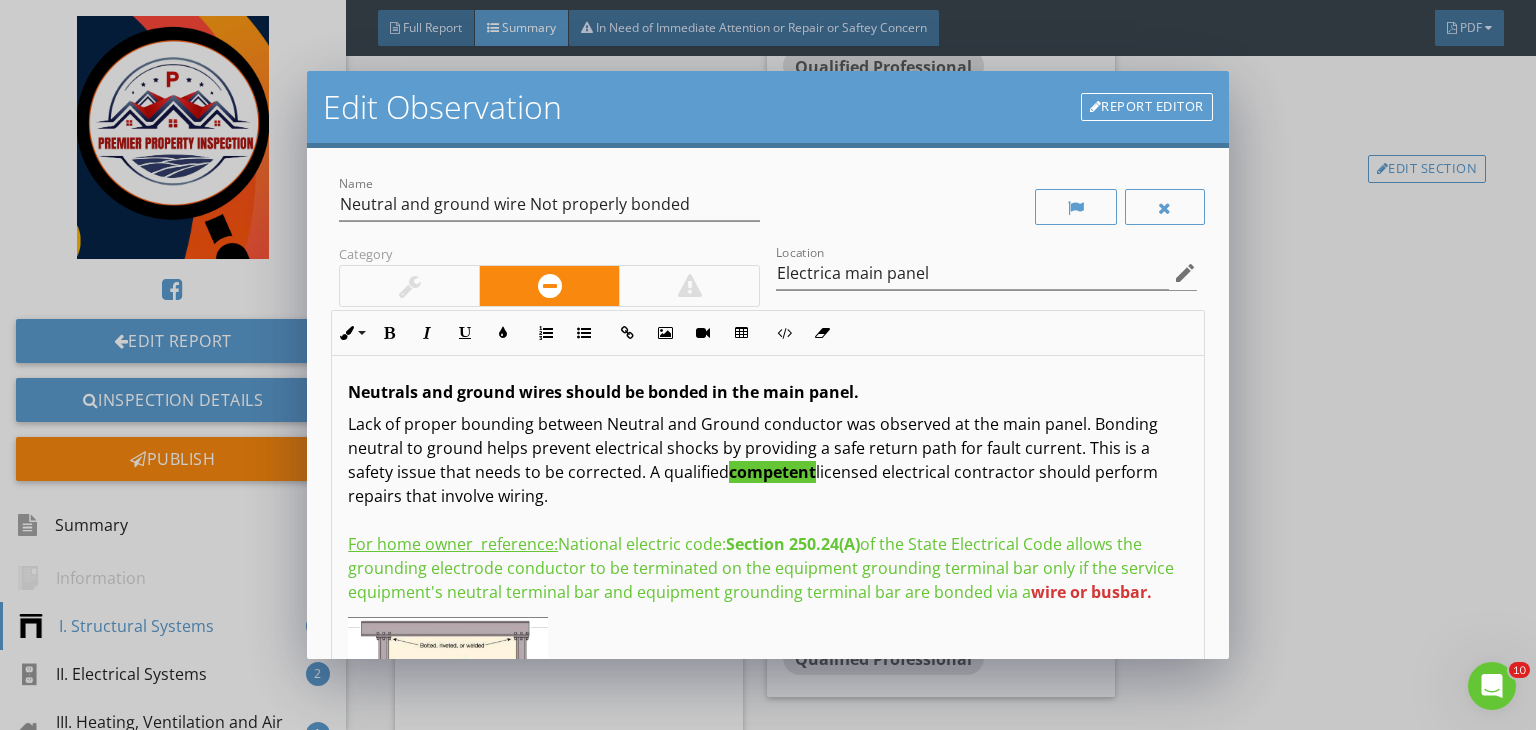scroll, scrollTop: 196, scrollLeft: 0, axis: vertical 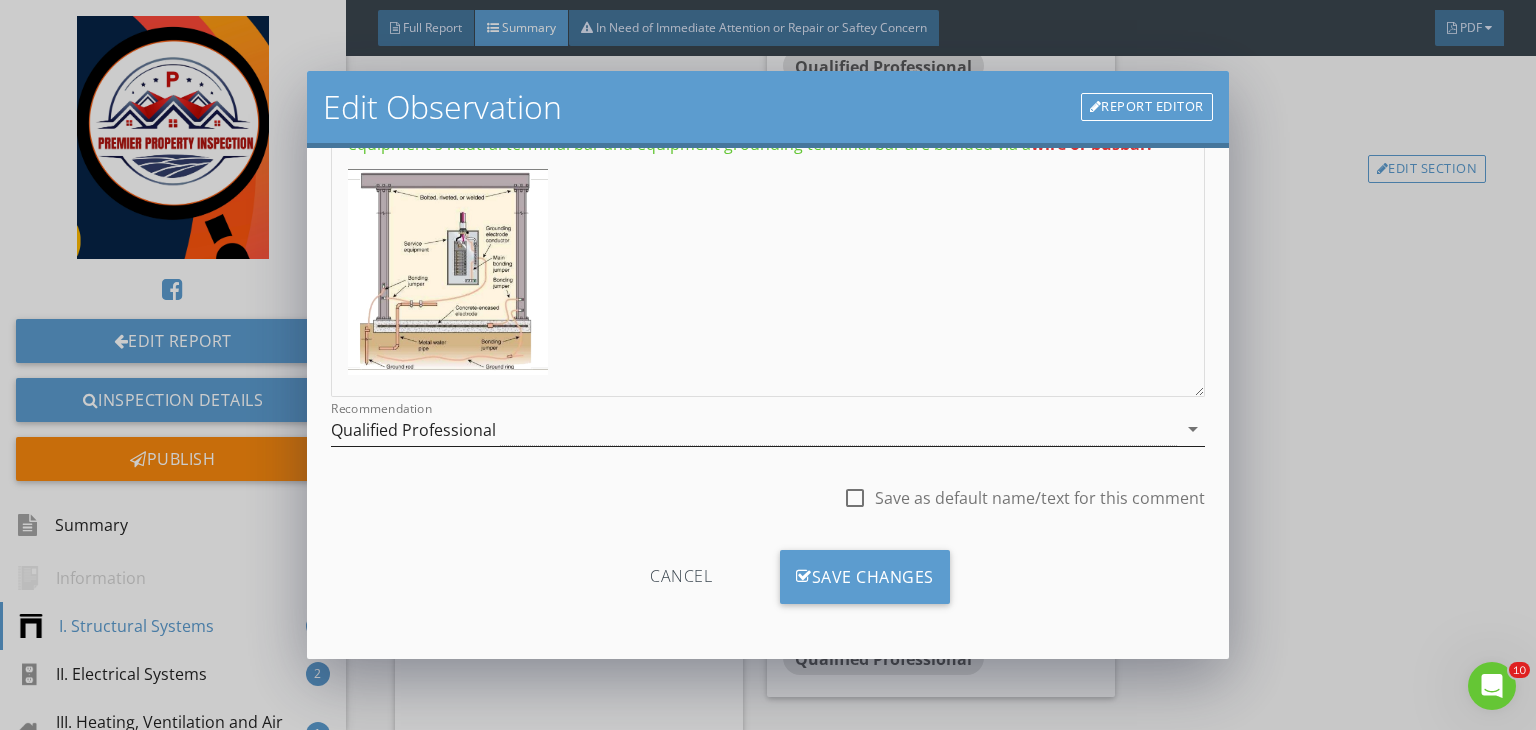click on "Qualified Professional" at bounding box center [754, 429] 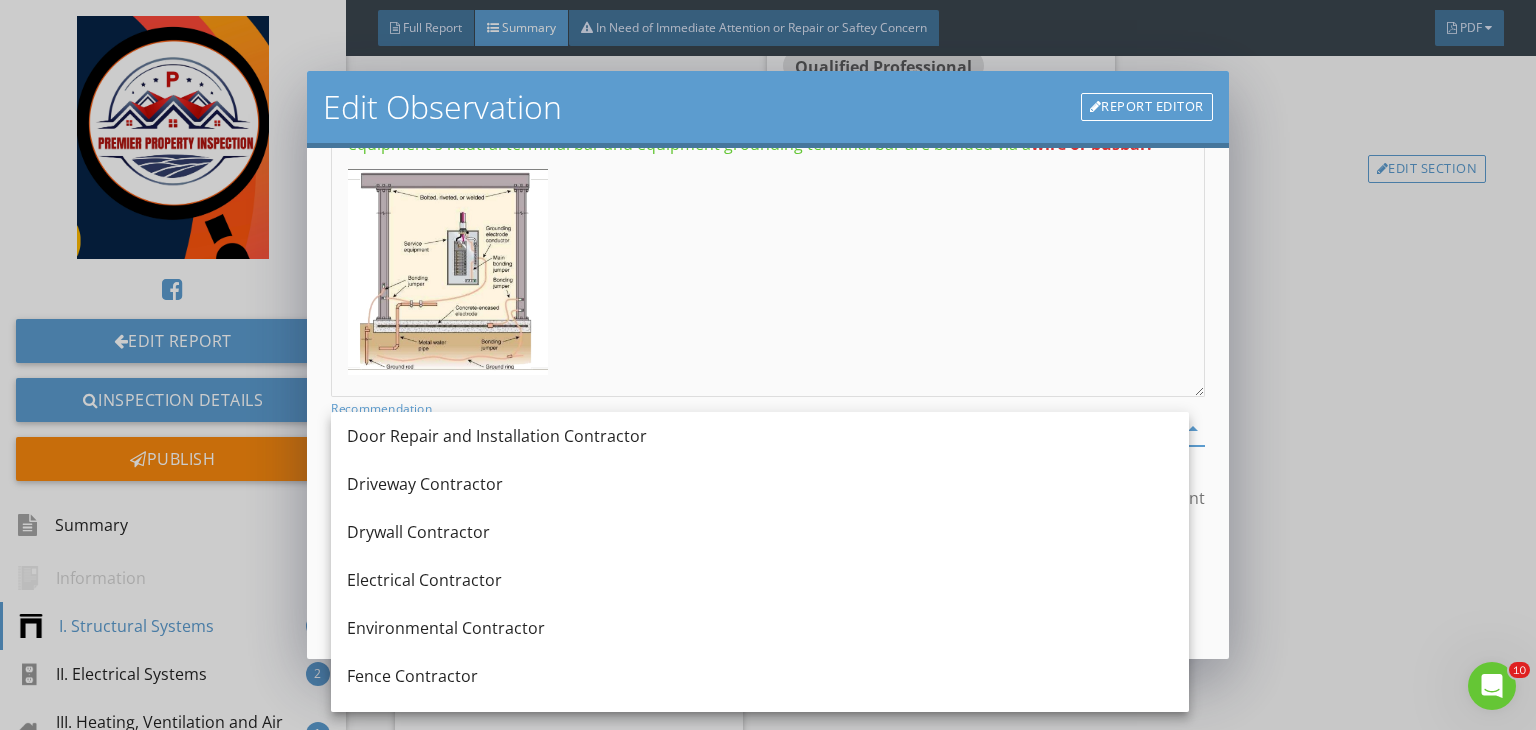 scroll, scrollTop: 592, scrollLeft: 0, axis: vertical 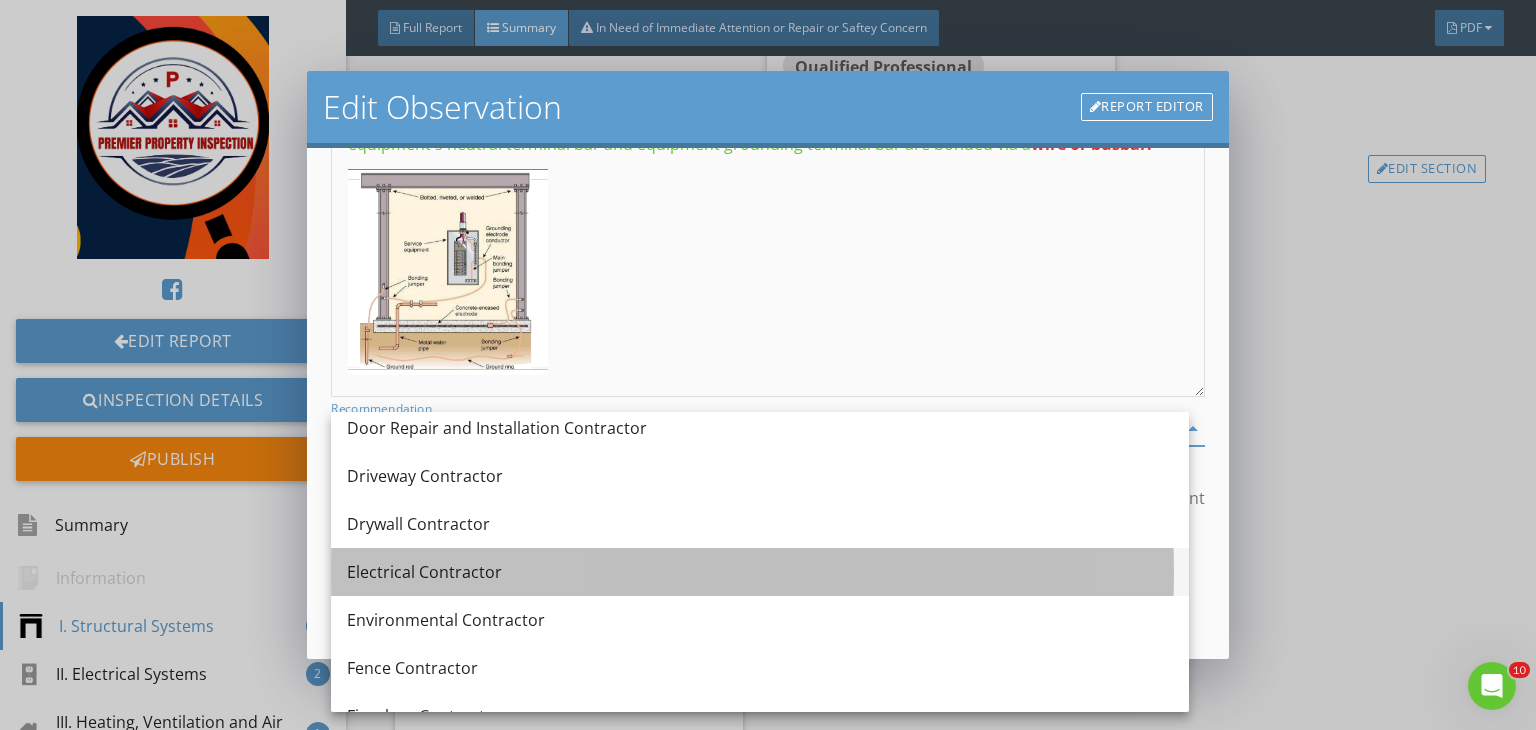 click on "Electrical Contractor" at bounding box center [760, 572] 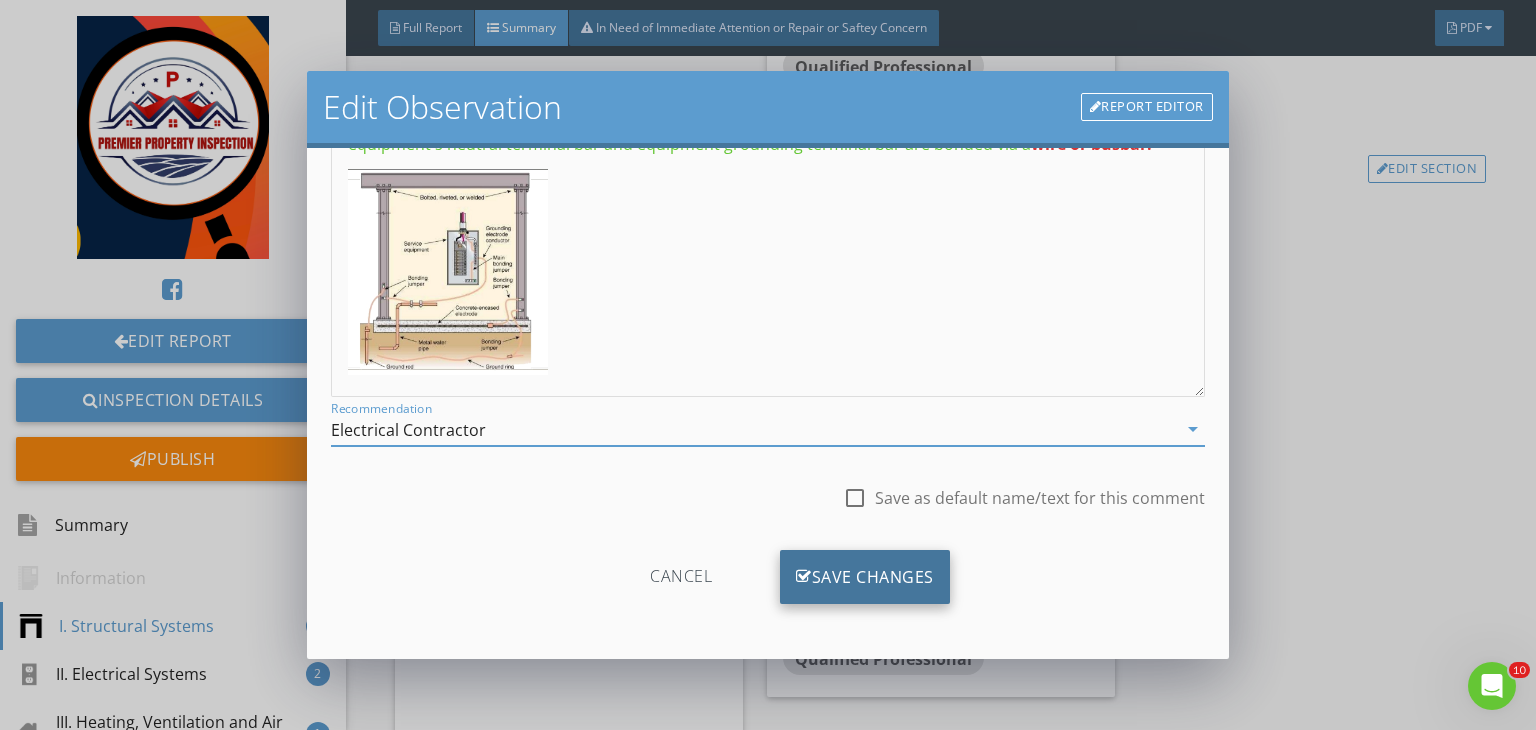 click on "Save Changes" at bounding box center (865, 577) 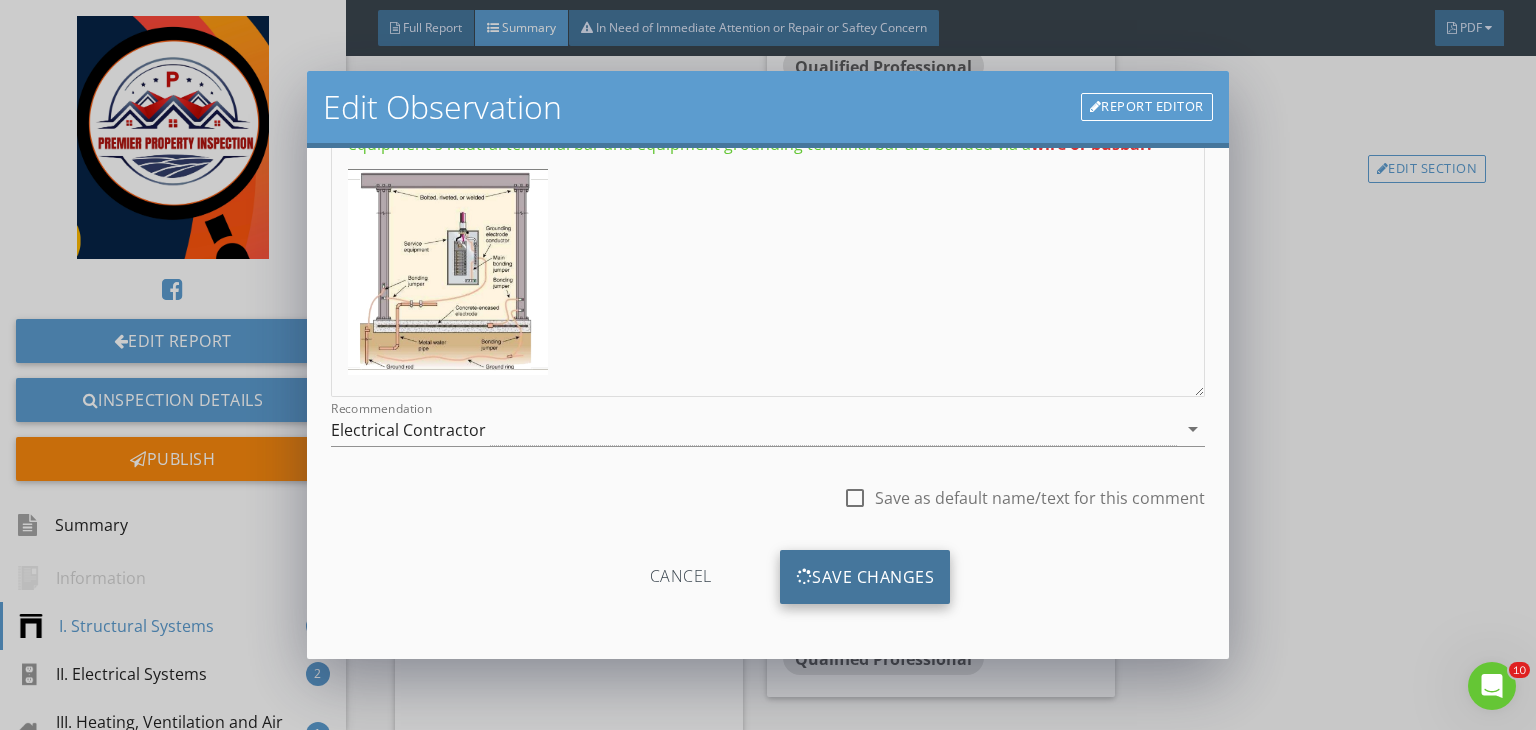 scroll, scrollTop: 39, scrollLeft: 0, axis: vertical 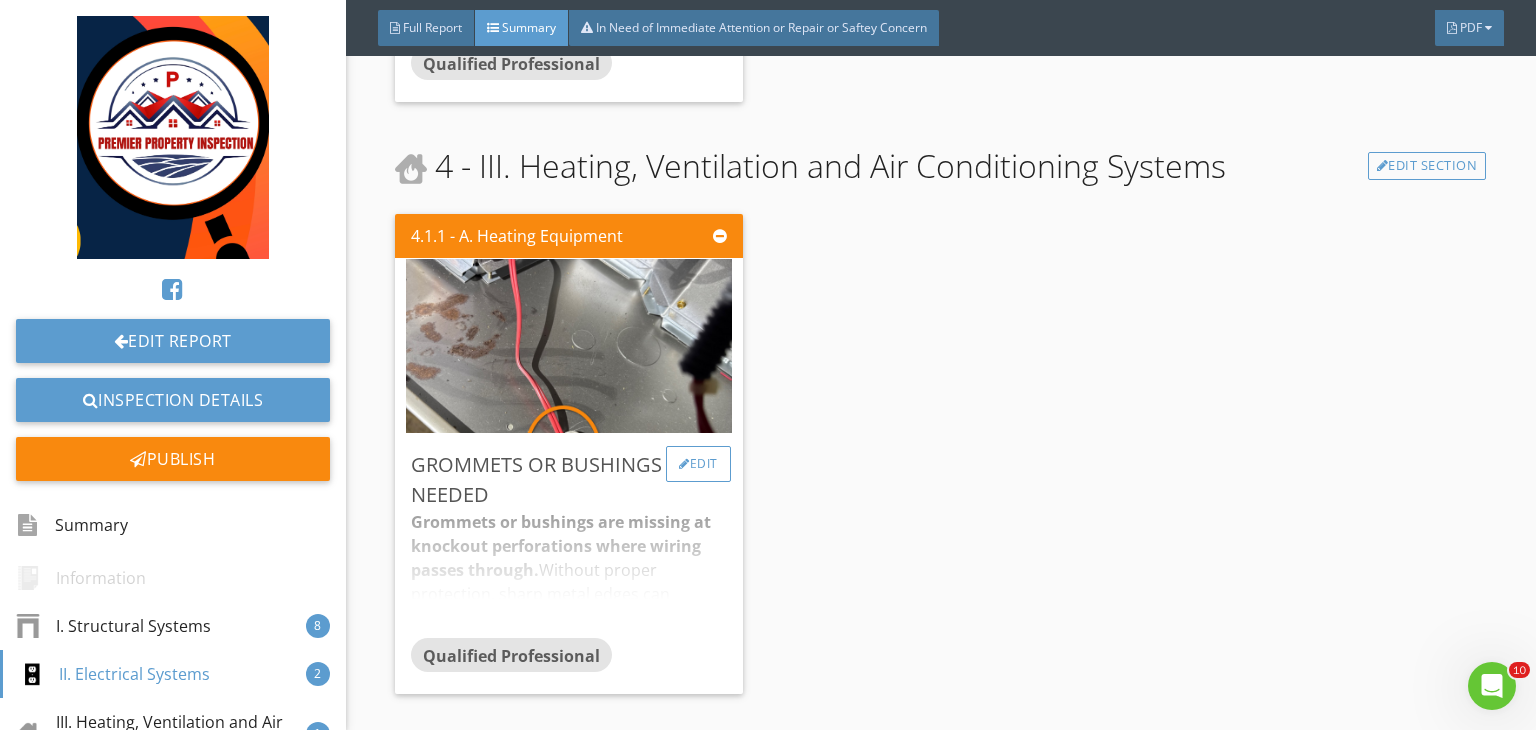 click on "Edit" at bounding box center [698, 464] 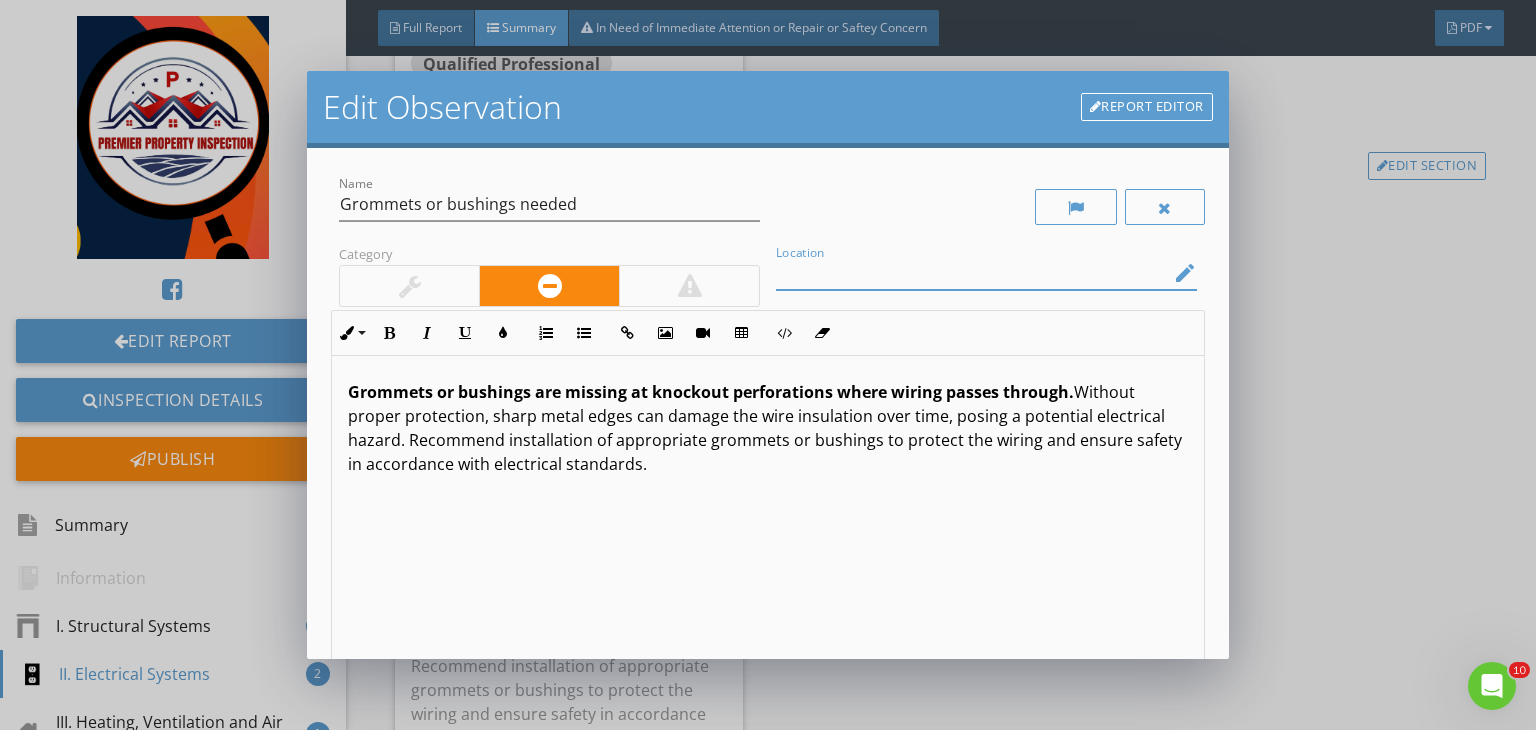 click at bounding box center (972, 273) 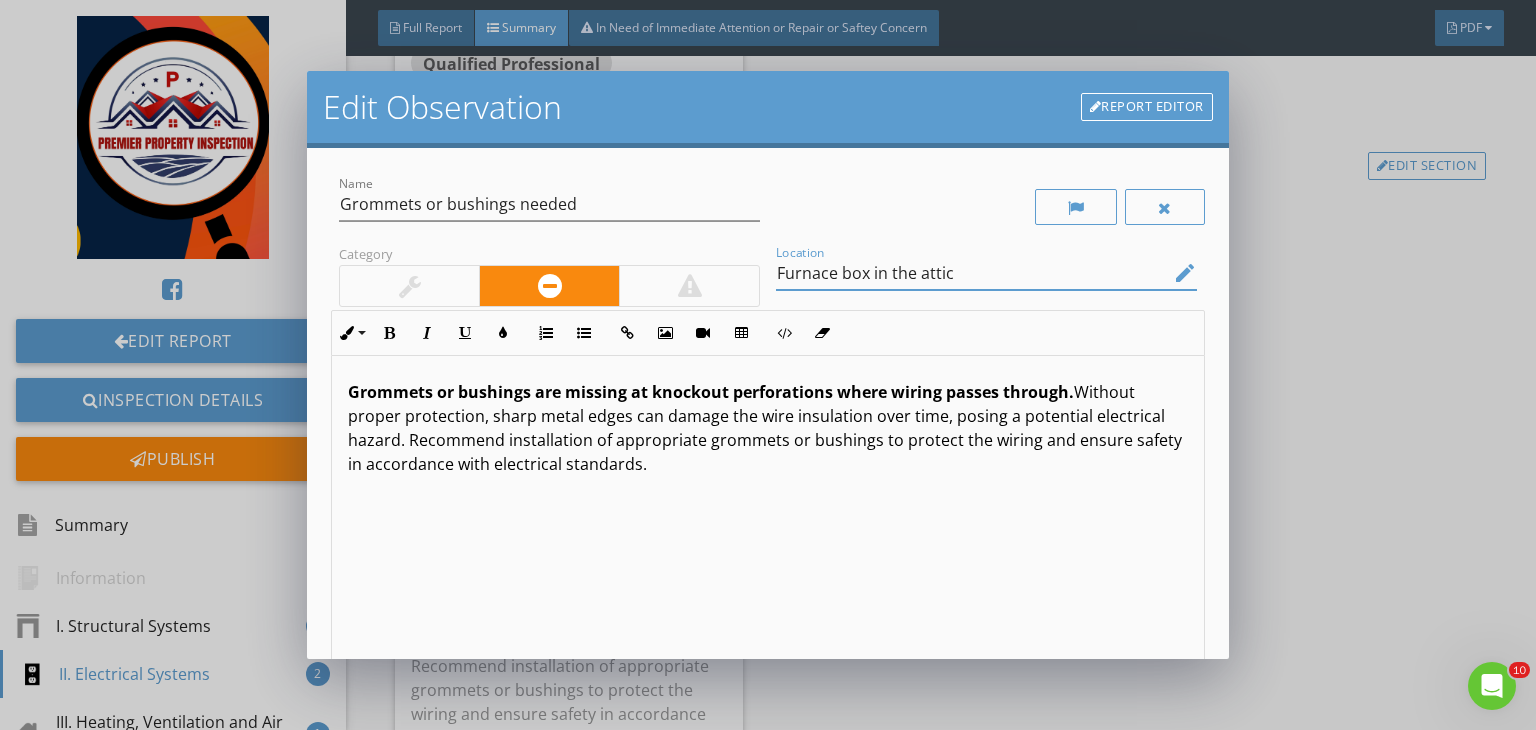 scroll, scrollTop: 0, scrollLeft: 0, axis: both 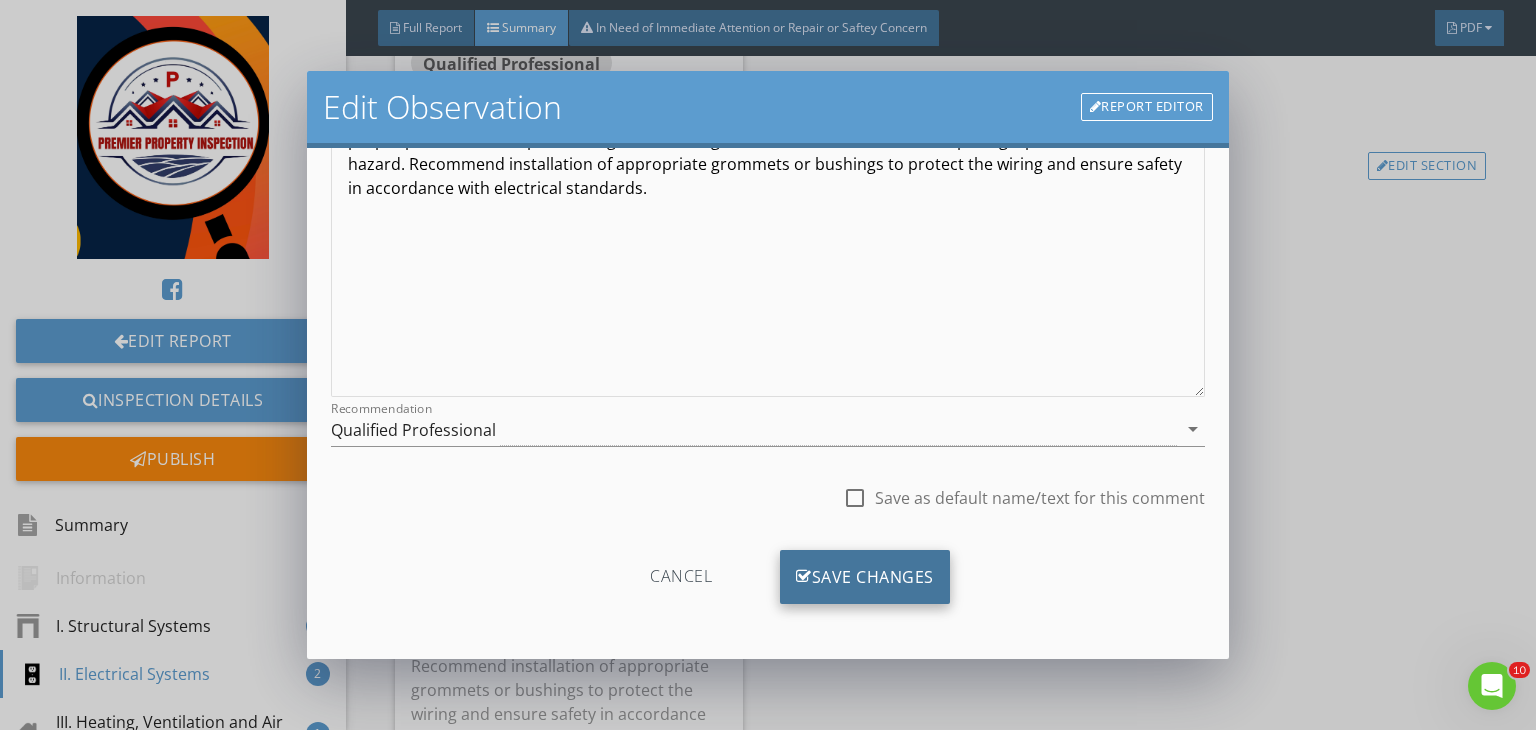 type on "Furnace box in the attic" 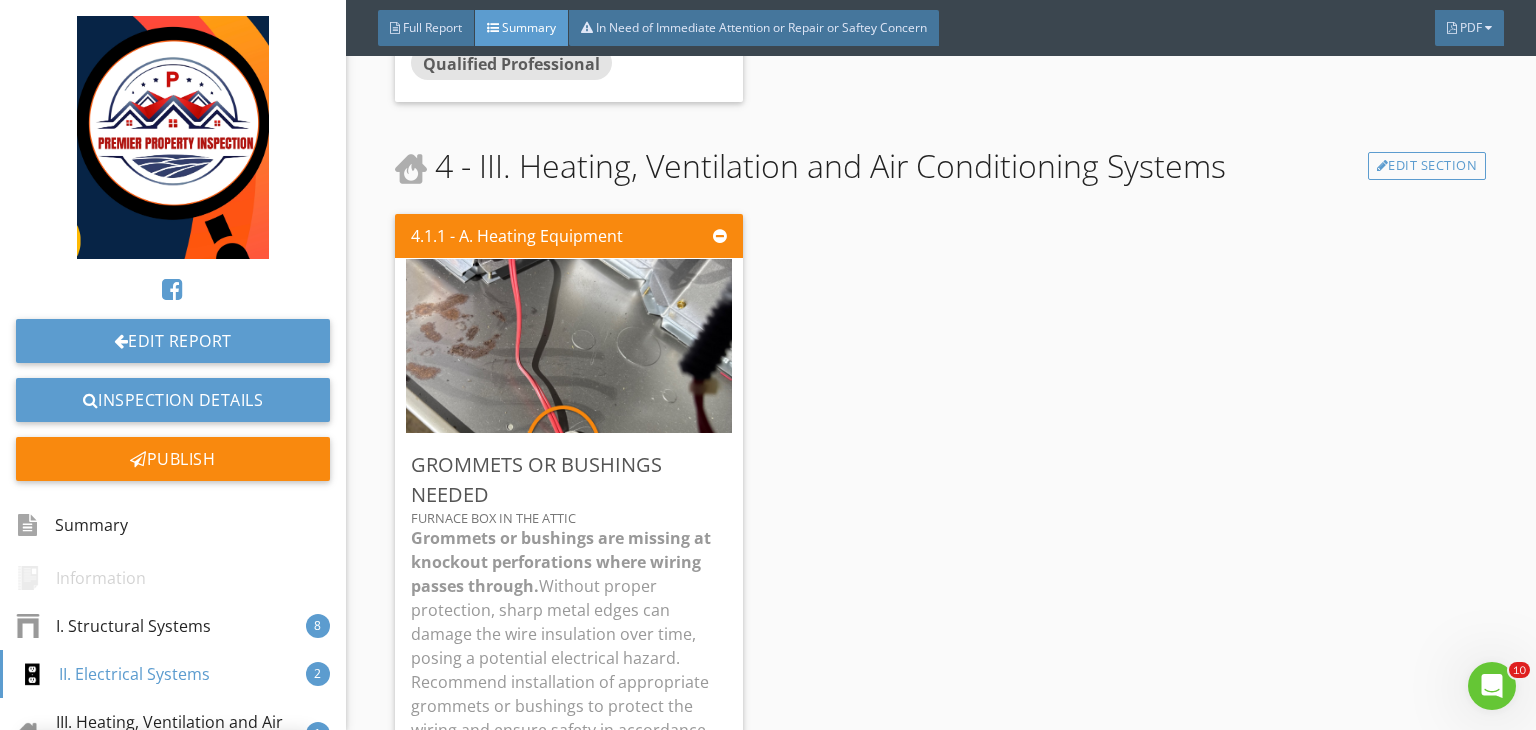 scroll, scrollTop: 39, scrollLeft: 0, axis: vertical 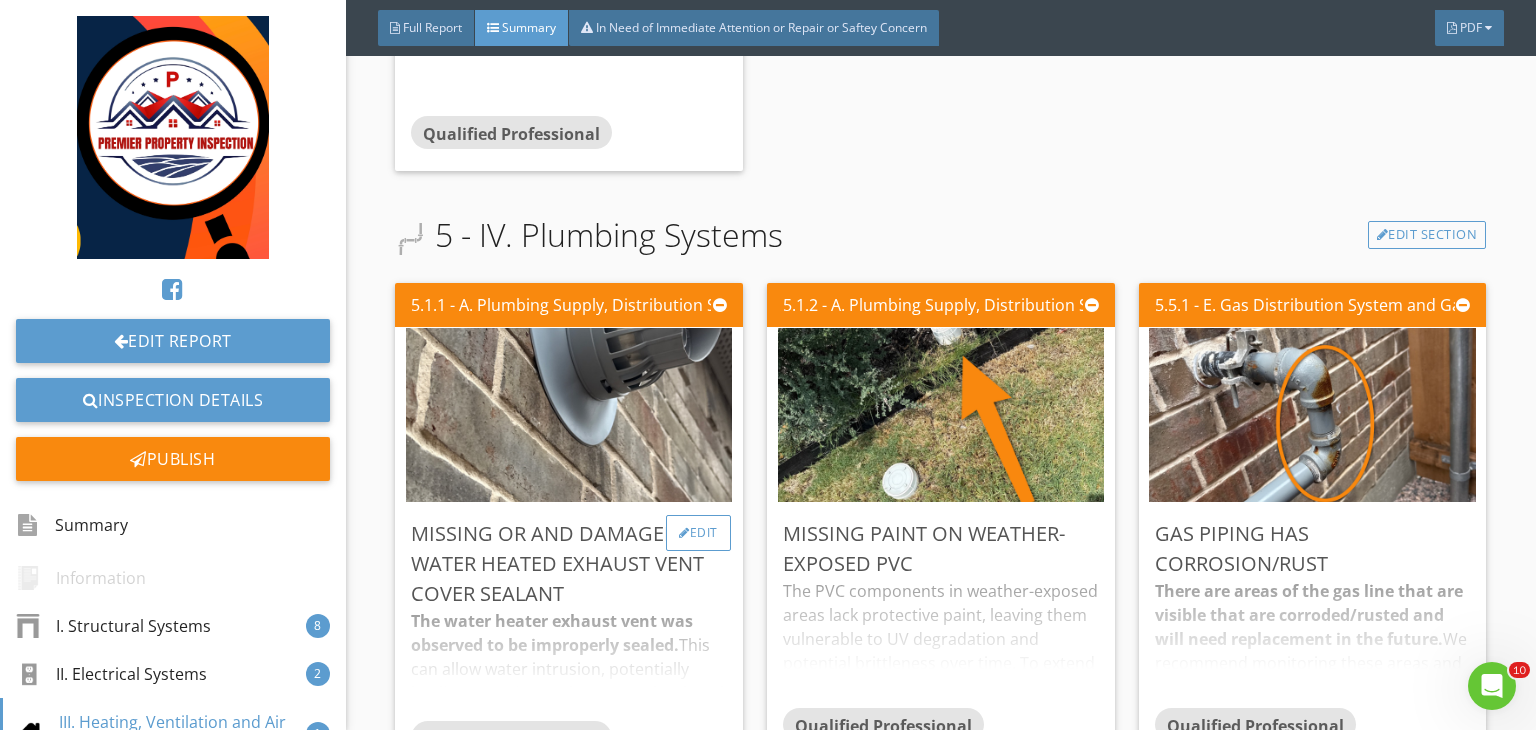 click at bounding box center (684, 533) 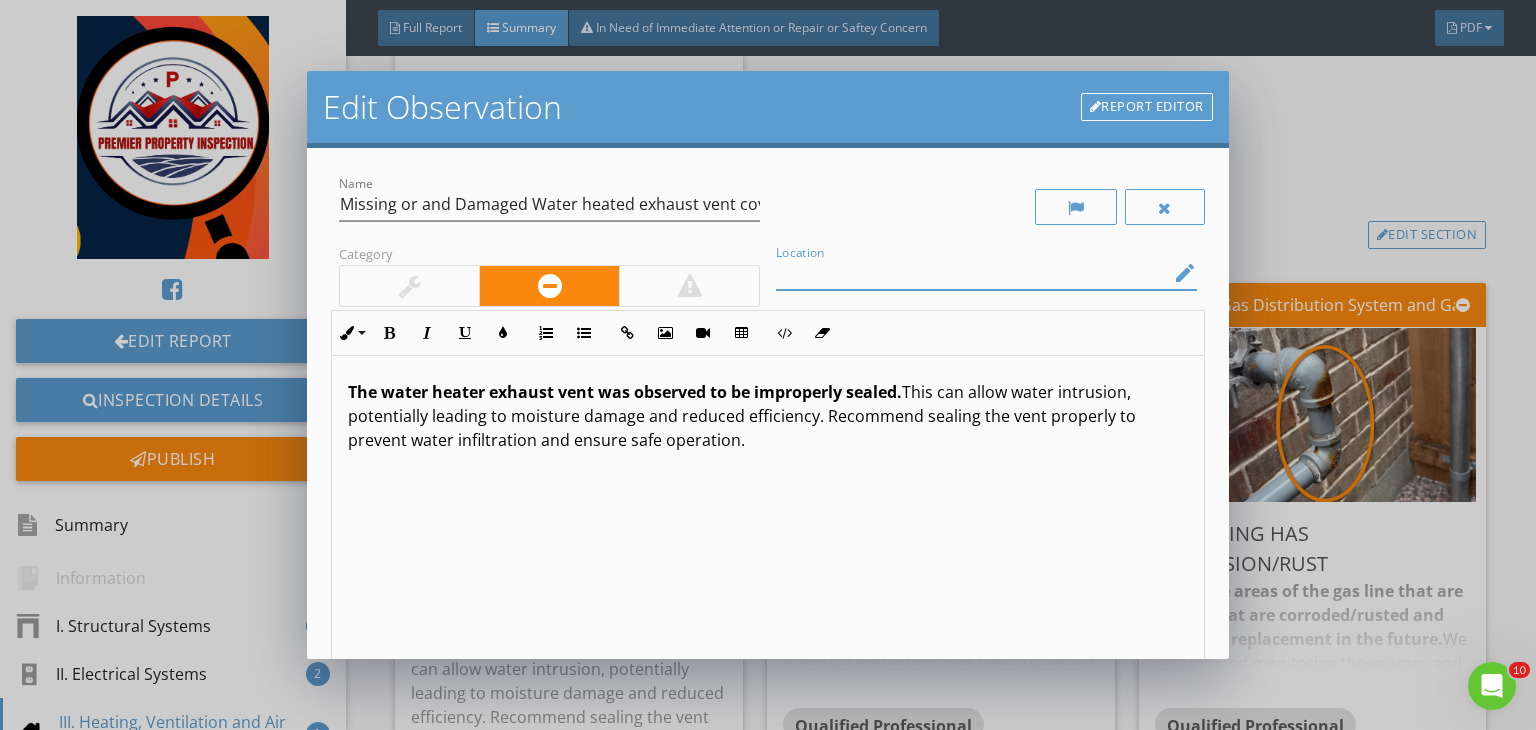 click at bounding box center [972, 273] 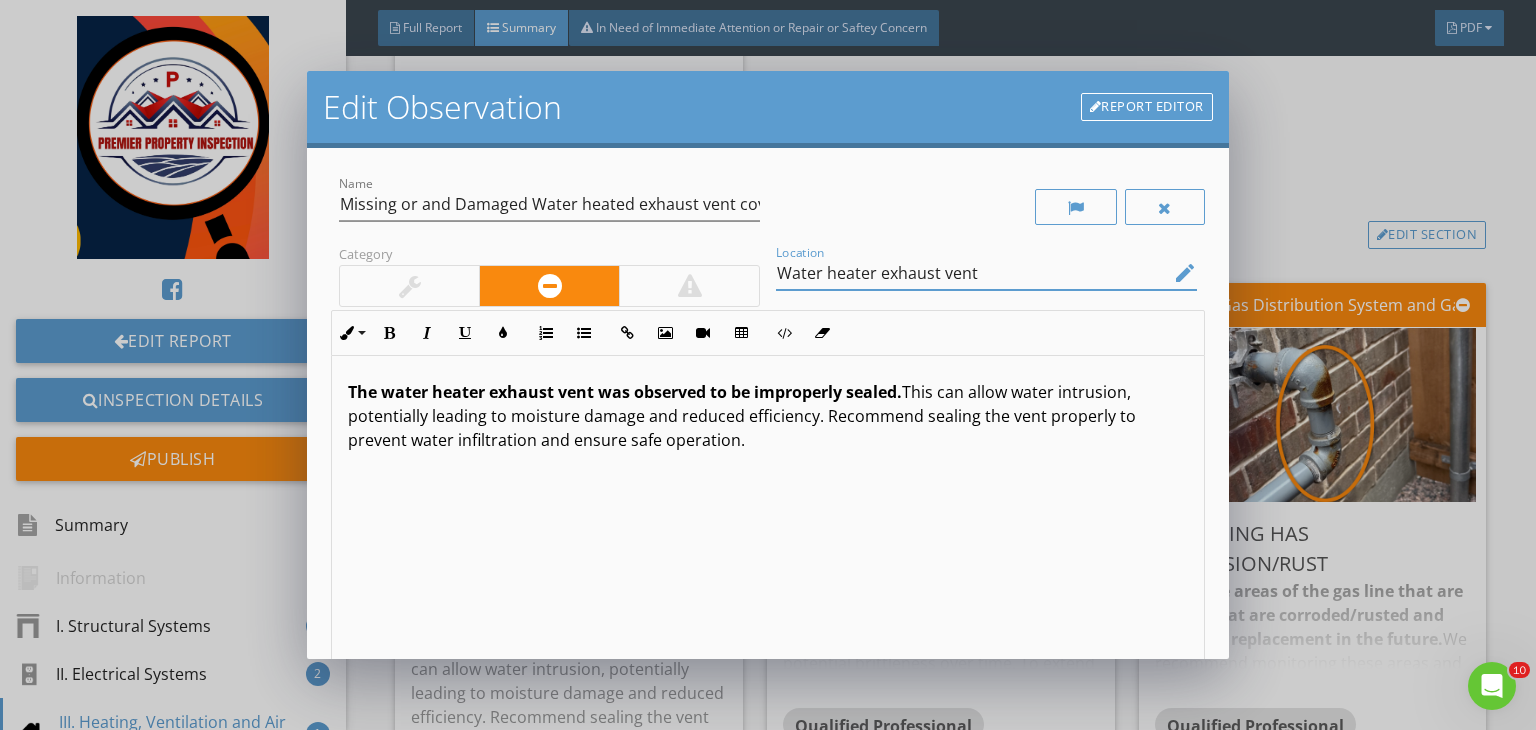scroll, scrollTop: 0, scrollLeft: 0, axis: both 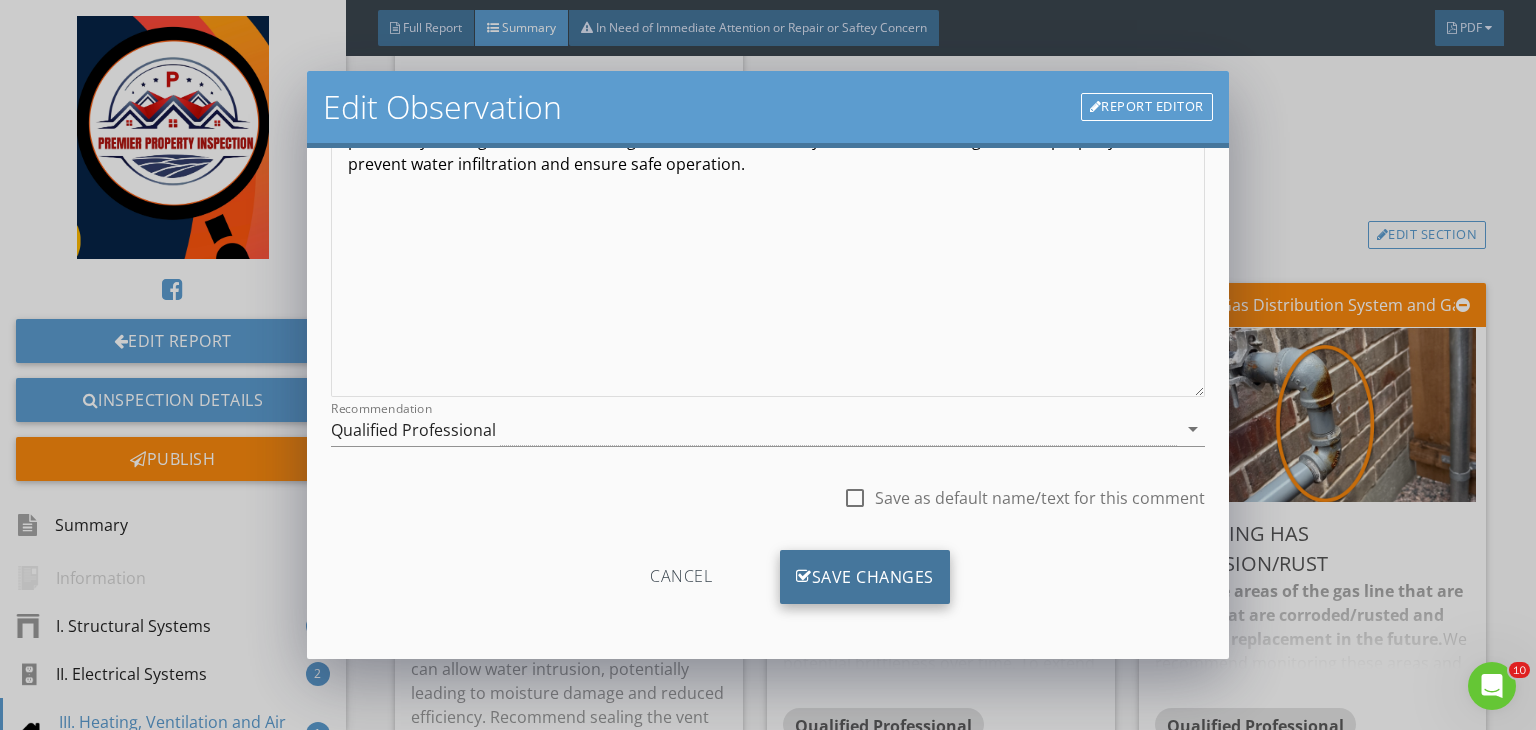 type on "Water heater exhaust vent" 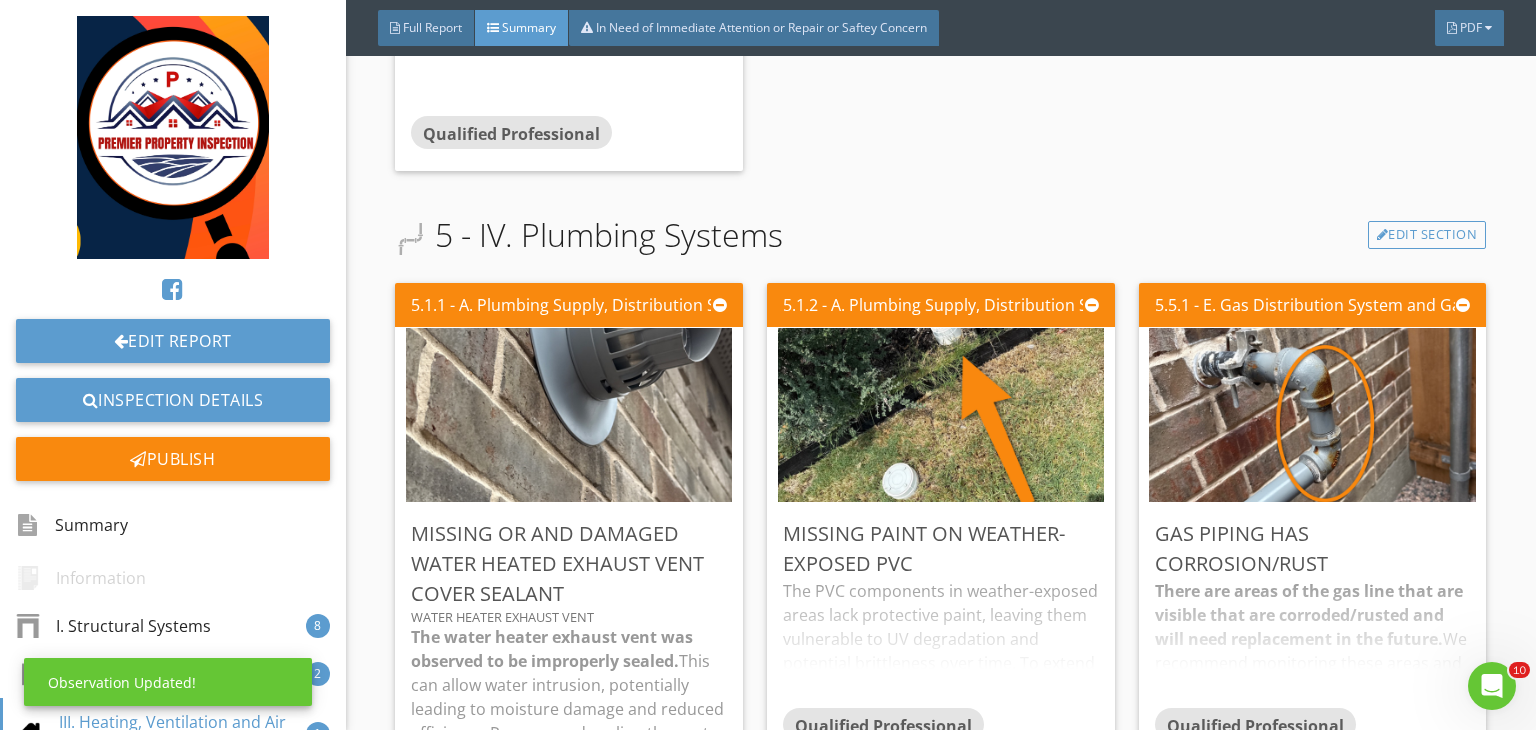 scroll, scrollTop: 39, scrollLeft: 0, axis: vertical 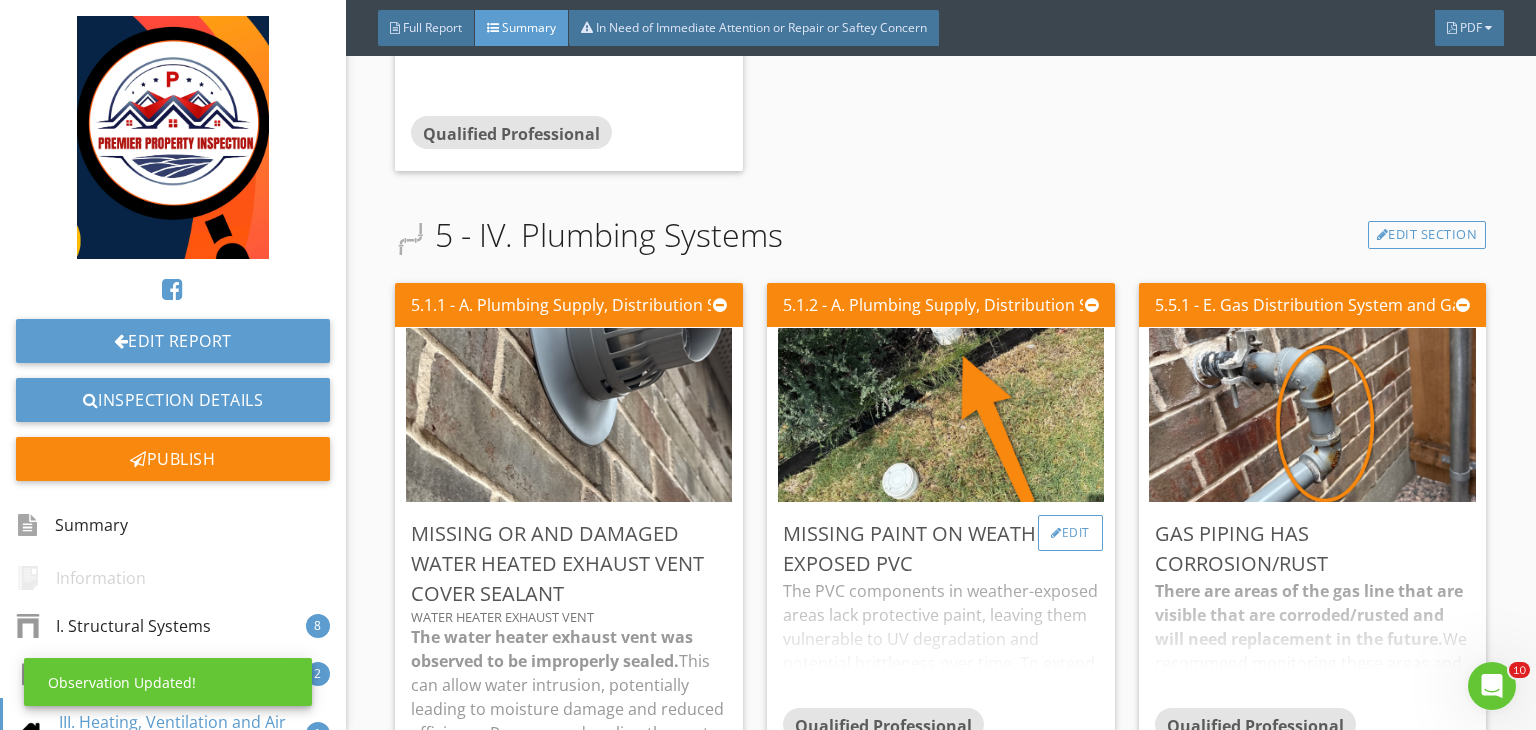 click on "Edit" at bounding box center [1070, 533] 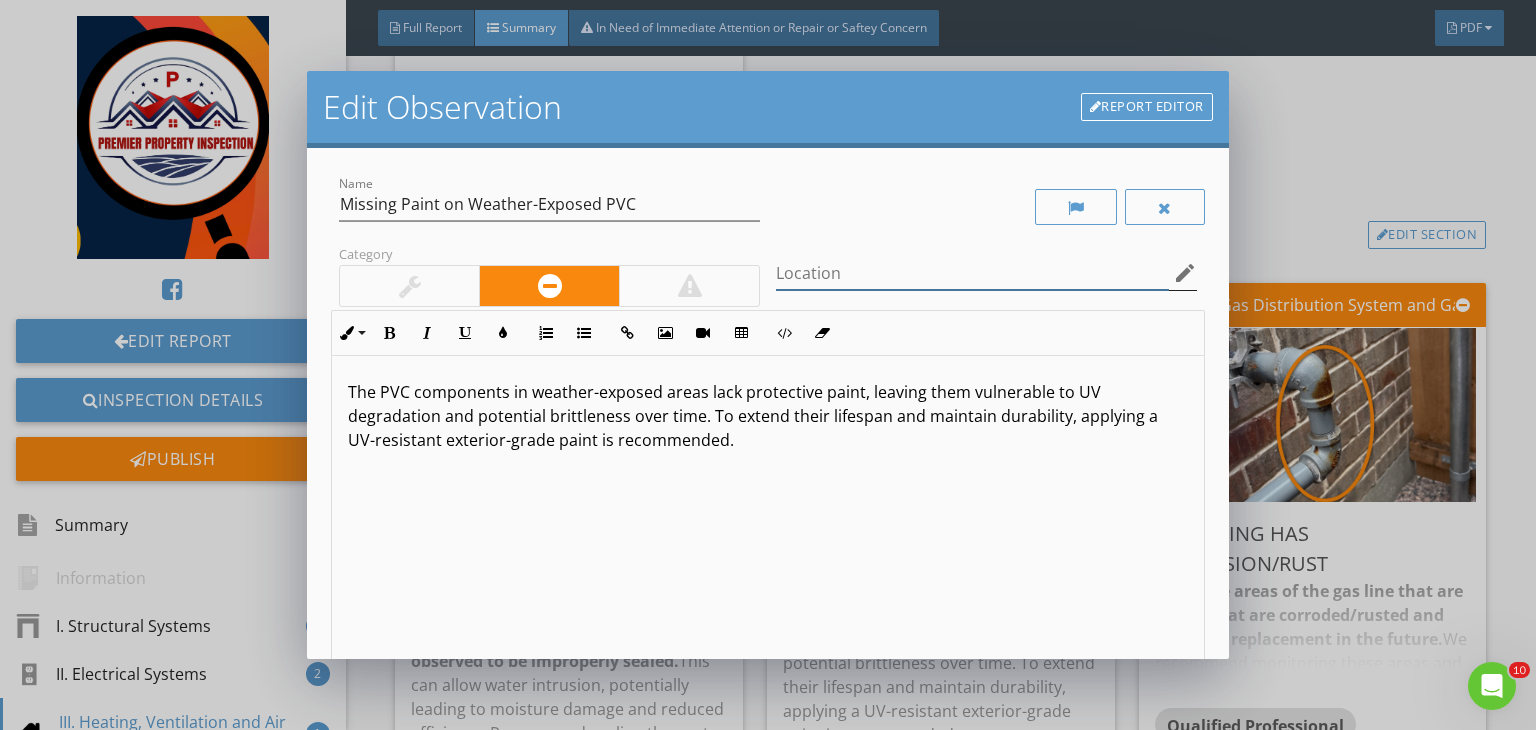 click at bounding box center [972, 273] 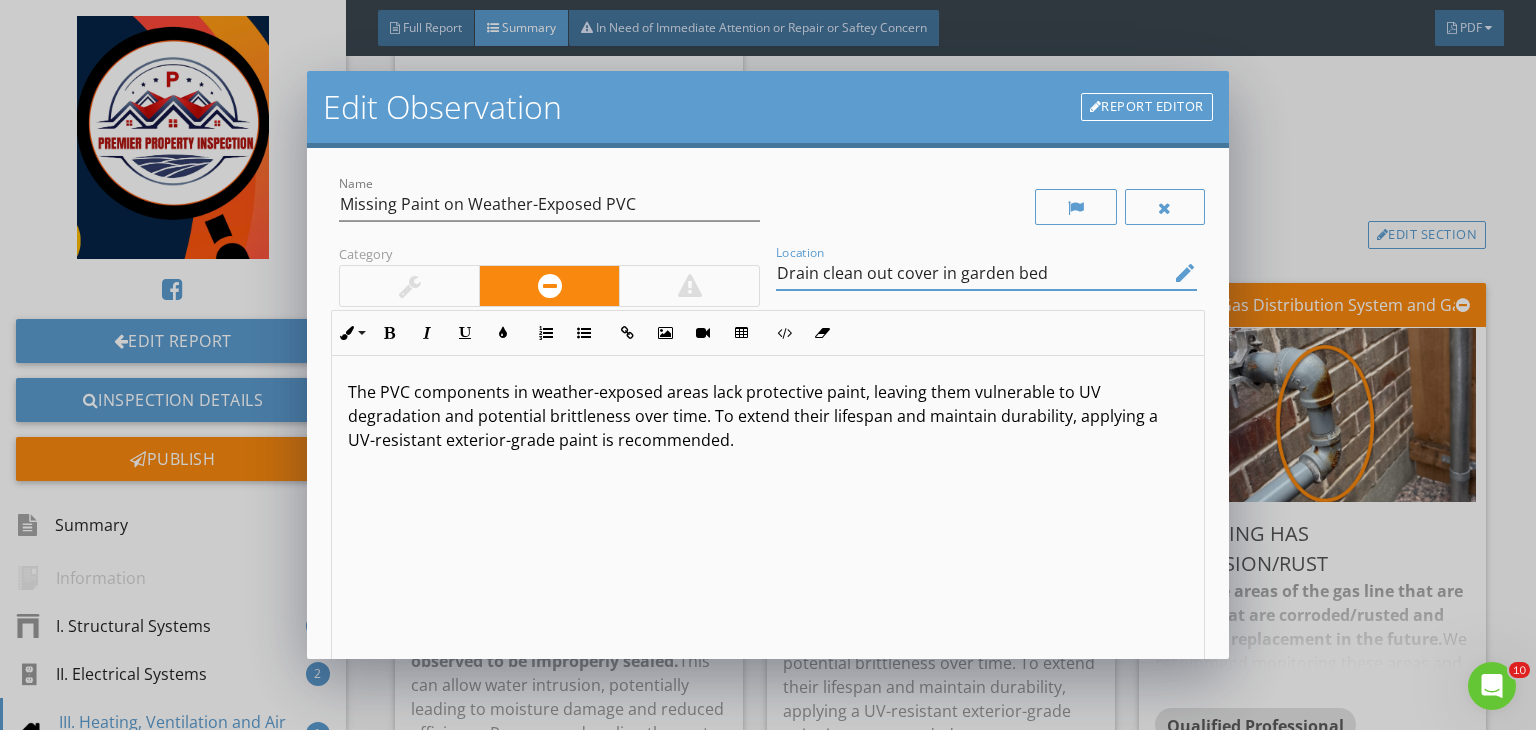 type on "Drain clean out cover in garden bed" 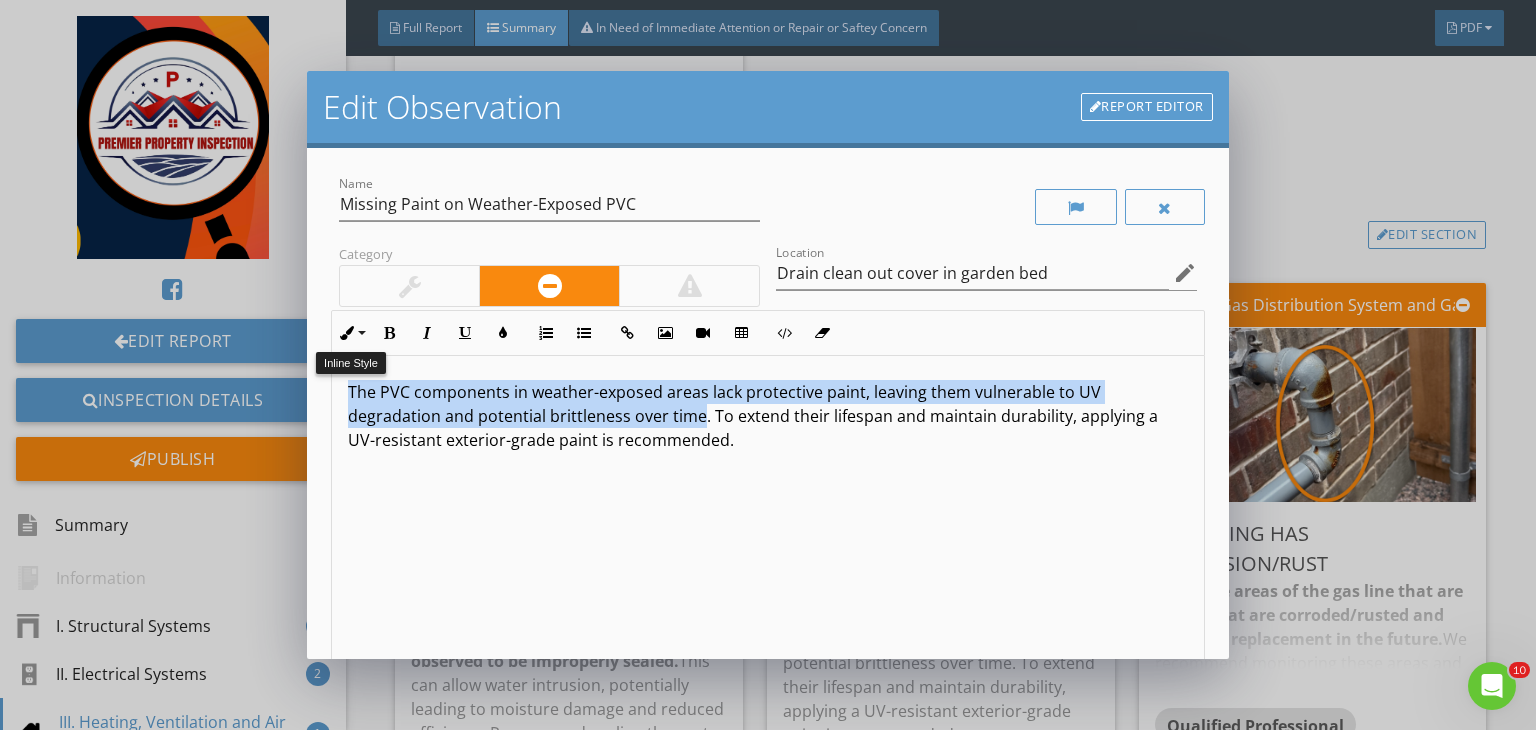 drag, startPoint x: 699, startPoint y: 413, endPoint x: 234, endPoint y: 345, distance: 469.94574 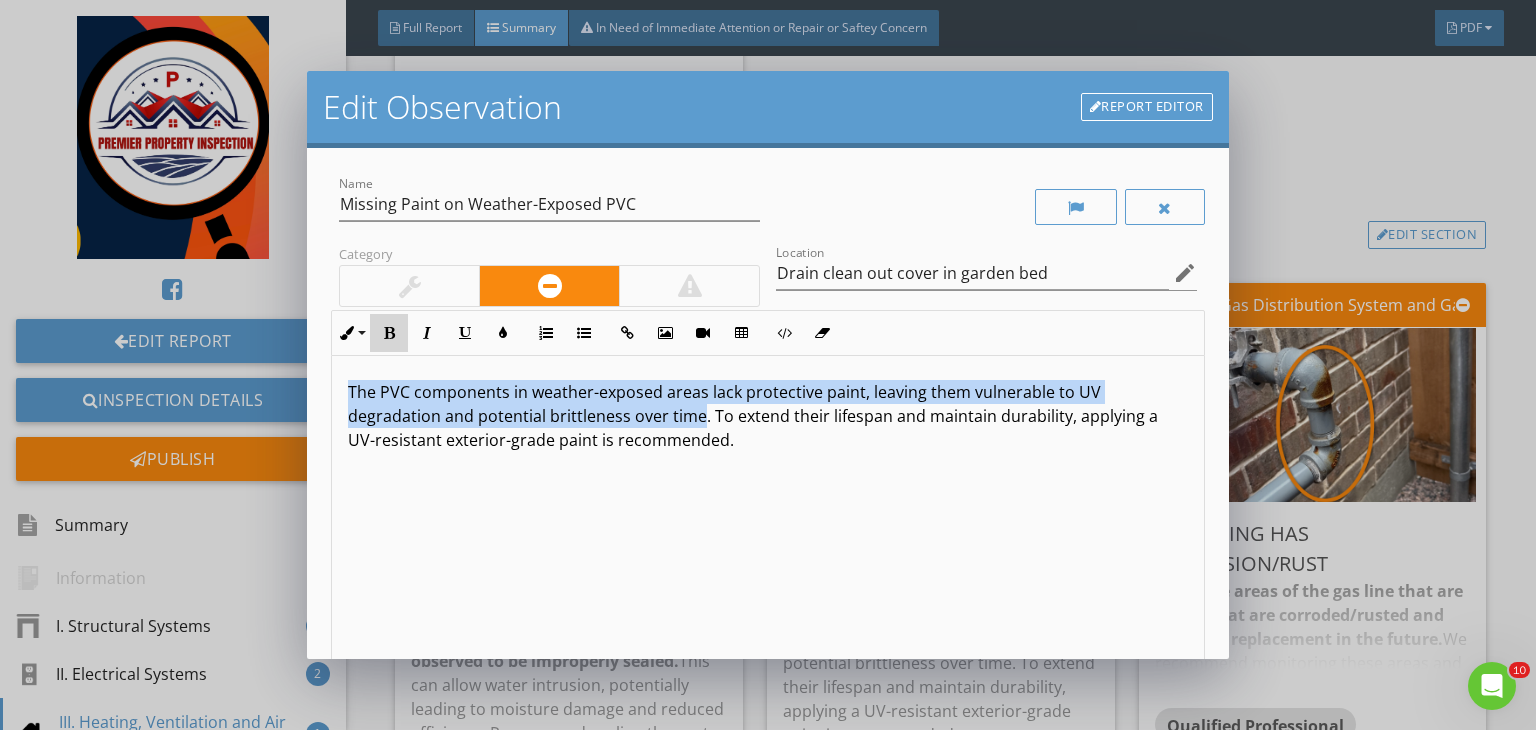 click at bounding box center [389, 333] 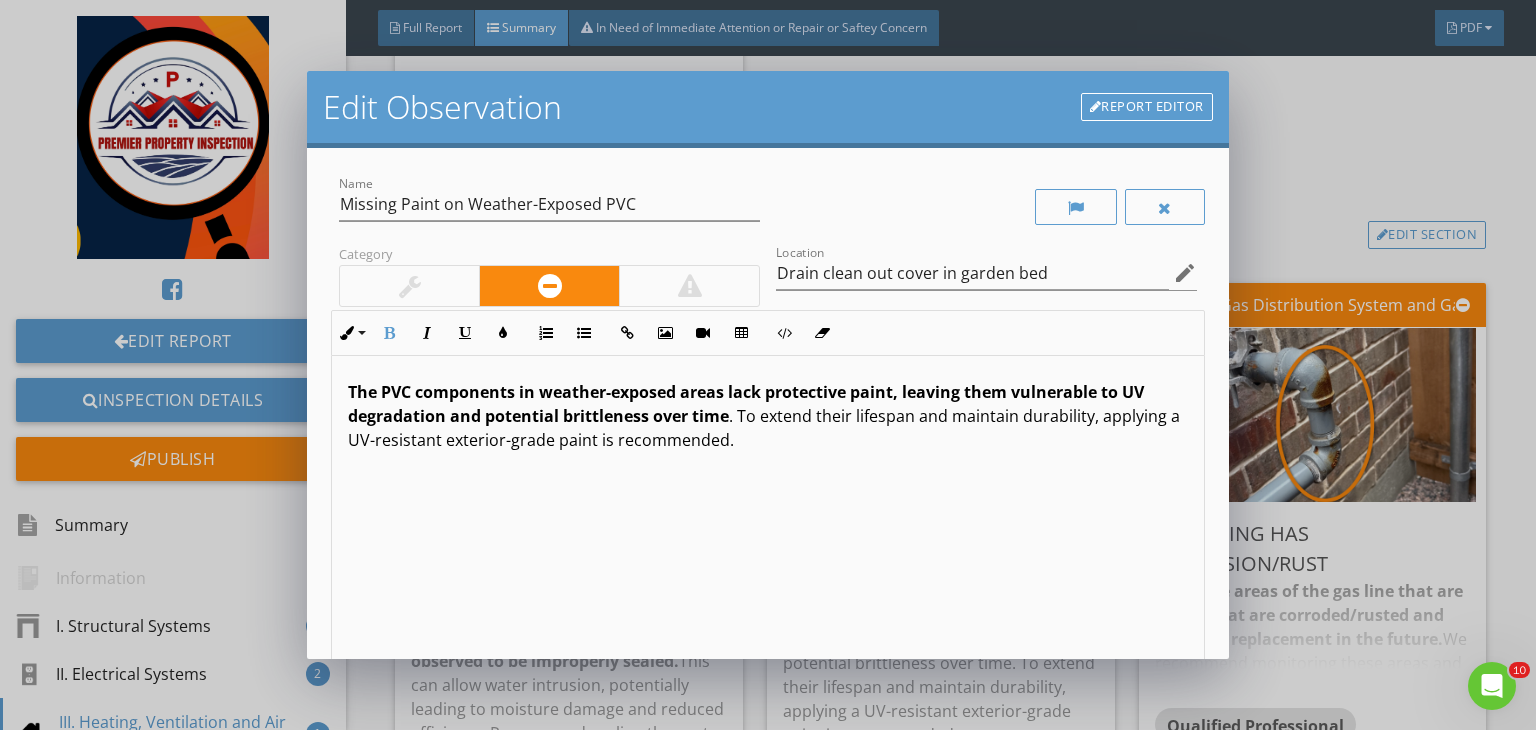 scroll, scrollTop: 0, scrollLeft: 0, axis: both 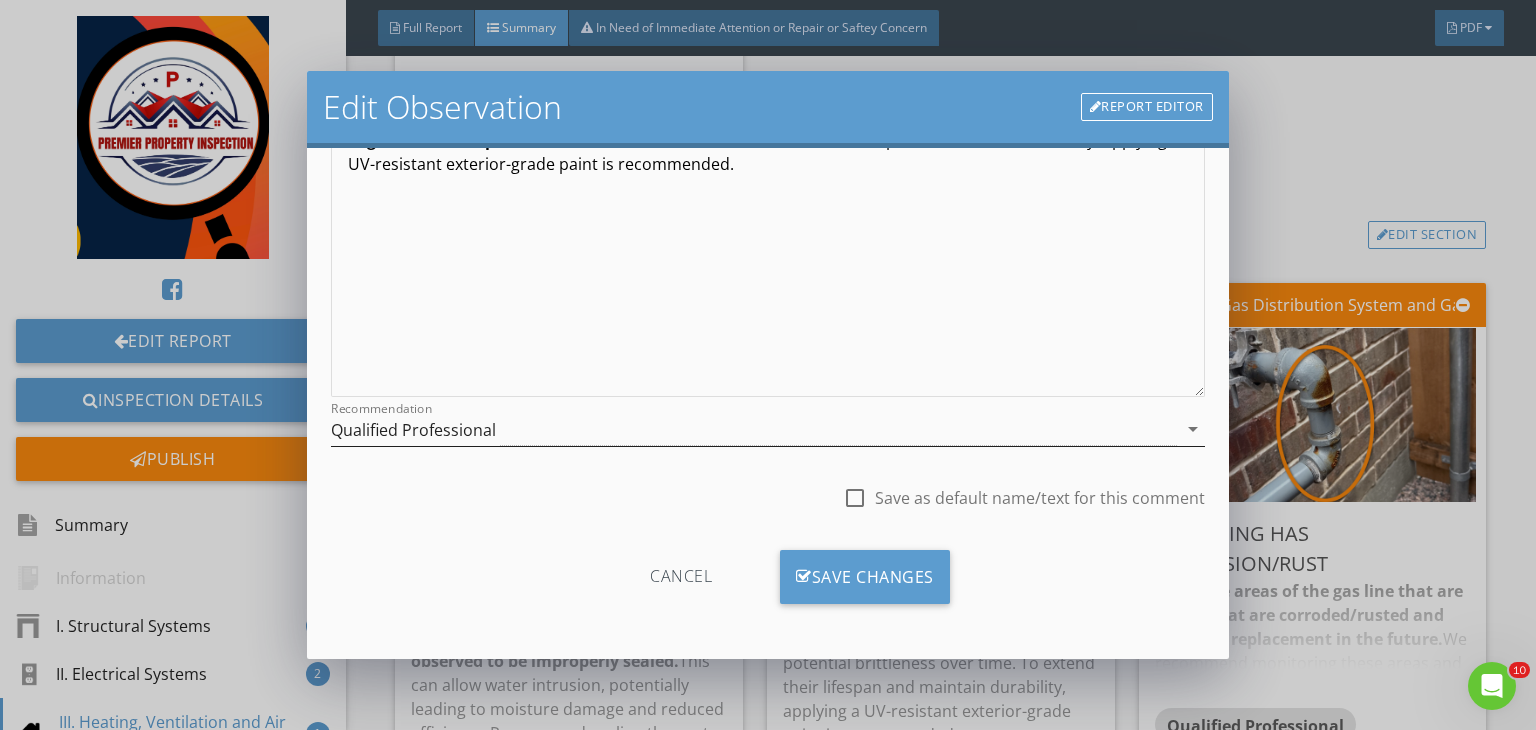 click on "Qualified Professional" at bounding box center (754, 429) 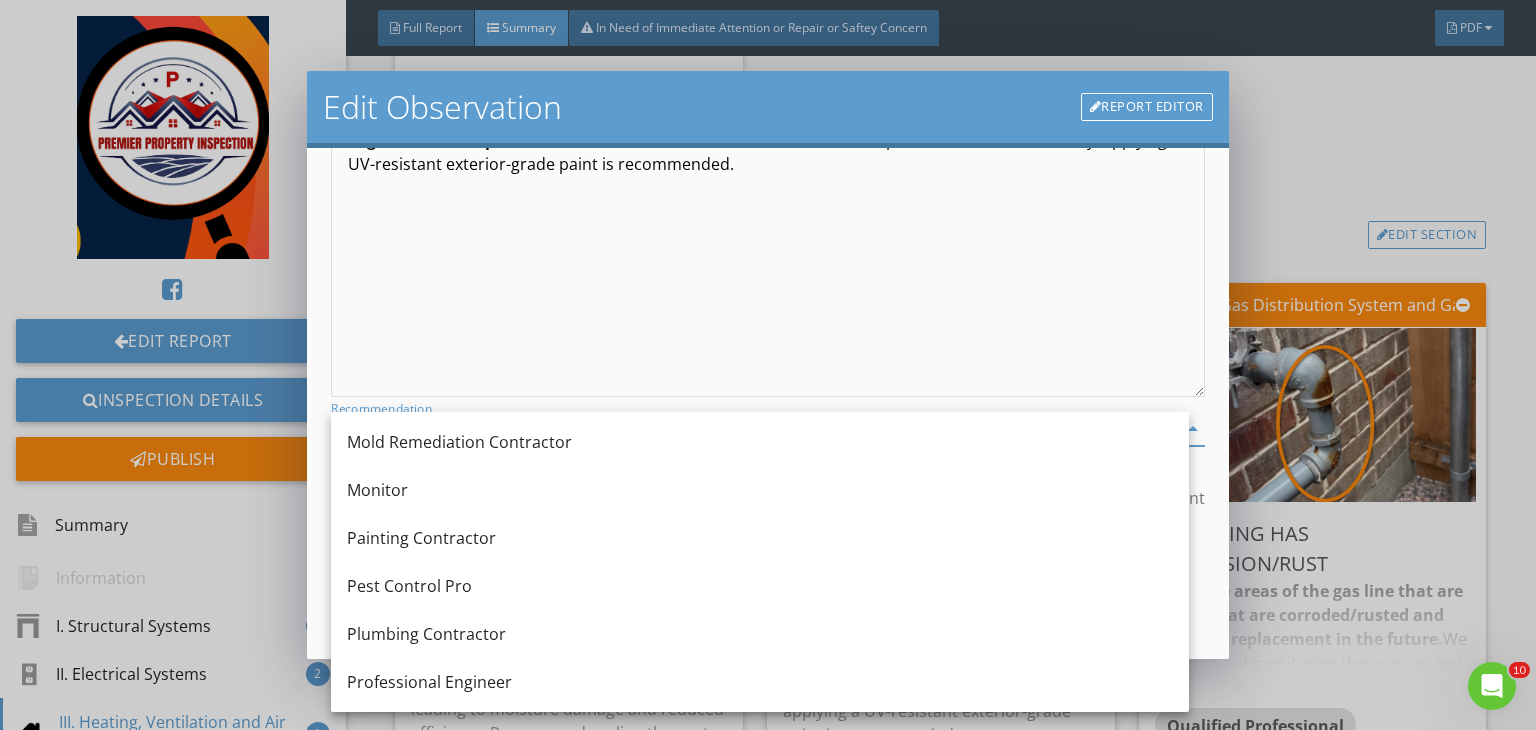 scroll, scrollTop: 1827, scrollLeft: 0, axis: vertical 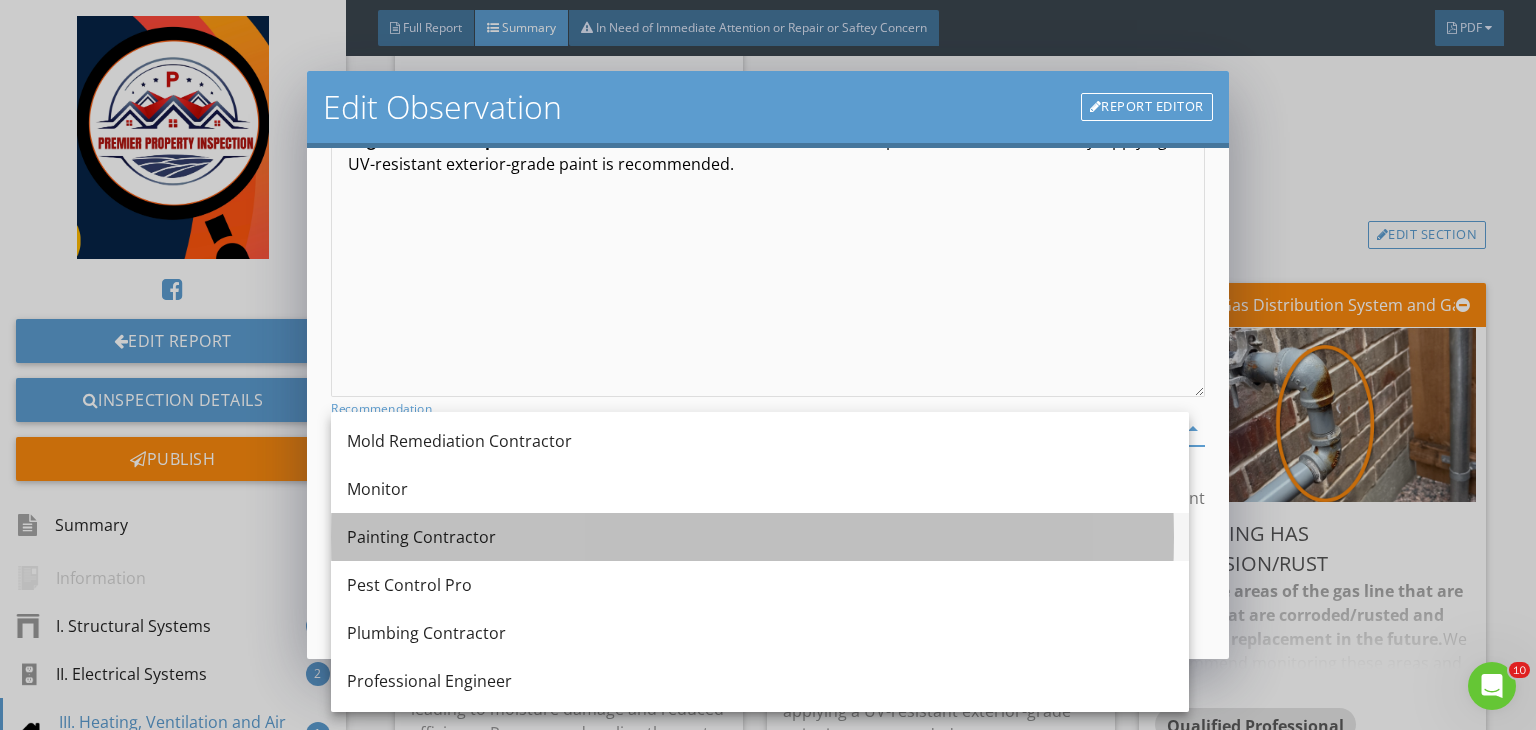 click on "Painting Contractor" at bounding box center (760, 537) 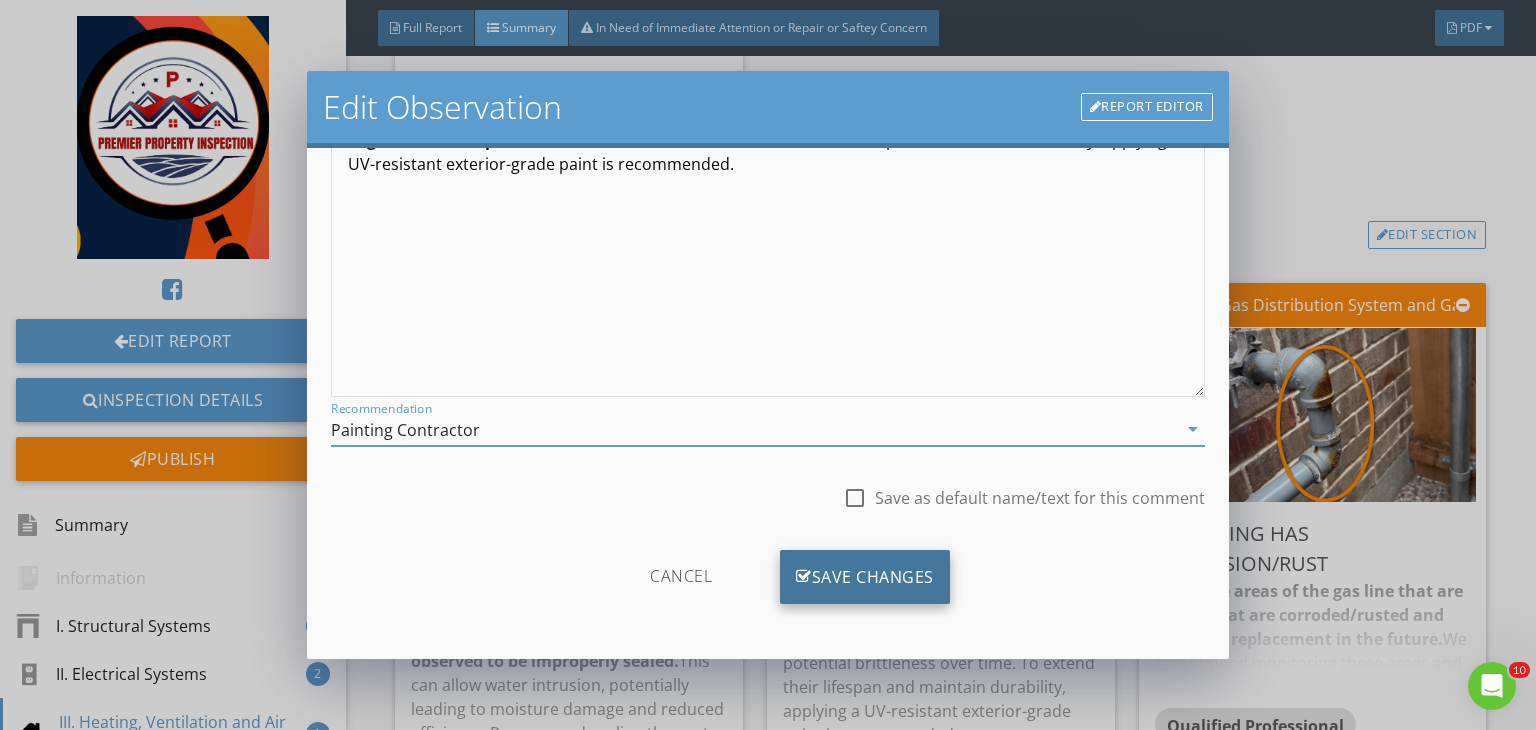 click on "Save Changes" at bounding box center [865, 577] 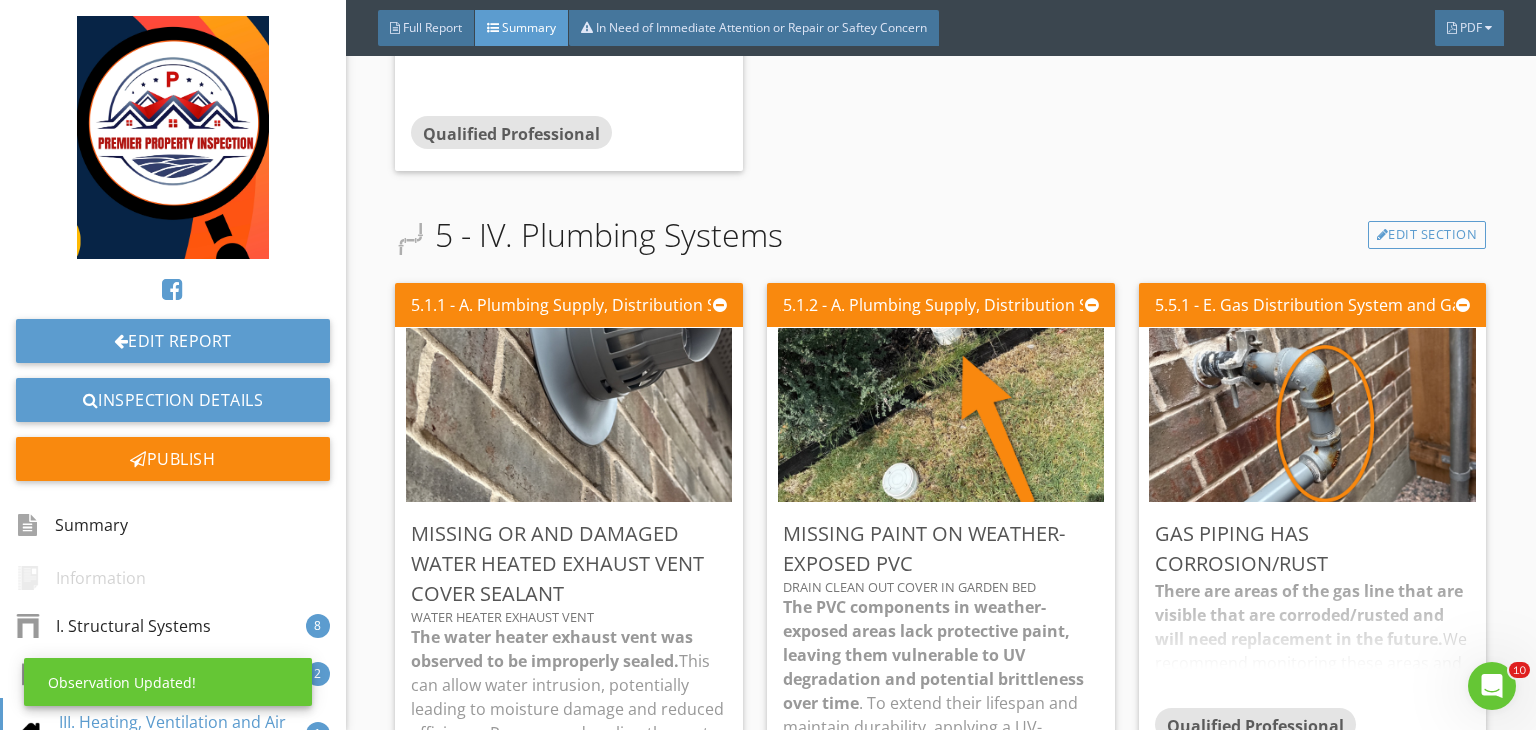 scroll, scrollTop: 39, scrollLeft: 0, axis: vertical 